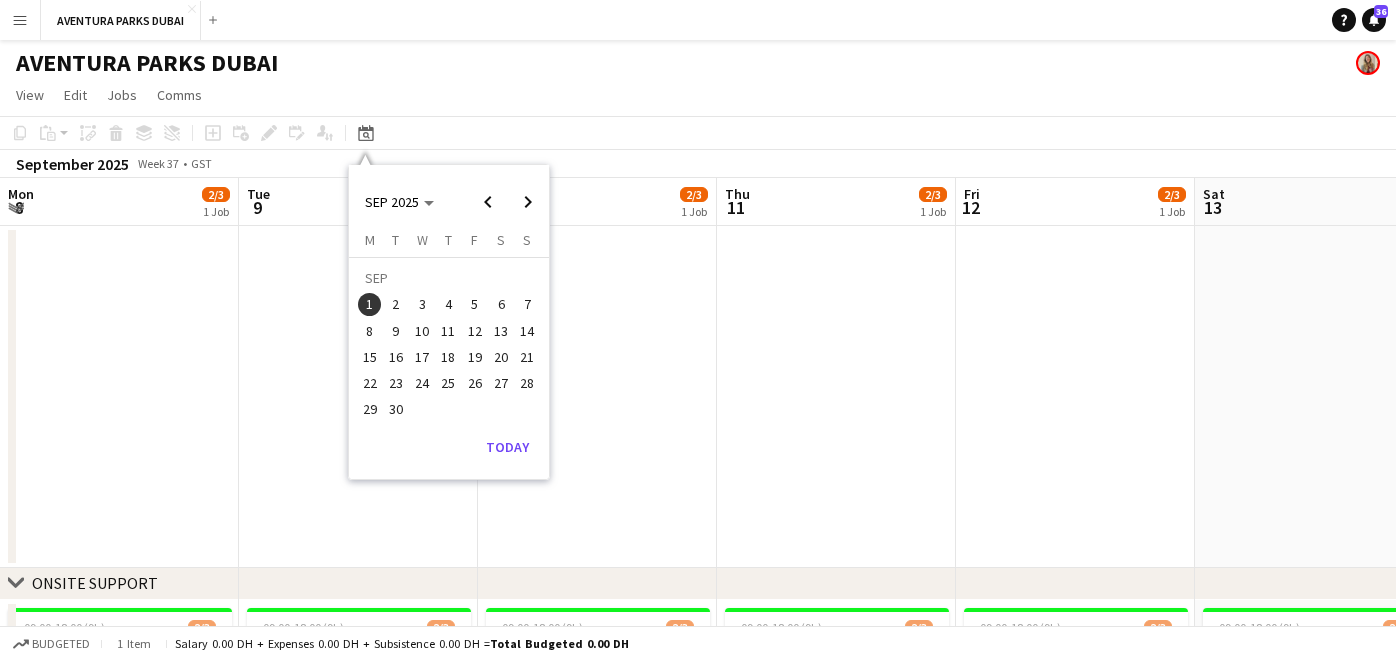 scroll, scrollTop: 0, scrollLeft: 0, axis: both 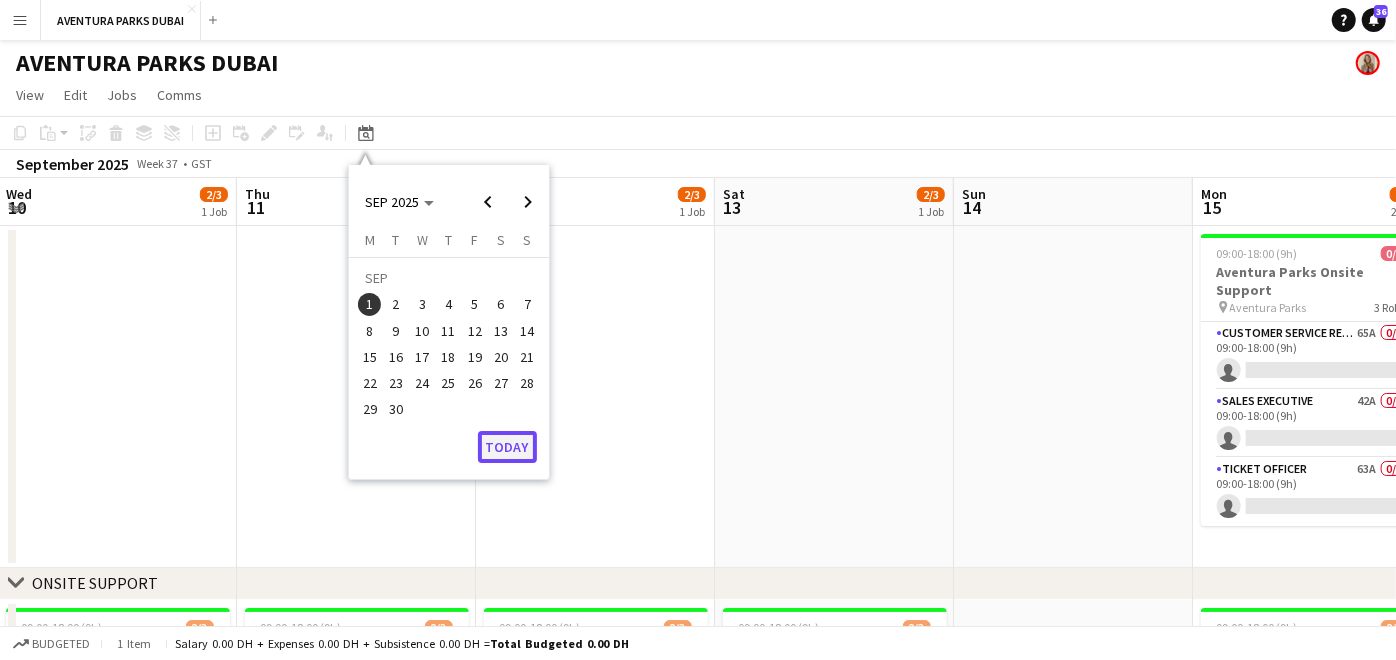 click on "Today" at bounding box center [507, 447] 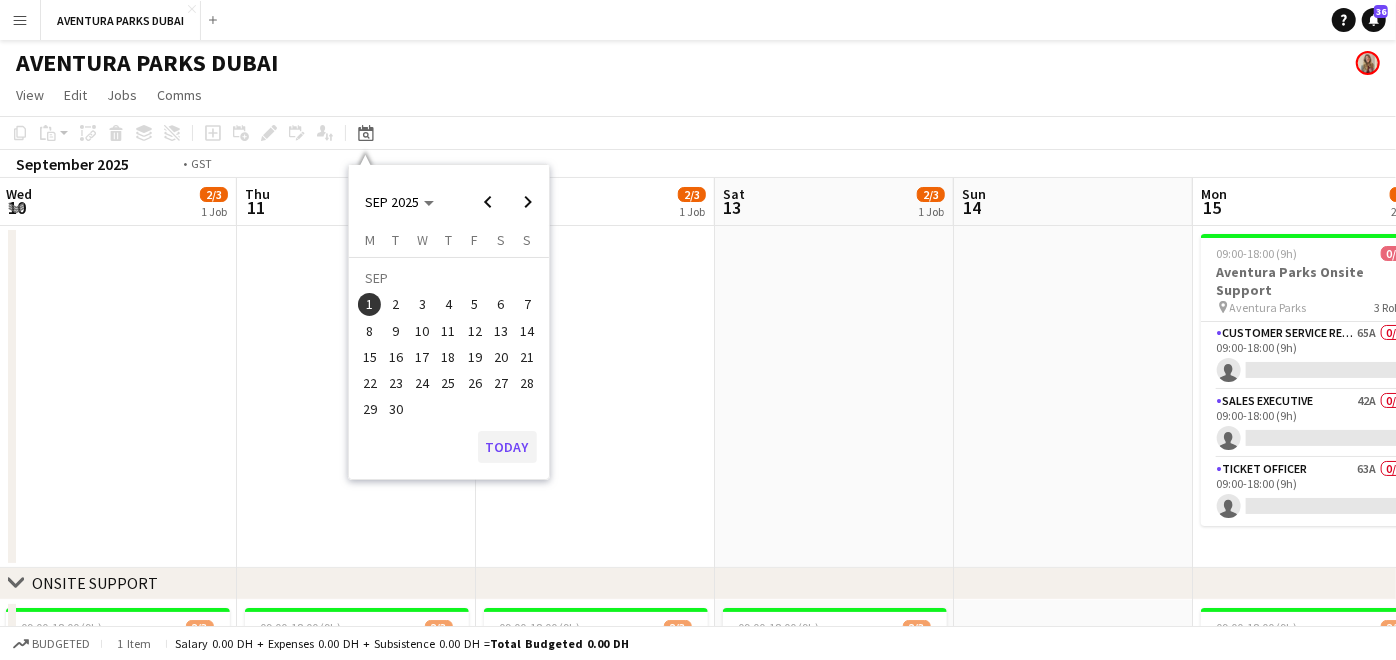 scroll, scrollTop: 0, scrollLeft: 687, axis: horizontal 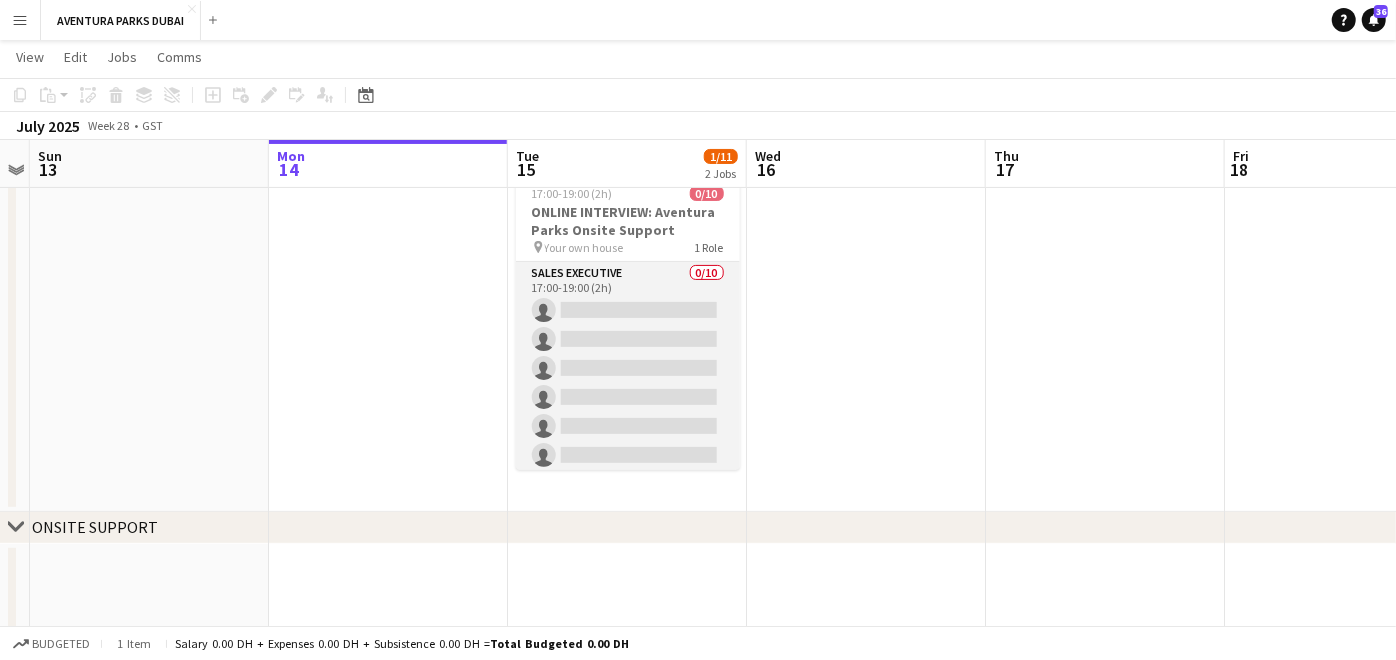 click on "Sales Executive   0/10   17:00-19:00 (2h)
single-neutral-actions
single-neutral-actions
single-neutral-actions
single-neutral-actions
single-neutral-actions
single-neutral-actions
single-neutral-actions
single-neutral-actions
single-neutral-actions
single-neutral-actions" at bounding box center [628, 426] 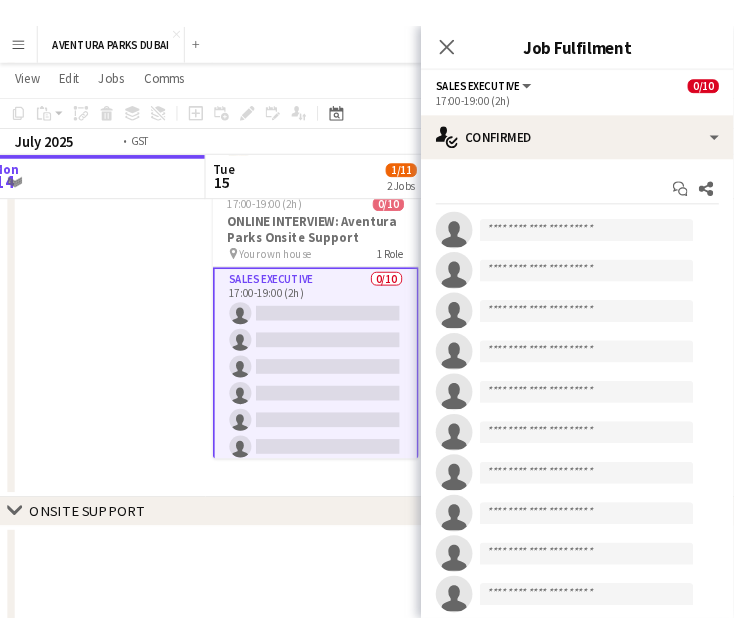 scroll, scrollTop: 0, scrollLeft: 544, axis: horizontal 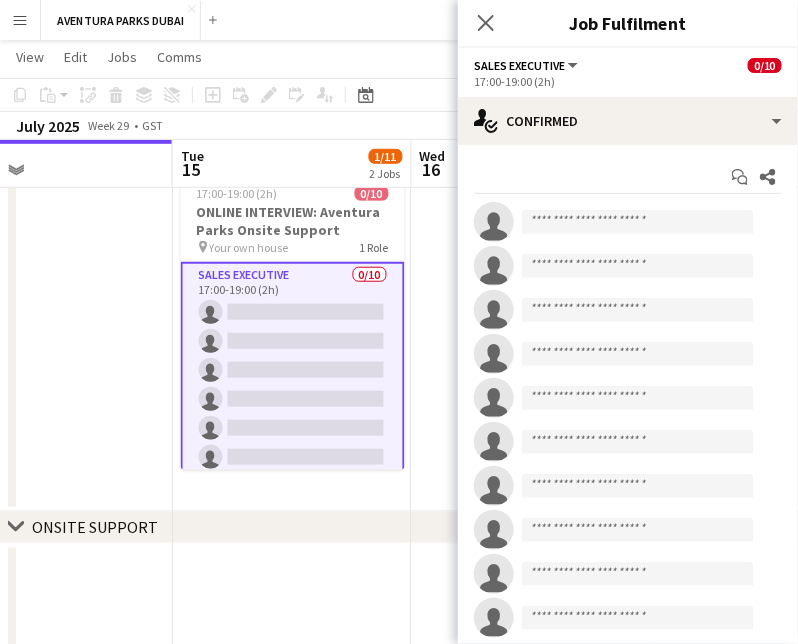 drag, startPoint x: 350, startPoint y: 309, endPoint x: 11, endPoint y: 265, distance: 341.84354 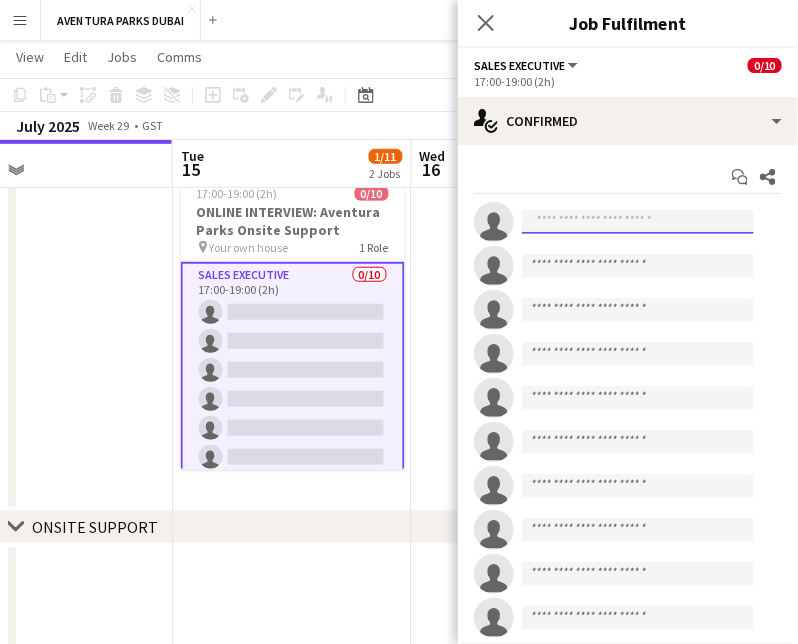 click at bounding box center [638, 222] 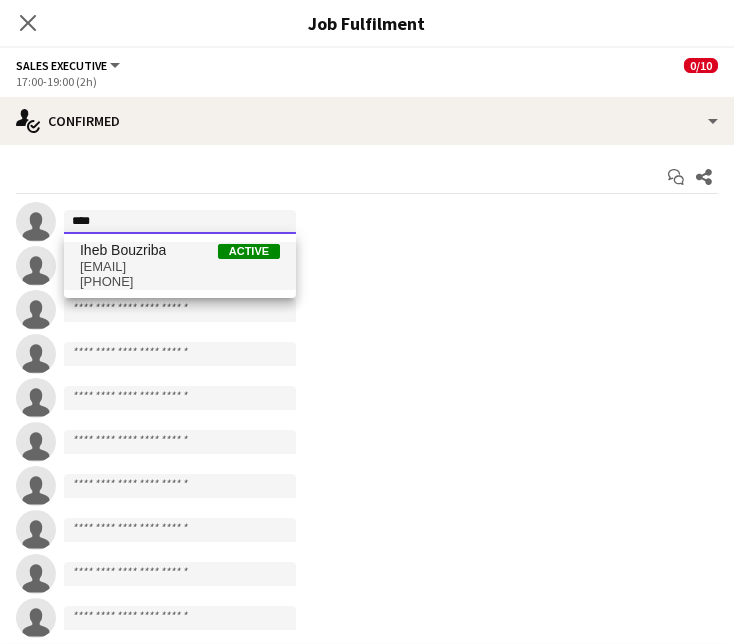 type on "****" 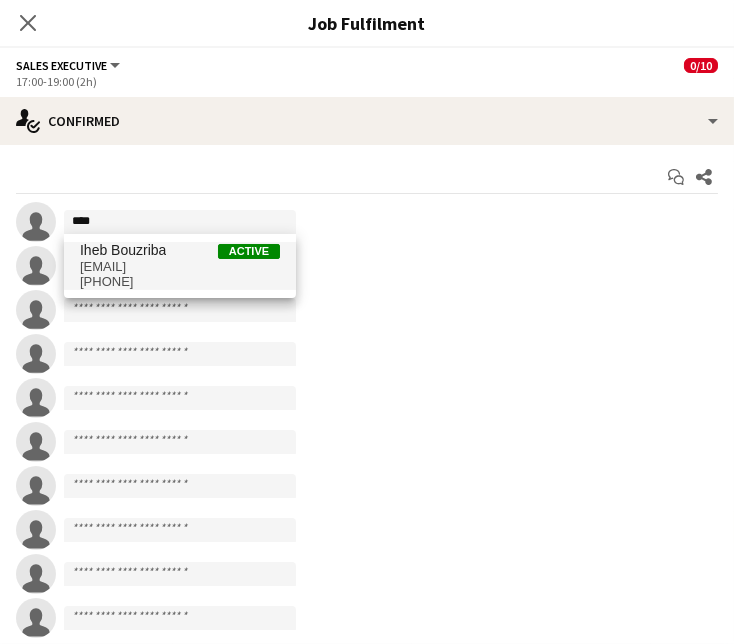 click on "[PHONE]" at bounding box center [180, 282] 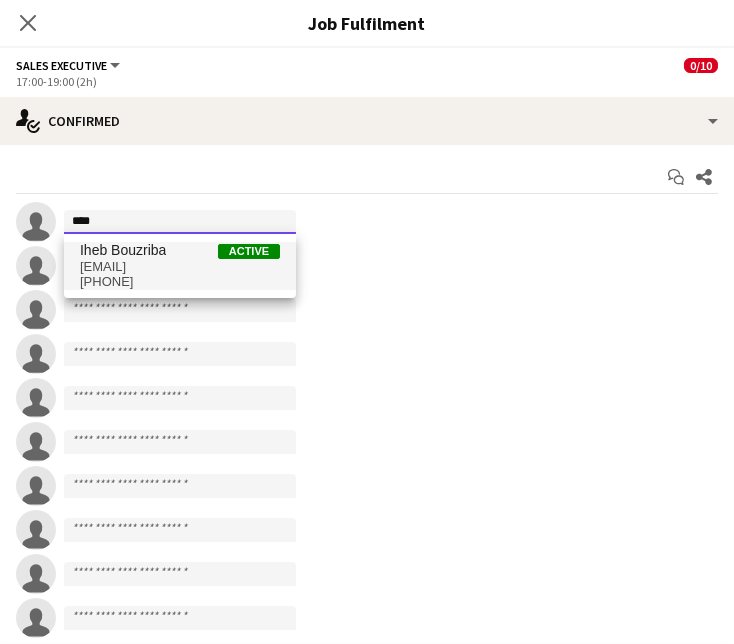 type 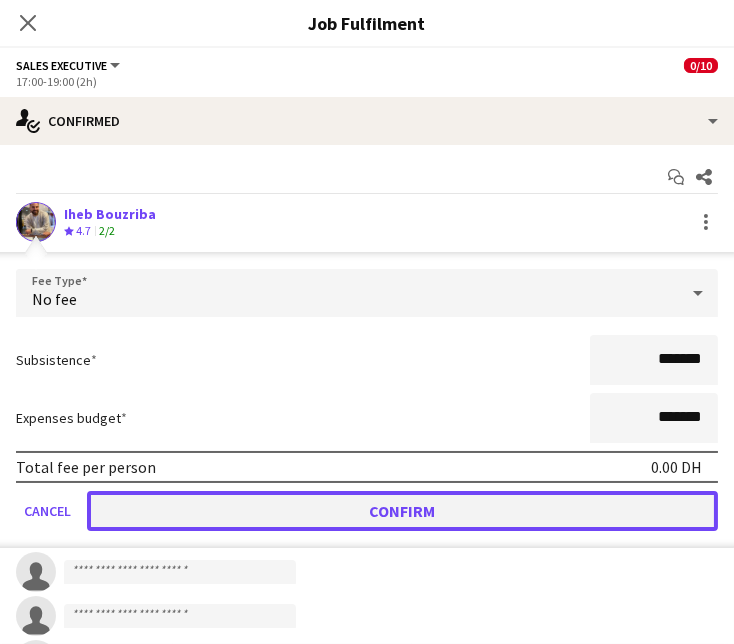 click on "Confirm" at bounding box center (402, 511) 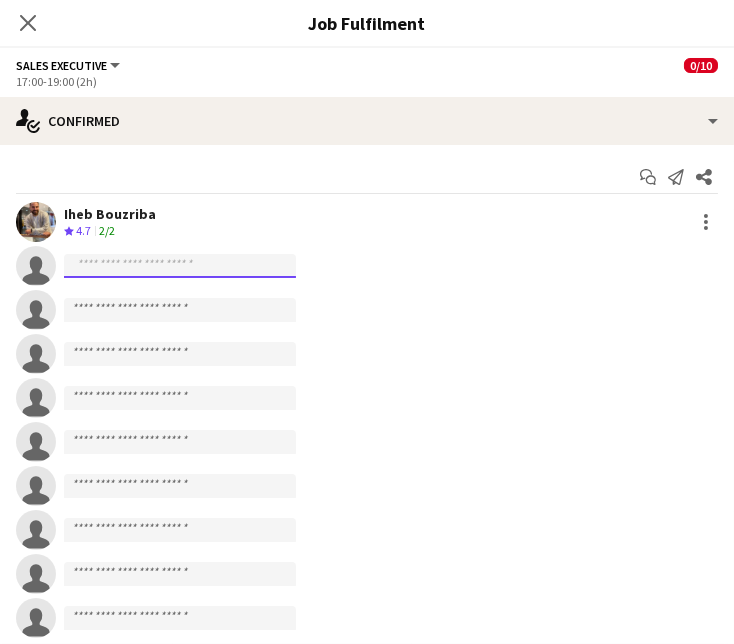 click at bounding box center (180, 310) 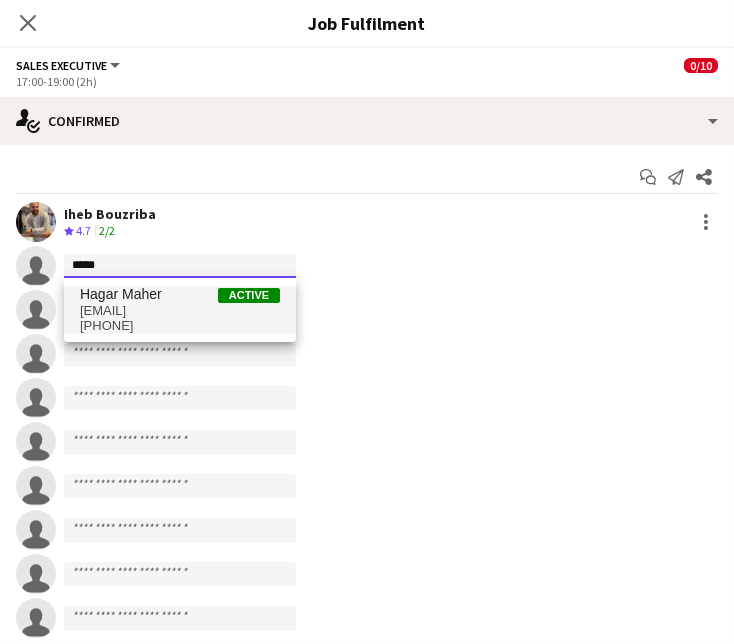 type on "*****" 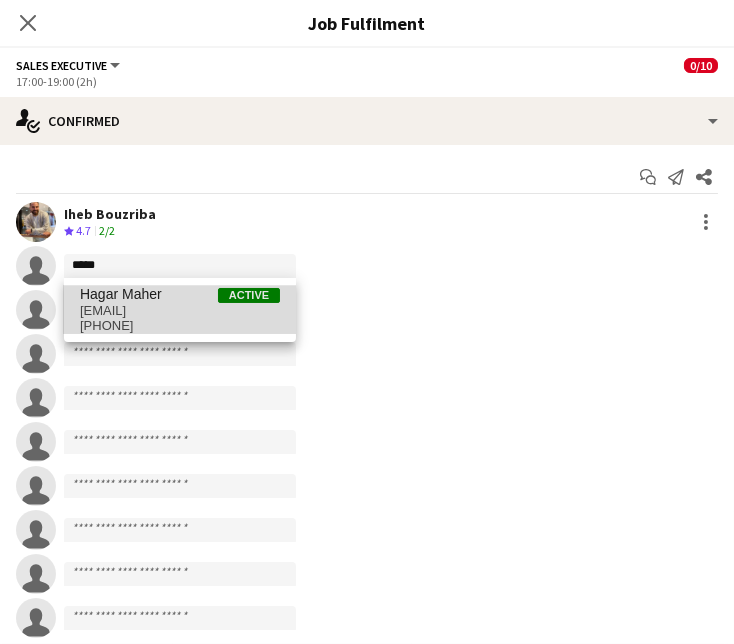 click on "Hagar Maher" at bounding box center [121, 294] 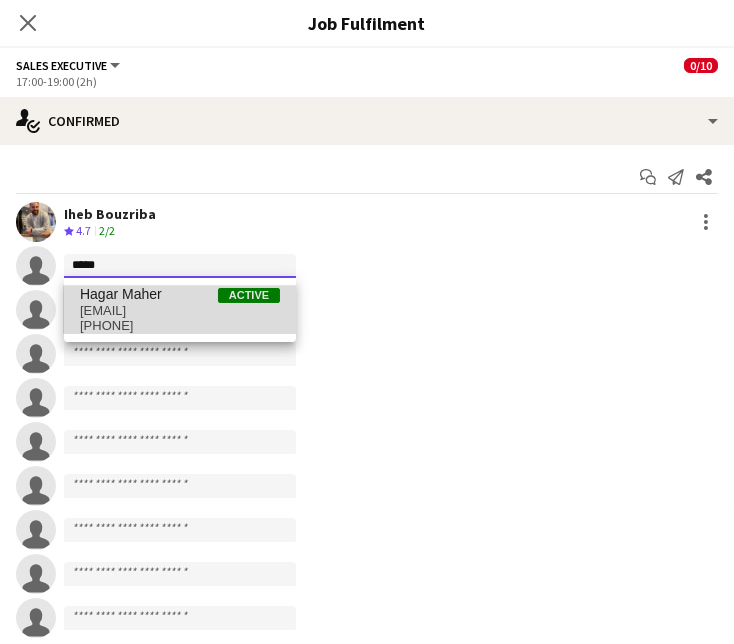 type 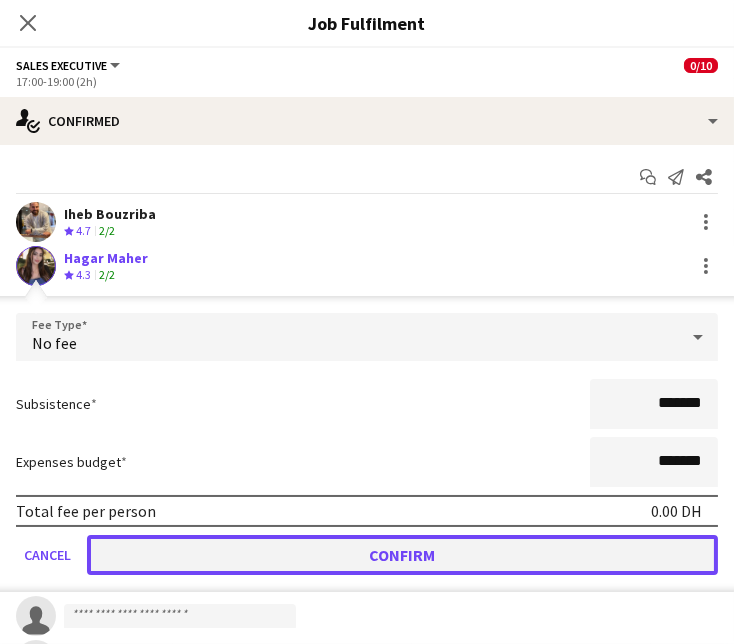 click on "Confirm" at bounding box center [402, 555] 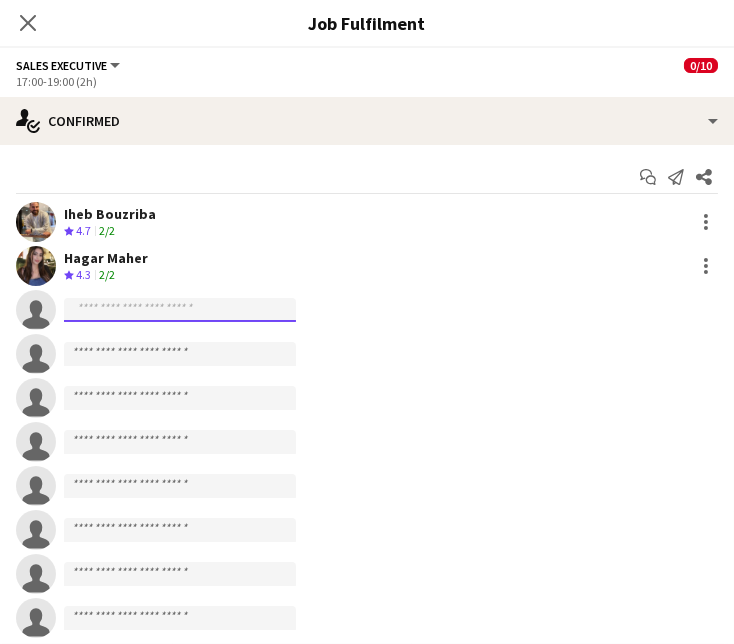 click at bounding box center (180, 398) 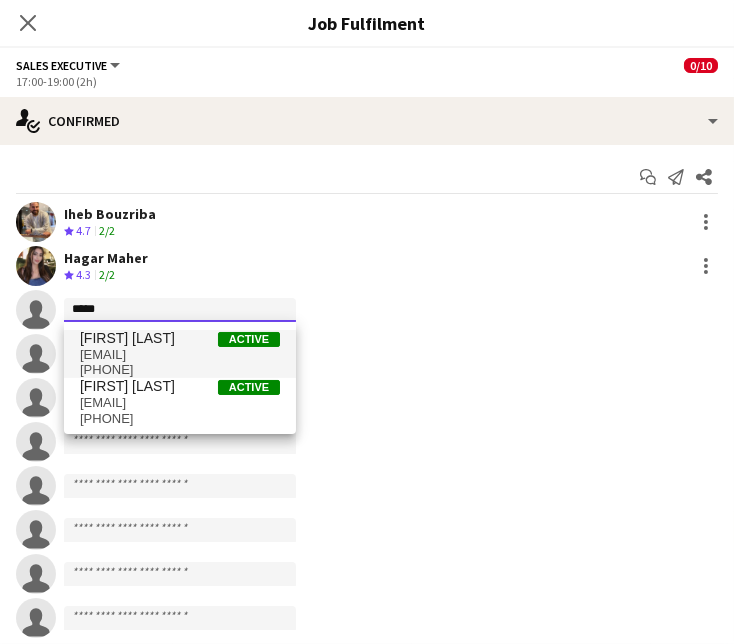 type on "*****" 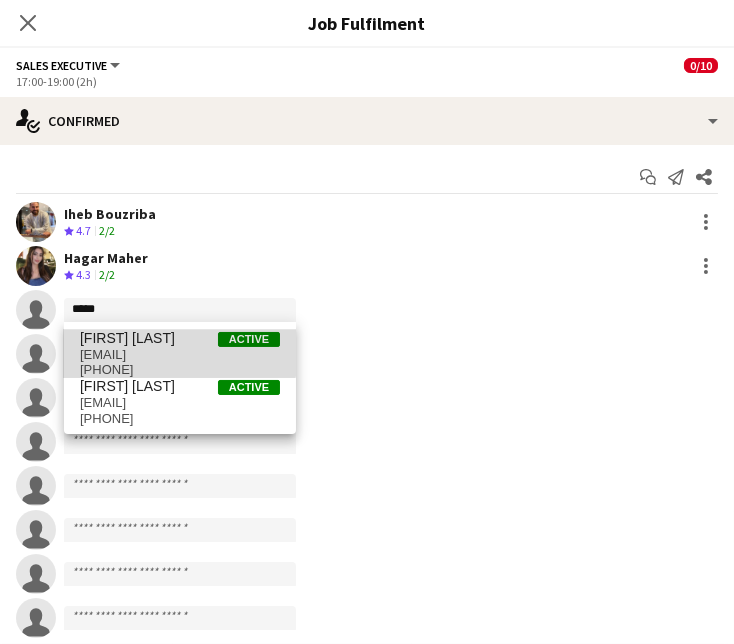 click on "[EMAIL]" at bounding box center (180, 355) 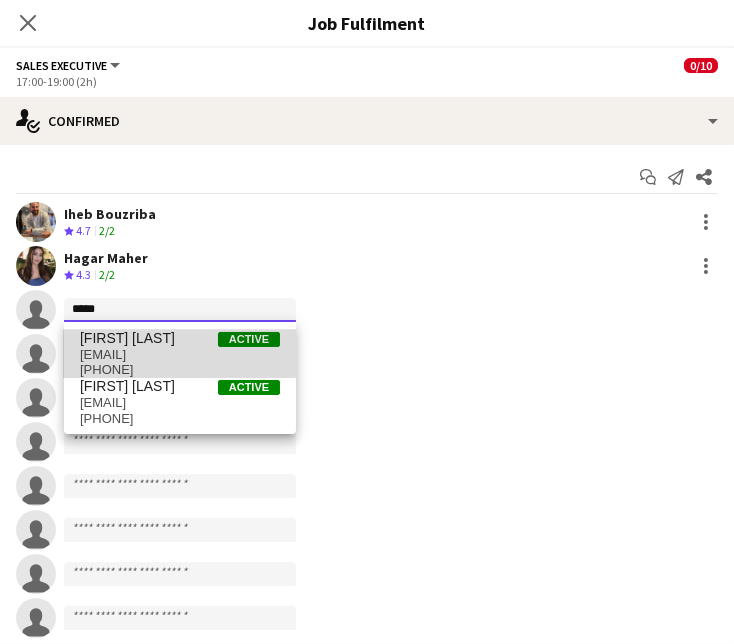 type 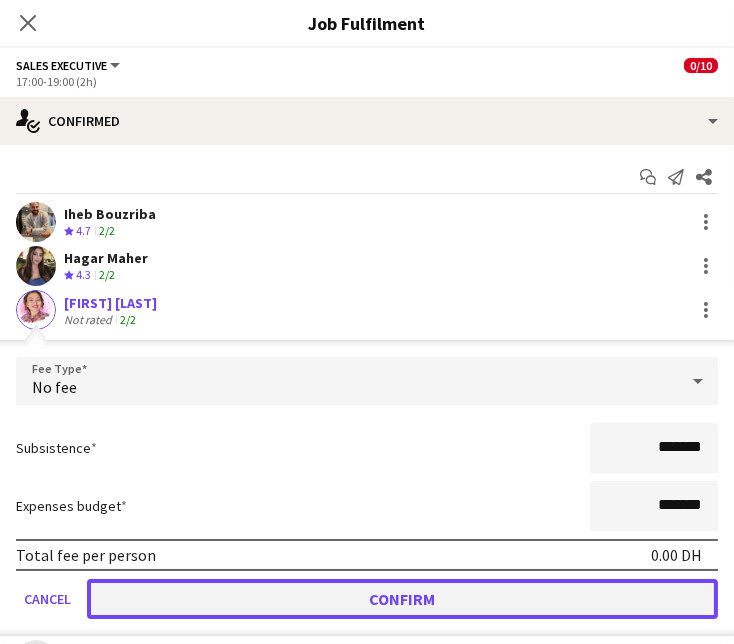 click on "Confirm" at bounding box center (402, 599) 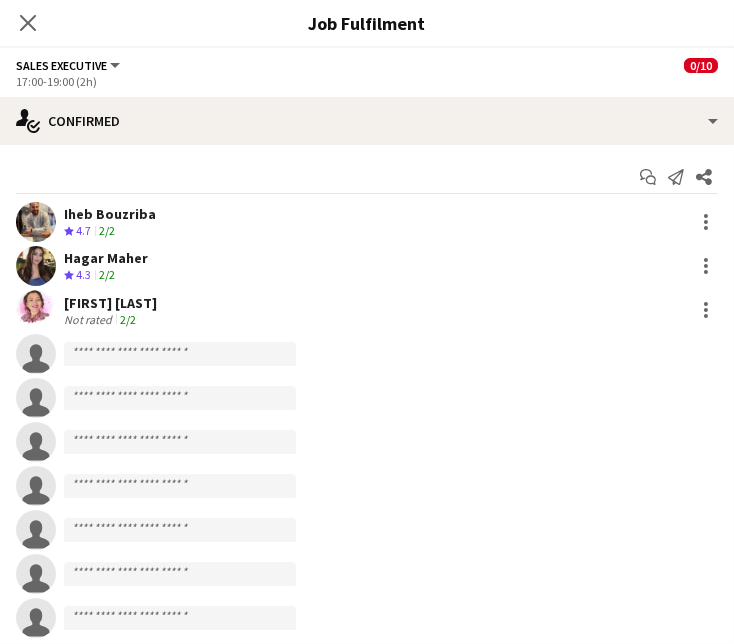 click on "Close pop-in" 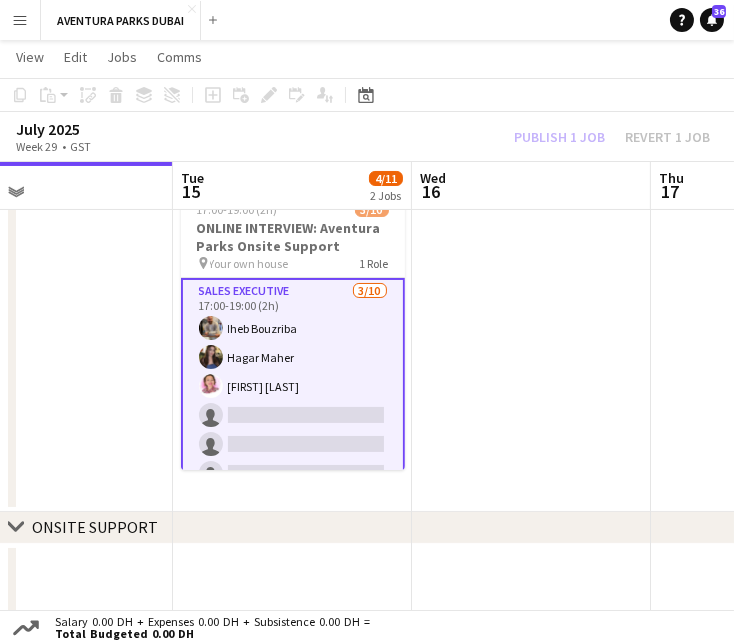 click on "Wed   16" at bounding box center (531, 186) 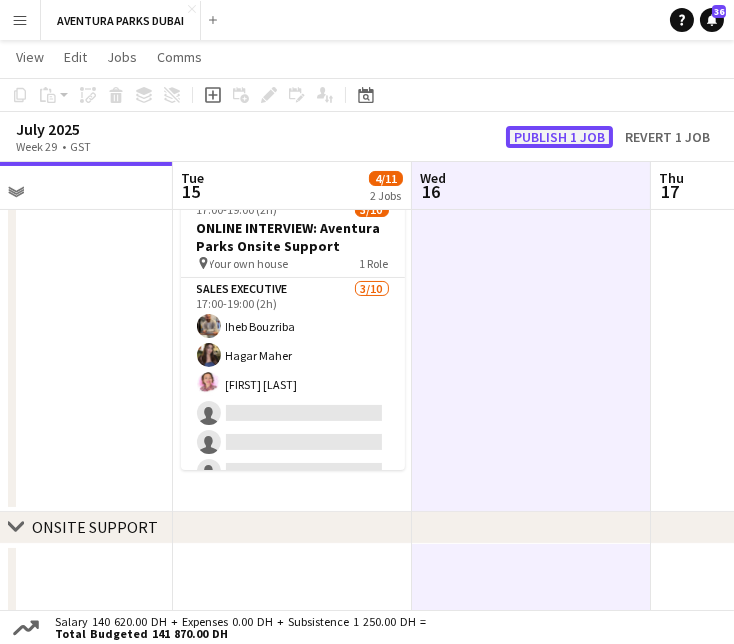 click on "Publish 1 job" 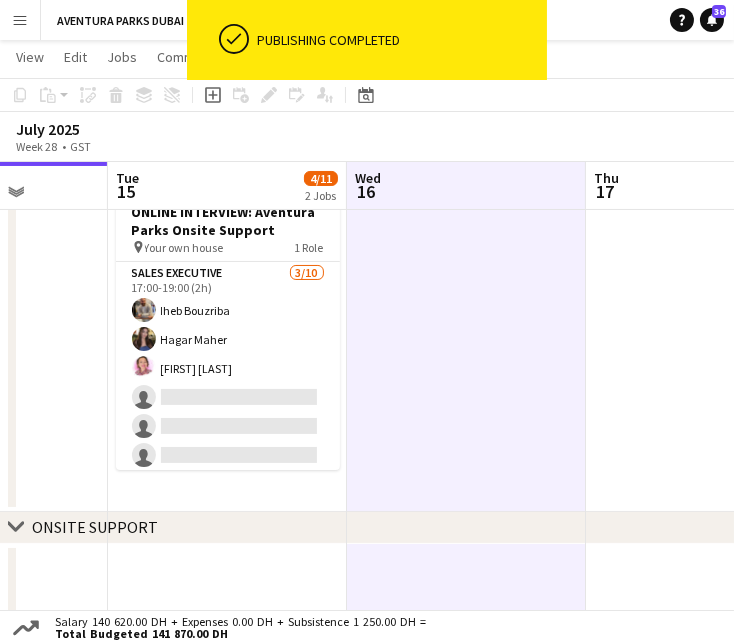 drag, startPoint x: 261, startPoint y: 387, endPoint x: 439, endPoint y: 403, distance: 178.71765 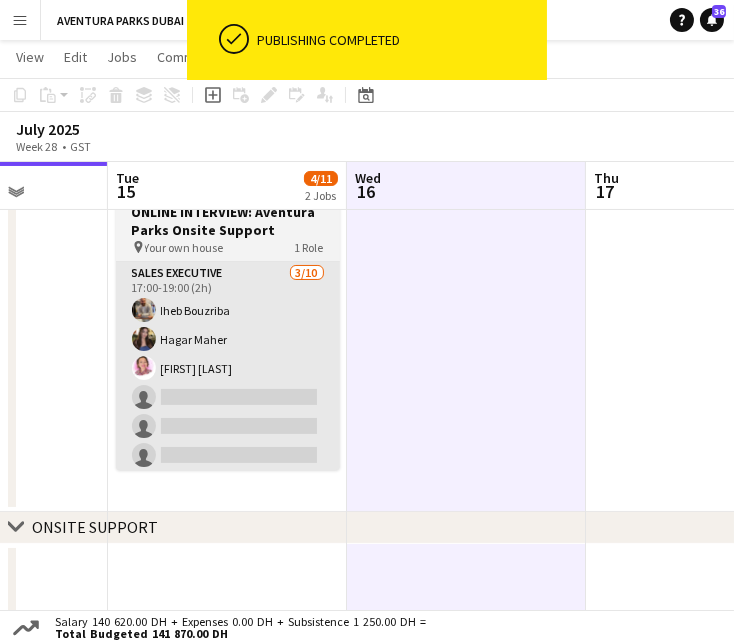 scroll, scrollTop: 0, scrollLeft: 605, axis: horizontal 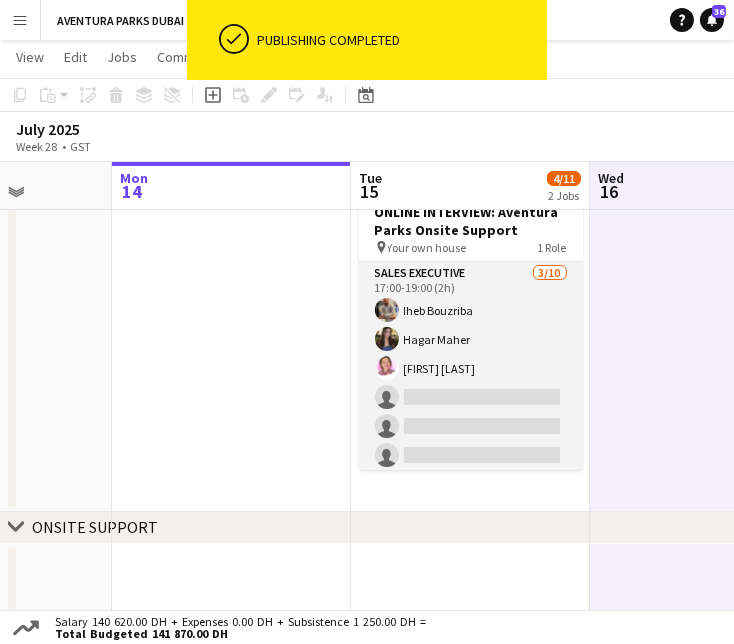 click on "Sales Executive   3/10   [TIME]-[TIME] ([TIME])
[FIRST] [LAST] [FIRST] [LAST] [FIRST] [LAST]
single-neutral-actions
single-neutral-actions
single-neutral-actions
single-neutral-actions
single-neutral-actions
single-neutral-actions" at bounding box center [471, 426] 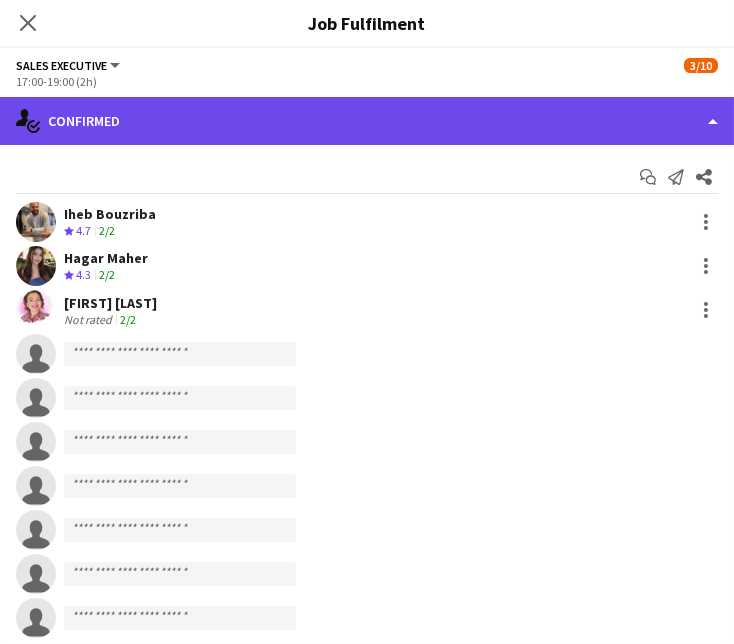 click on "single-neutral-actions-check-2
Confirmed" 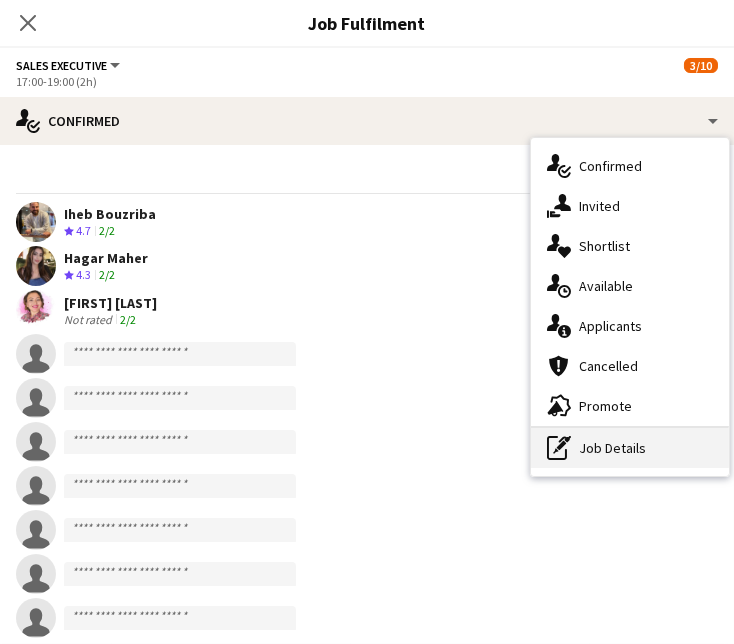 click on "pen-write
Job Details" at bounding box center [630, 448] 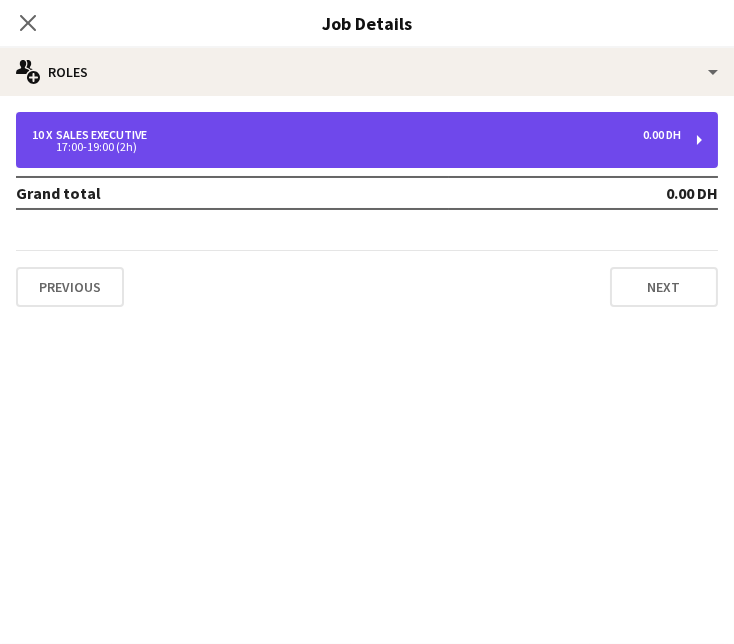 click on "[NUMBER] x   Sales Executive   [PRICE] [CURRENCY]" at bounding box center [356, 135] 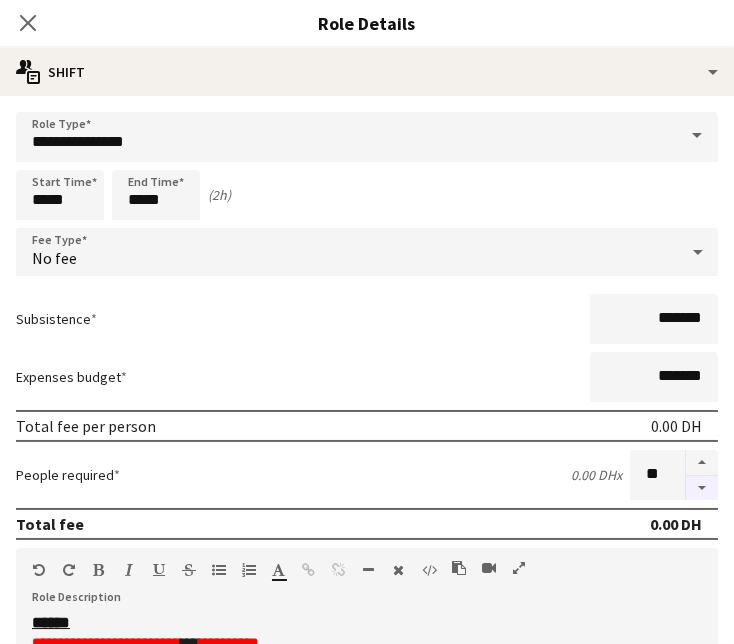 click at bounding box center (702, 488) 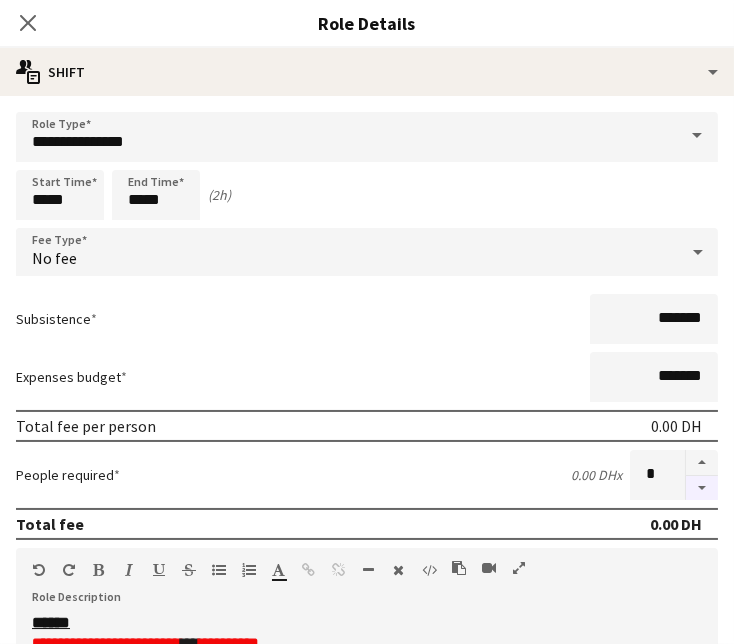 click at bounding box center [702, 488] 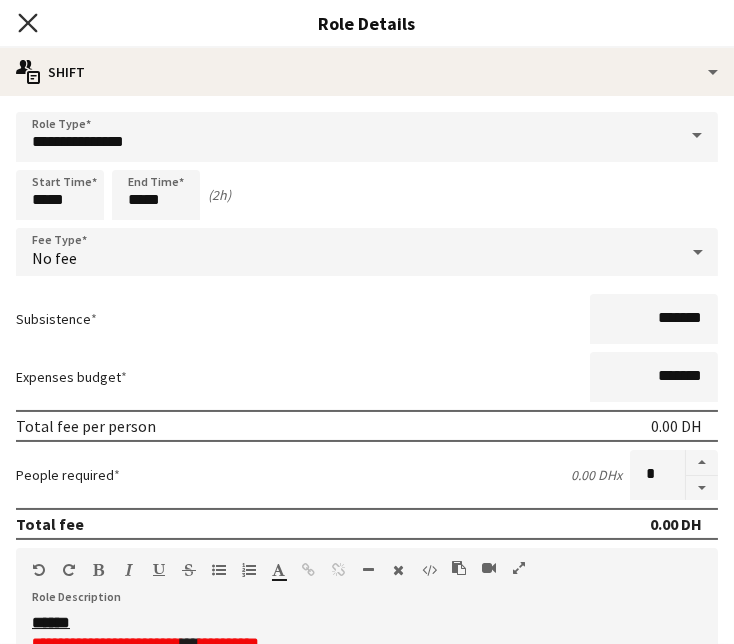 click on "Close pop-in" 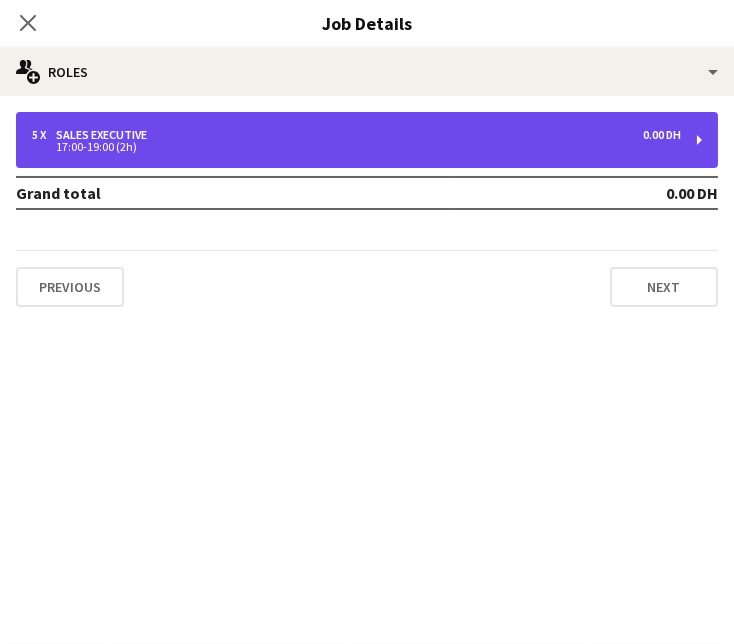 click on "17:00-19:00 (2h)" at bounding box center [356, 147] 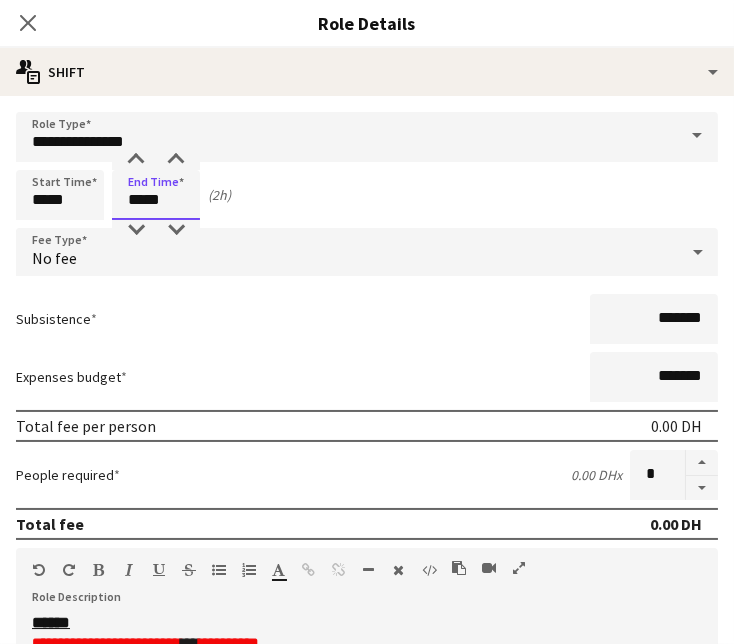 click on "*****" at bounding box center (156, 195) 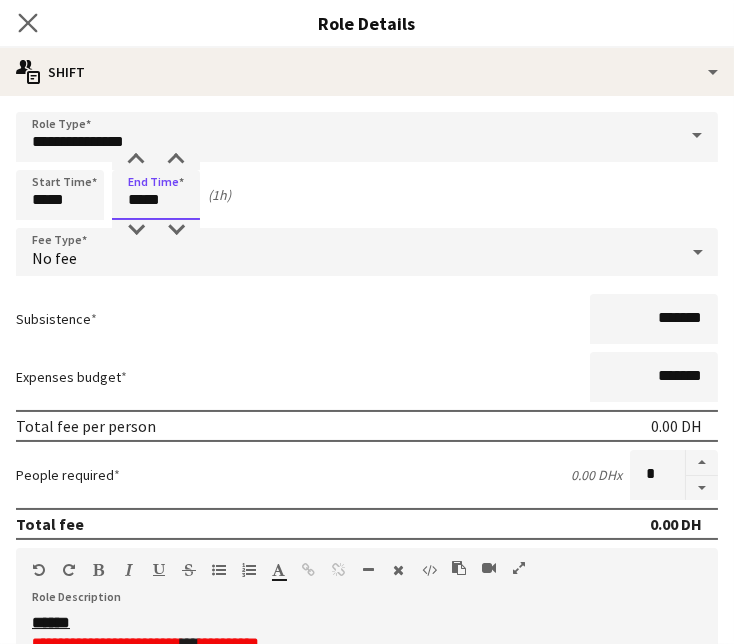 type on "*****" 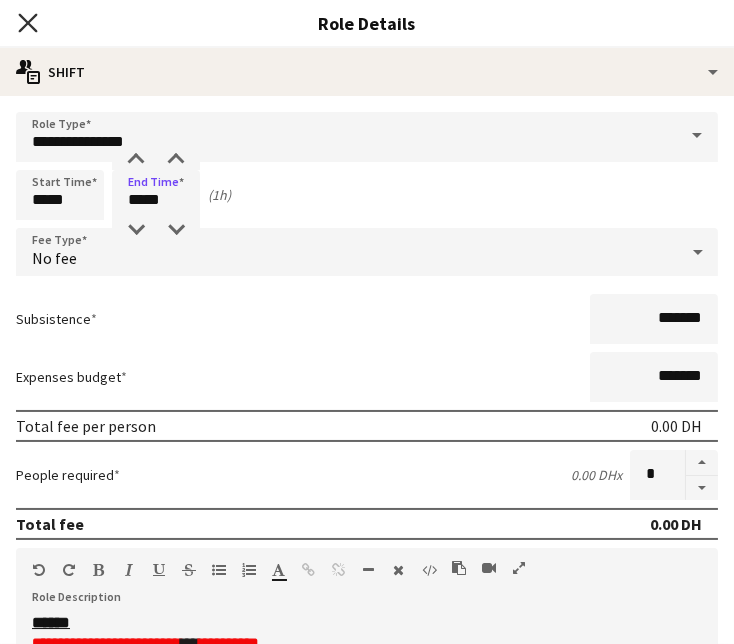 click on "Close pop-in" 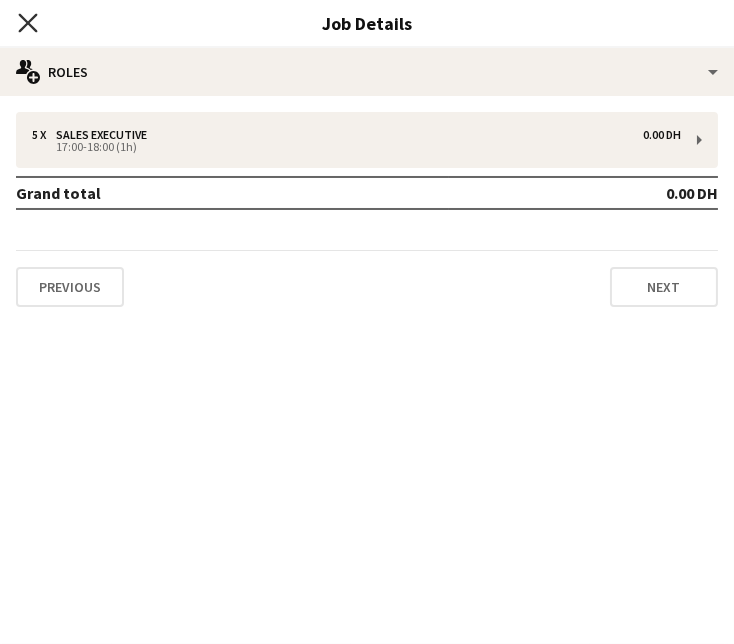 click on "Close pop-in" 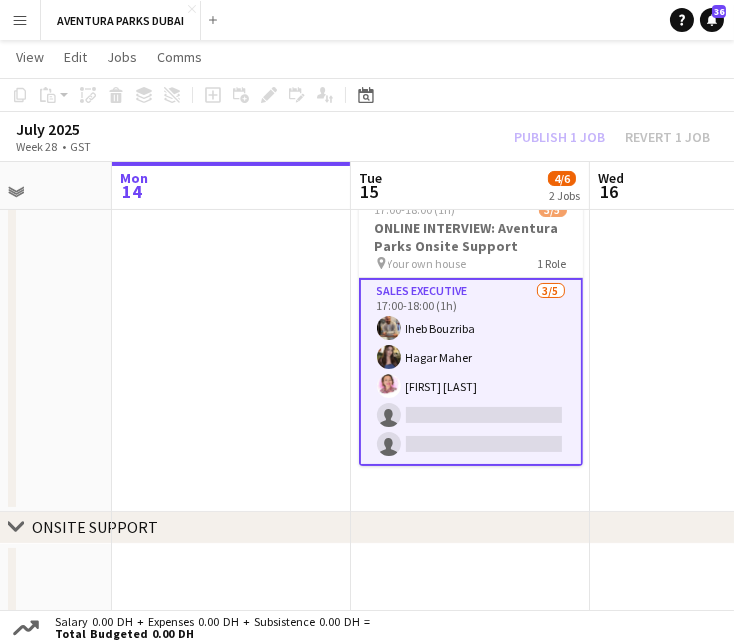 click at bounding box center [231, 257] 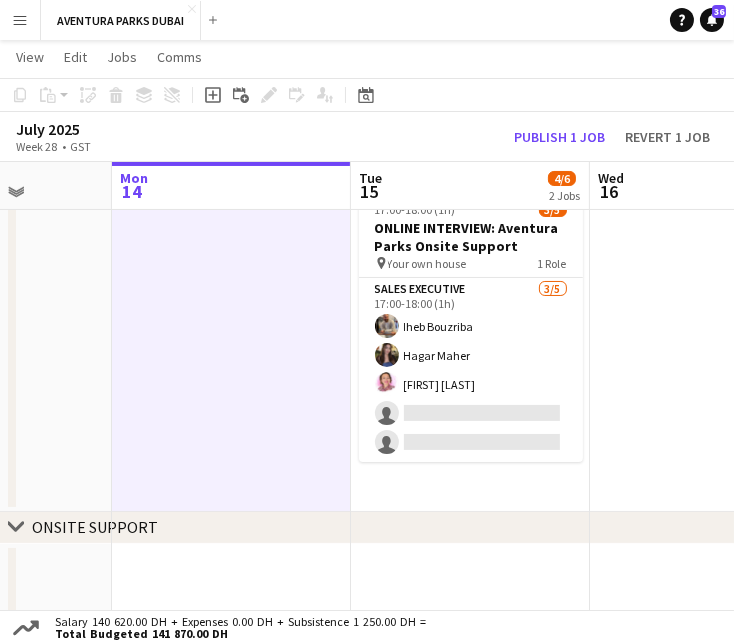 click on "[MONTH] [YEAR]   Week [NUMBER]
•   GST   Publish 1 job   Revert 1 job" 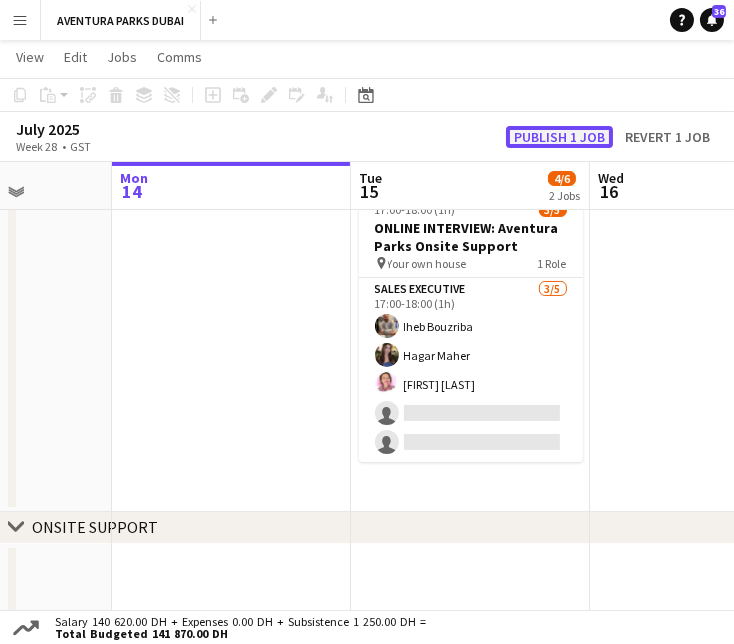click on "Publish 1 job" 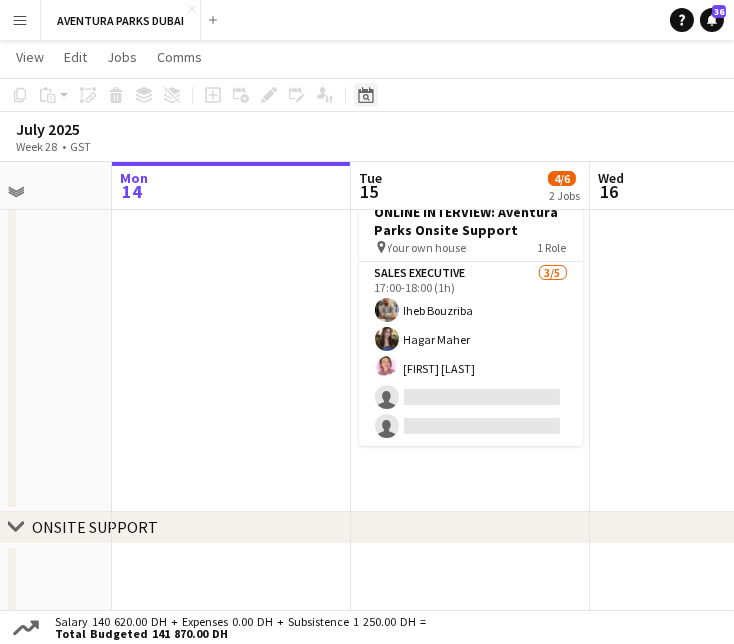 click 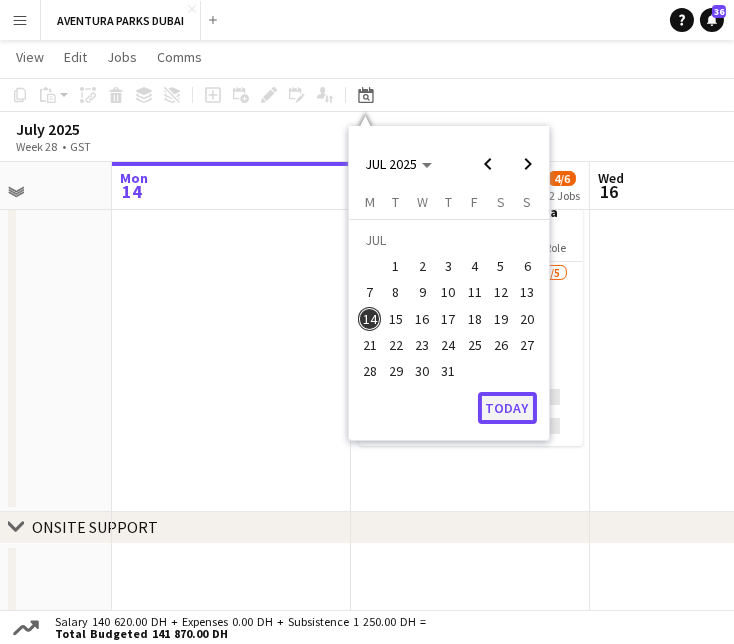 click on "Today" at bounding box center (507, 408) 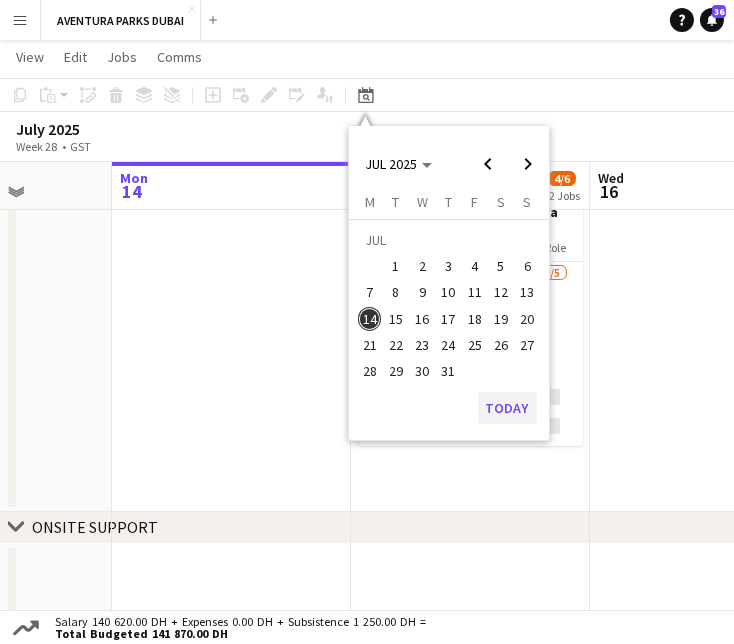 scroll, scrollTop: 0, scrollLeft: 418, axis: horizontal 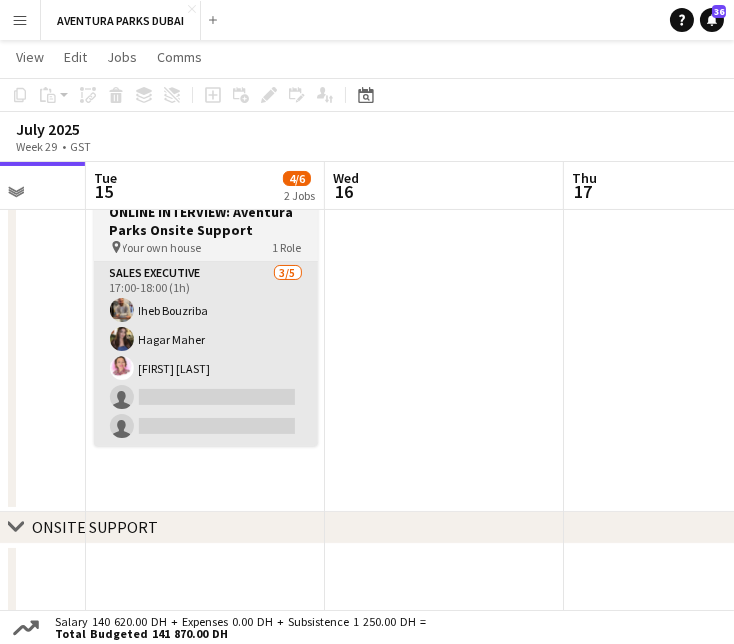 drag, startPoint x: 628, startPoint y: 321, endPoint x: 23, endPoint y: 343, distance: 605.39984 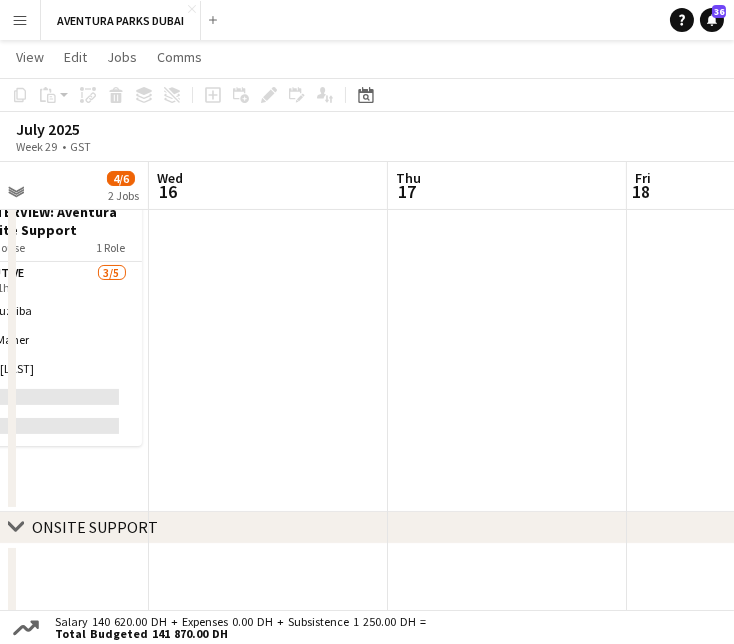 scroll, scrollTop: 0, scrollLeft: 851, axis: horizontal 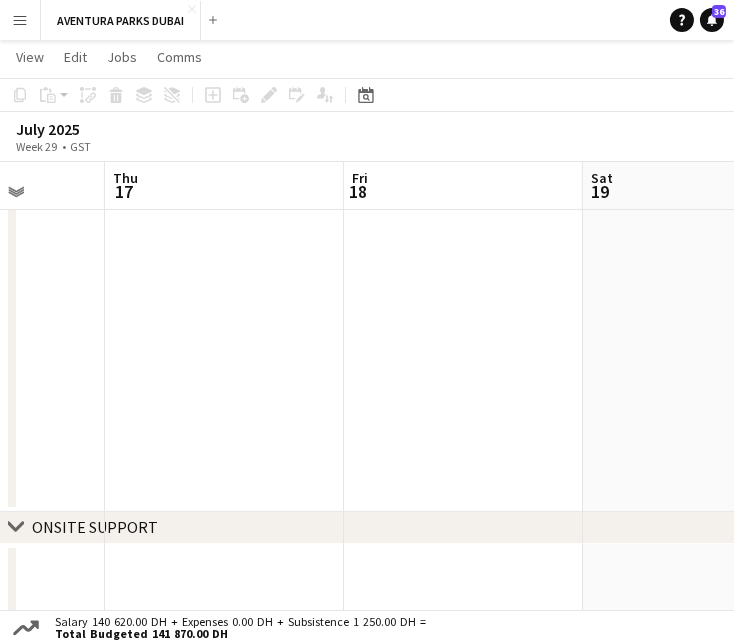 drag, startPoint x: 387, startPoint y: 361, endPoint x: -15, endPoint y: 336, distance: 402.7766 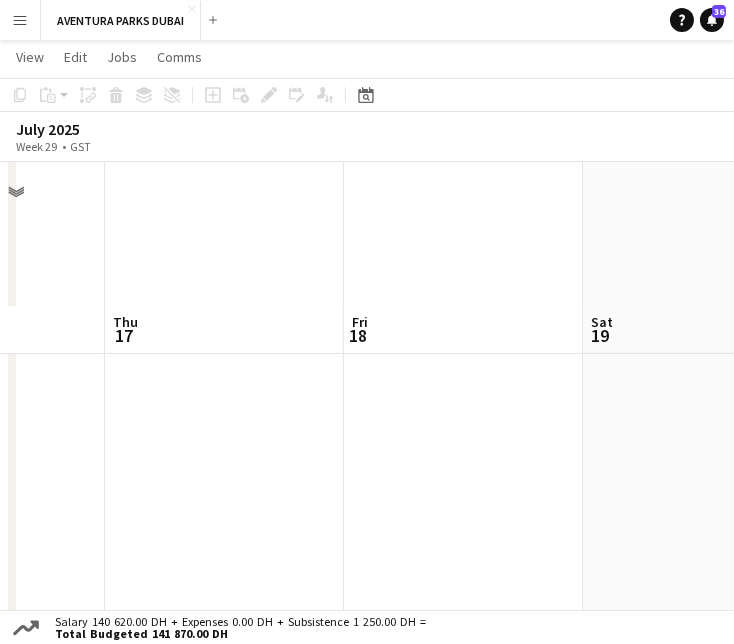 scroll, scrollTop: 0, scrollLeft: 0, axis: both 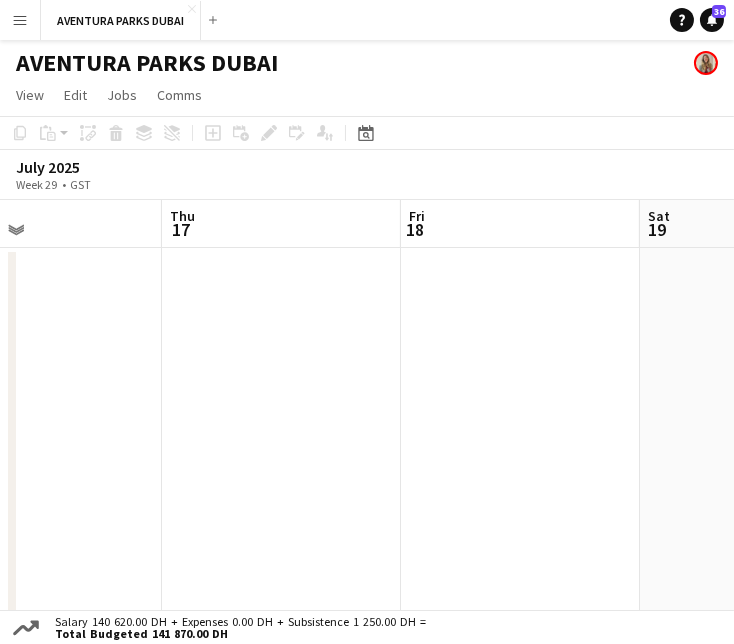 drag, startPoint x: 502, startPoint y: 441, endPoint x: -15, endPoint y: 235, distance: 556.5294 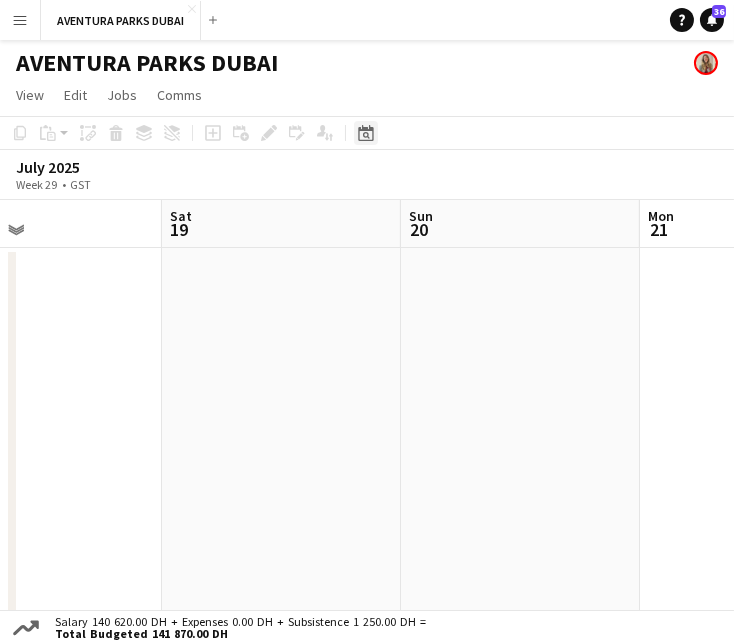click on "Date picker" 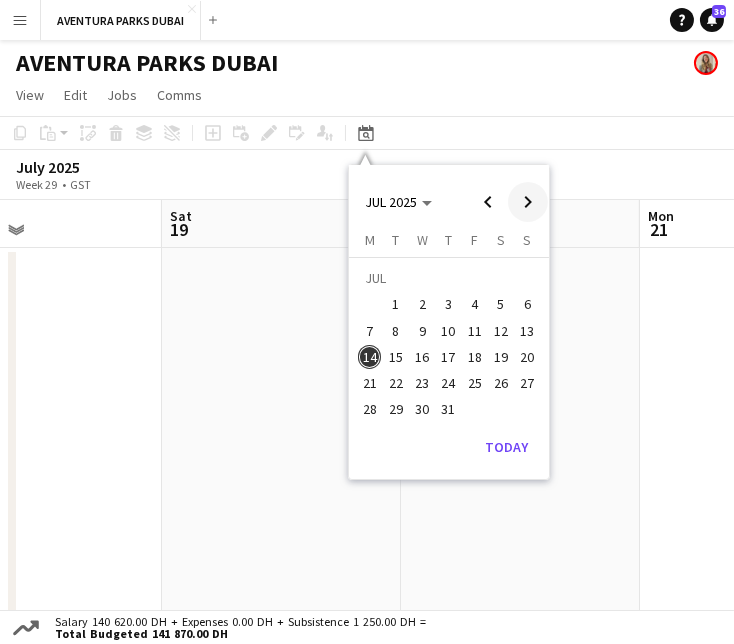 click at bounding box center [528, 202] 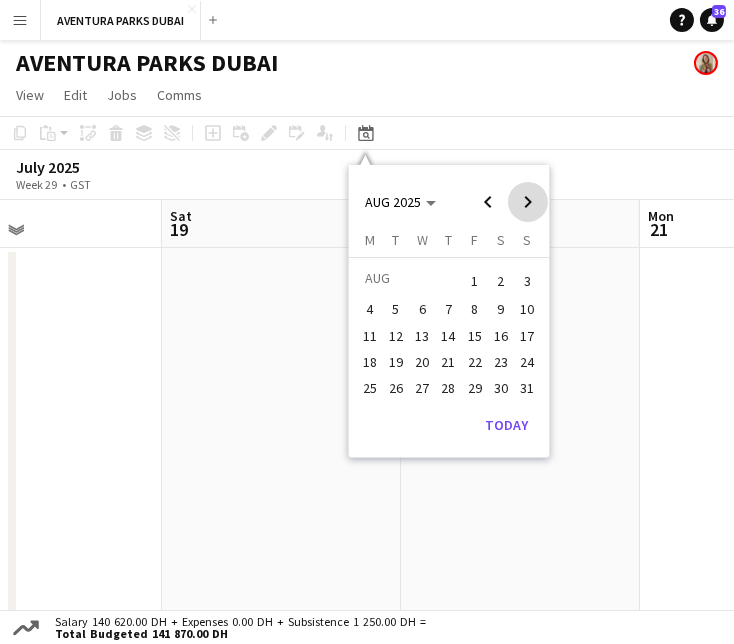 click at bounding box center [528, 202] 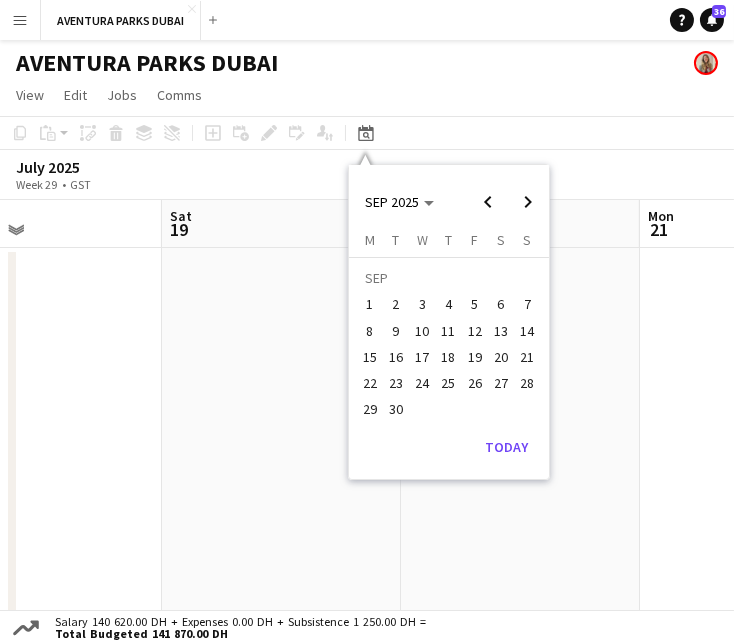 click on "1" at bounding box center (370, 305) 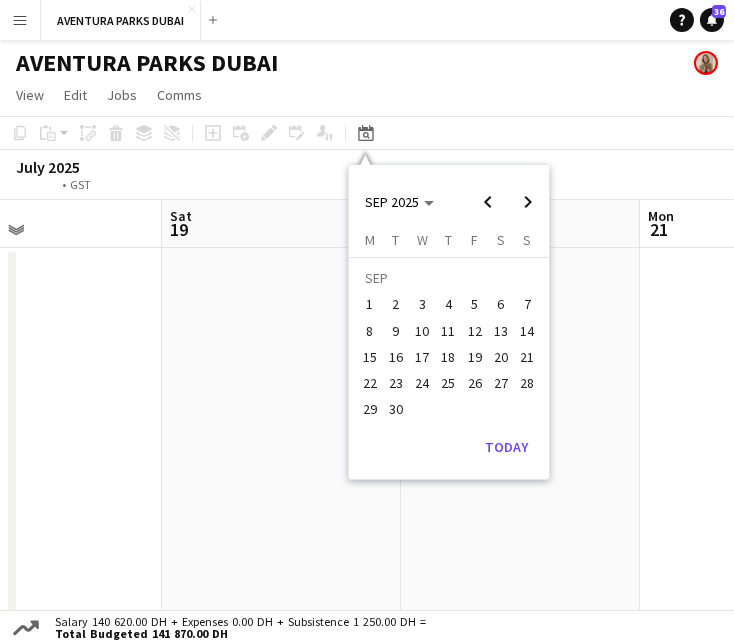 scroll, scrollTop: 0, scrollLeft: 418, axis: horizontal 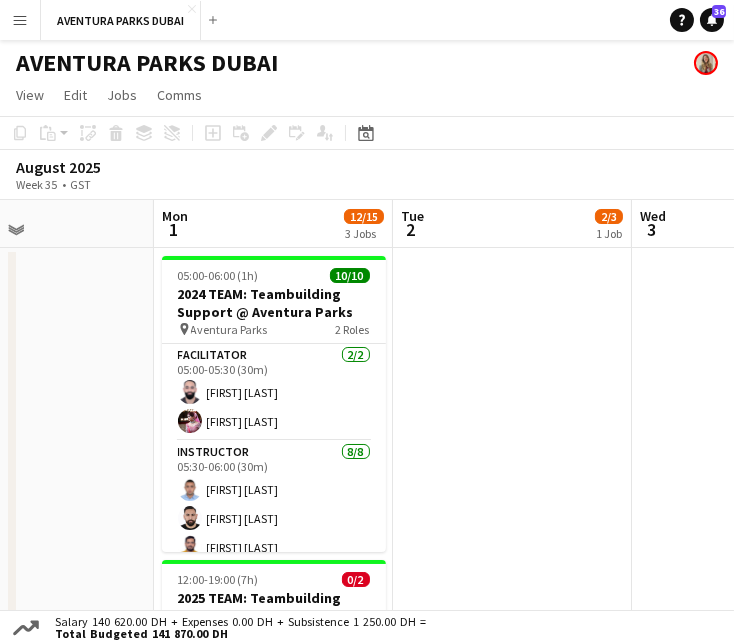 drag, startPoint x: 565, startPoint y: 307, endPoint x: 180, endPoint y: 161, distance: 411.75357 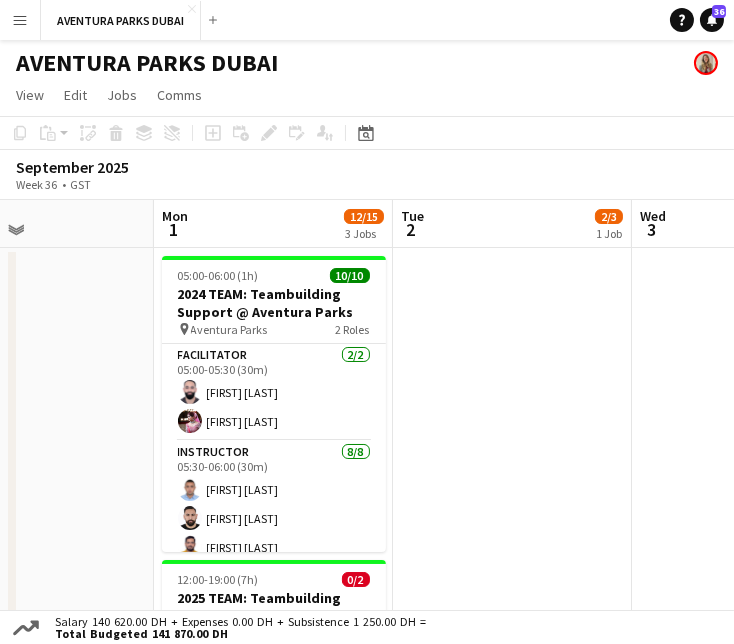 drag, startPoint x: 560, startPoint y: 357, endPoint x: -15, endPoint y: 219, distance: 591.3282 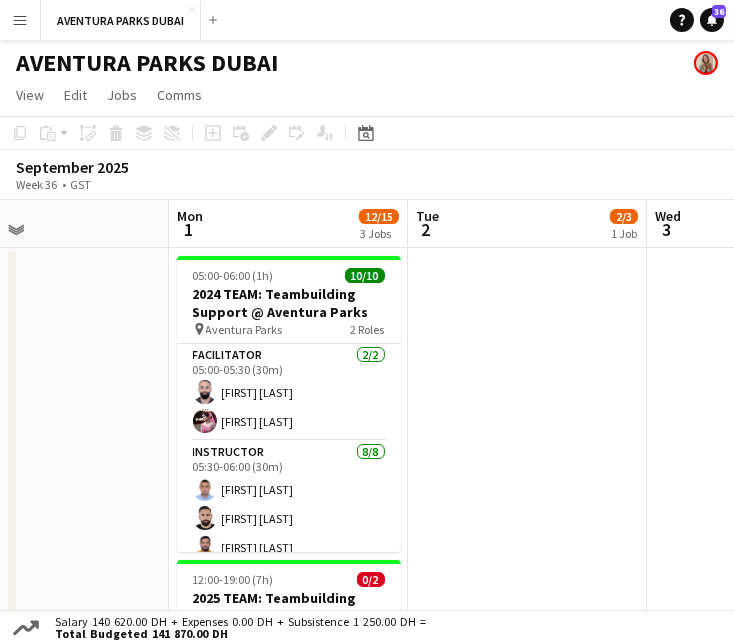 click on "Menu
Boards
Boards   Boards   All jobs   Status
Workforce
Workforce   My Workforce   Recruiting
Comms
Comms
Pay
Pay   Approvals   Payments   Reports
Platform Settings
Platform Settings   App settings   Your settings   Profiles
Training Academy
Training Academy
Knowledge Base
Knowledge Base
Product Updates
Product Updates   Log Out   Privacy   AVENTURA PARKS DUBAI
Close
Add
Help
Notifications
36   AVENTURA PARKS DUBAI   View  Day view expanded Day view collapsed Month view Date picker Jump to today Expand Linked Jobs  Edit  Copy" at bounding box center (367, 664) 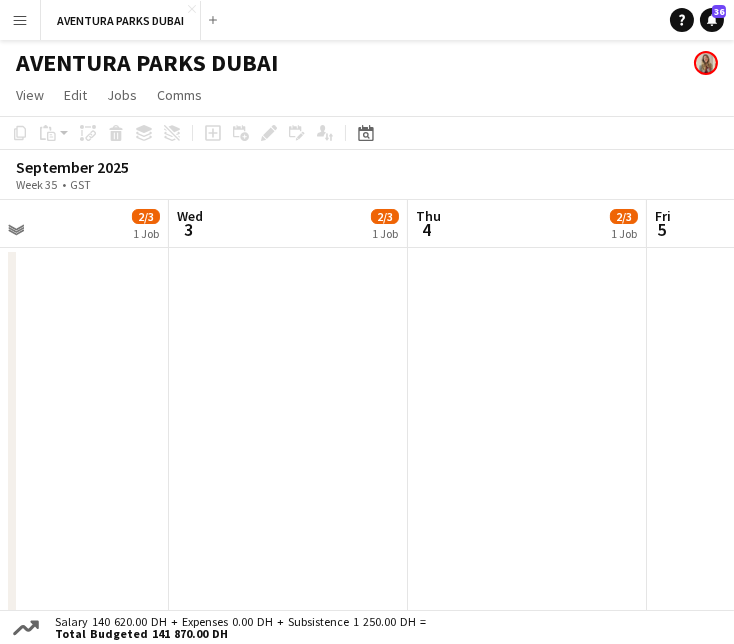 click on "Sun   31   Mon   1   12/15   3 Jobs   Tue   2   2/3   1 Job   Wed   3   2/3   1 Job   Thu   4   2/3   1 Job   Fri   5   2/3   1 Job   Sat   6   2/3   1 Job   Sun   7   Mon   8   2/3   1 Job   12:00-19:00 (7h)    0/2   2025 TEAM: Teambuilding Support @ Aventura Parks
pin
Aventura Parks   2 Roles   Facilitator   0/1   12:00-19:00 (7h)
[FIRST] [LAST] [FIRST] [LAST] [FIRST] [LAST] [FIRST] [LAST] [FIRST] [LAST] [FIRST] [LAST] [FIRST] [LAST]     09:00-18:00 (9h)    2/3   Aventura Parks Onsite Support
pin
Aventura Parks   3 Roles   Manager   0/1   09:00-18:00 (9h)
single-neutral-actions
Monitor   1/1   09:00-18:00 (9h)
[FIRST] [LAST]   Senior Customer Service Representative   1/1   09:00-18:00 (9h)
[FIRST] [LAST]     09:00-18:00 (9h)    2/3   Aventura Parks Onsite Support
pin
Aventura Parks   3 Roles   Manager   0/1   09:00-18:00 (9h)
single-neutral-actions
Monitor   1/1   09:00-18:00 (9h)
[FIRST] [LAST]   Senior Customer Service Representative   1/1   09:00-18:00 (9h)
[FIRST] [LAST]     09:00-18:00 (9h)    2/3   Aventura Parks Onsite Support
pin
3 Roles" at bounding box center [367, 747] 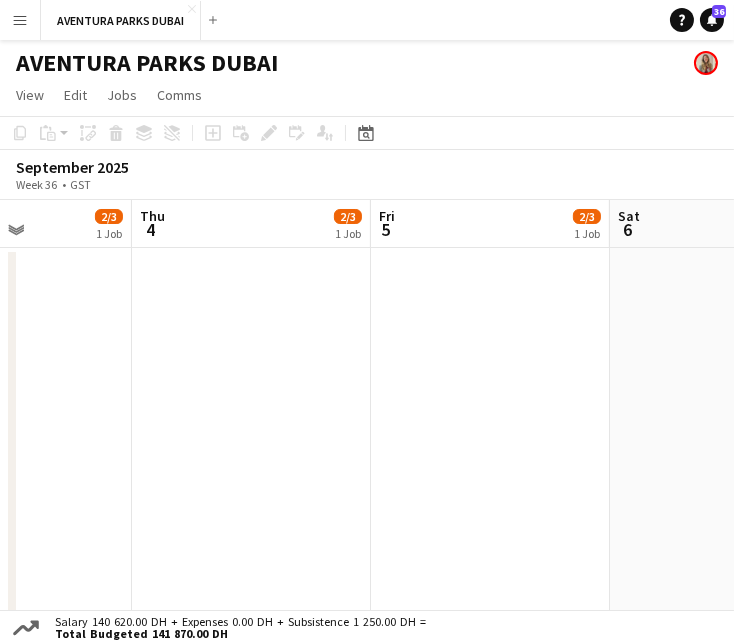 drag, startPoint x: 578, startPoint y: 484, endPoint x: 60, endPoint y: 318, distance: 543.94855 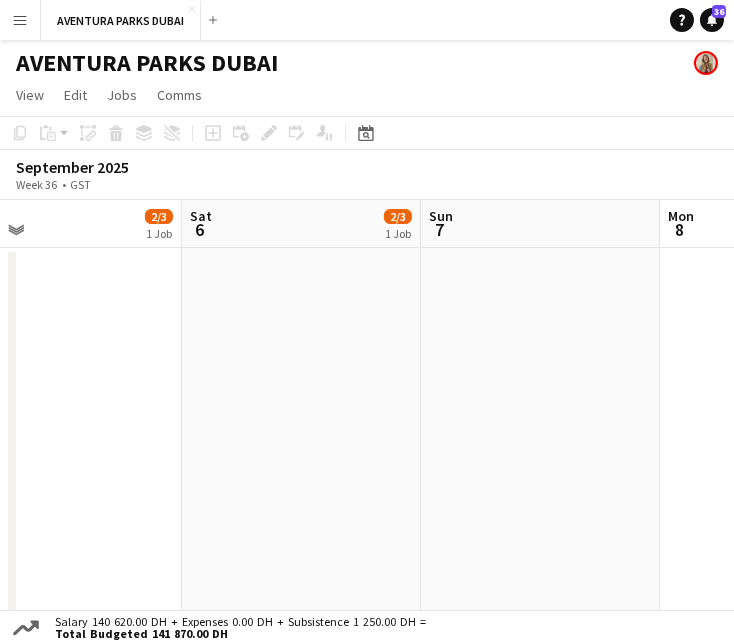 drag, startPoint x: 145, startPoint y: 433, endPoint x: 55, endPoint y: 413, distance: 92.19544 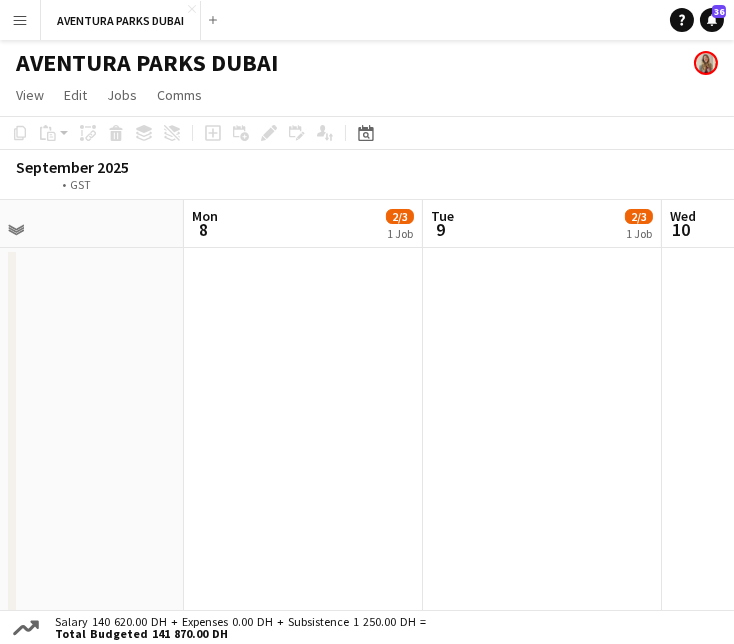 drag, startPoint x: 644, startPoint y: 476, endPoint x: 160, endPoint y: 435, distance: 485.73346 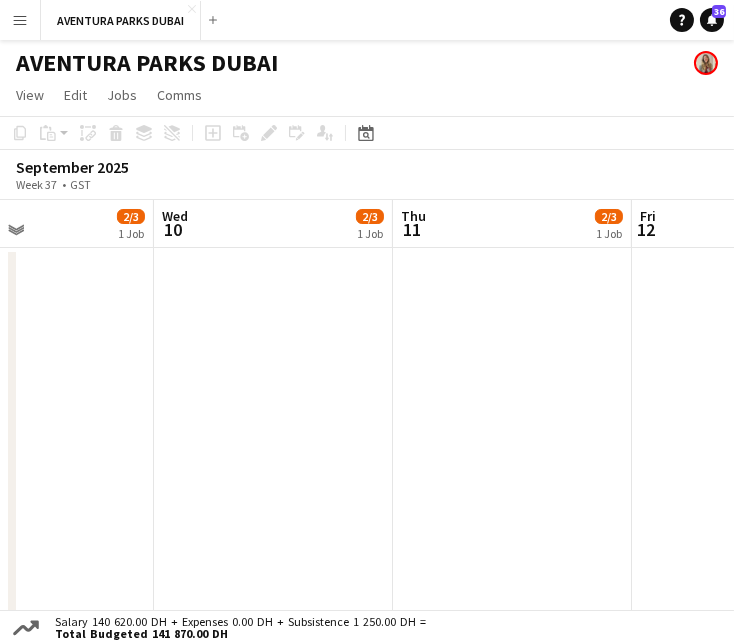 drag, startPoint x: 522, startPoint y: 421, endPoint x: -15, endPoint y: 331, distance: 544.4897 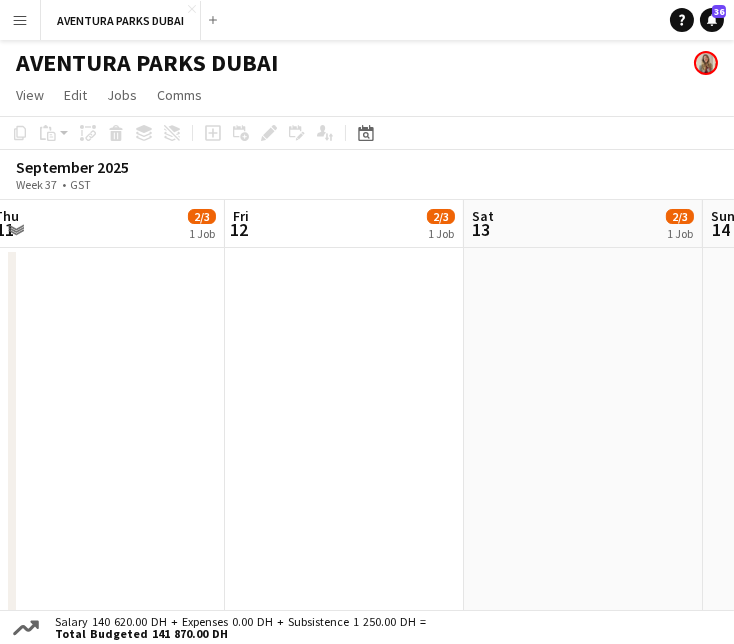 drag, startPoint x: 489, startPoint y: 327, endPoint x: 80, endPoint y: 311, distance: 409.31284 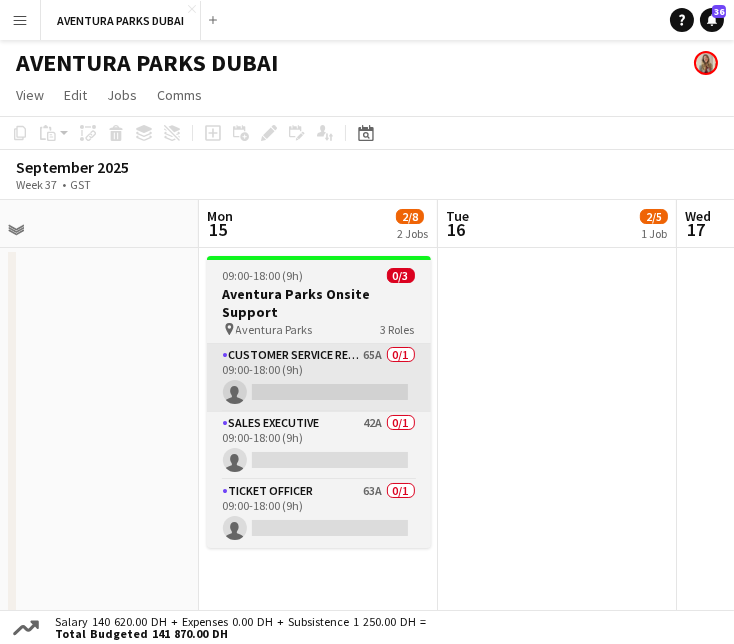 drag, startPoint x: 471, startPoint y: 379, endPoint x: 305, endPoint y: 378, distance: 166.003 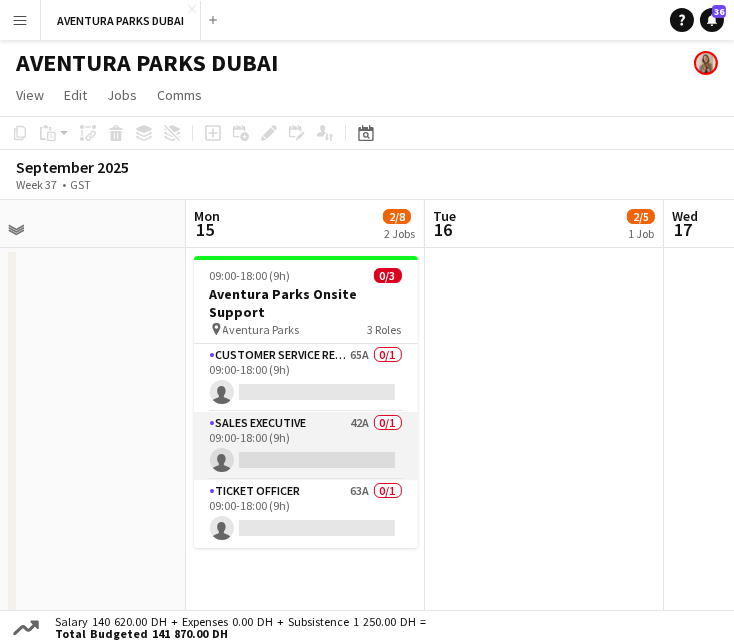 click on "Sales Executive   42A   0/1   09:00-18:00 (9h)
single-neutral-actions" at bounding box center [306, 446] 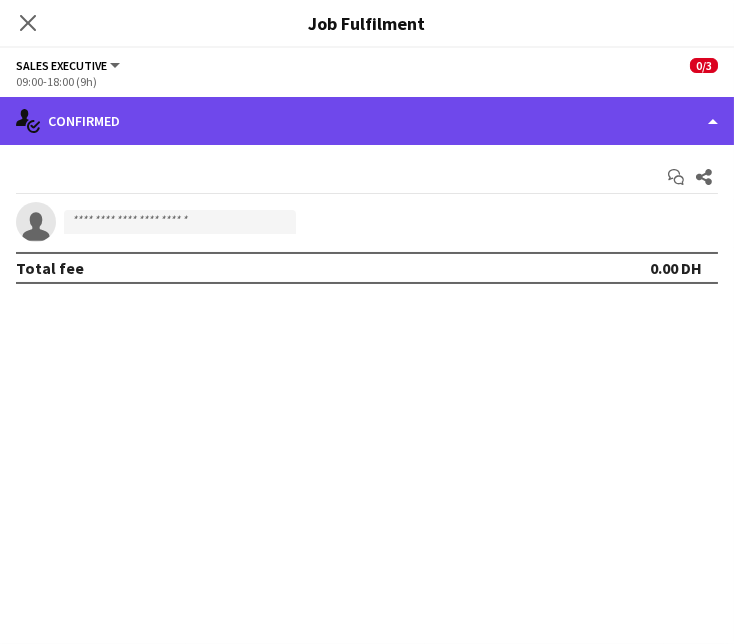 click on "single-neutral-actions-check-2
Confirmed" 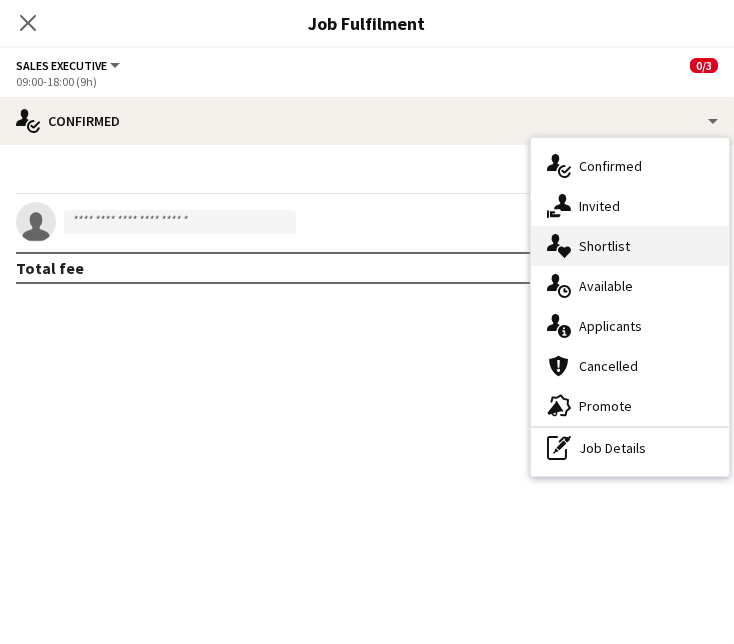 click on "single-neutral-actions-heart
Shortlist" at bounding box center (630, 246) 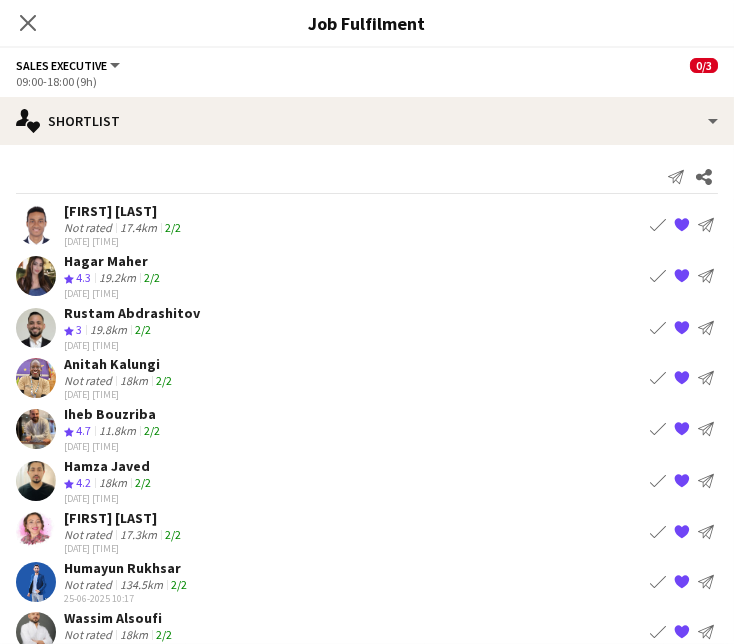 click on "{{ spriteTitle }}" at bounding box center [682, 327] 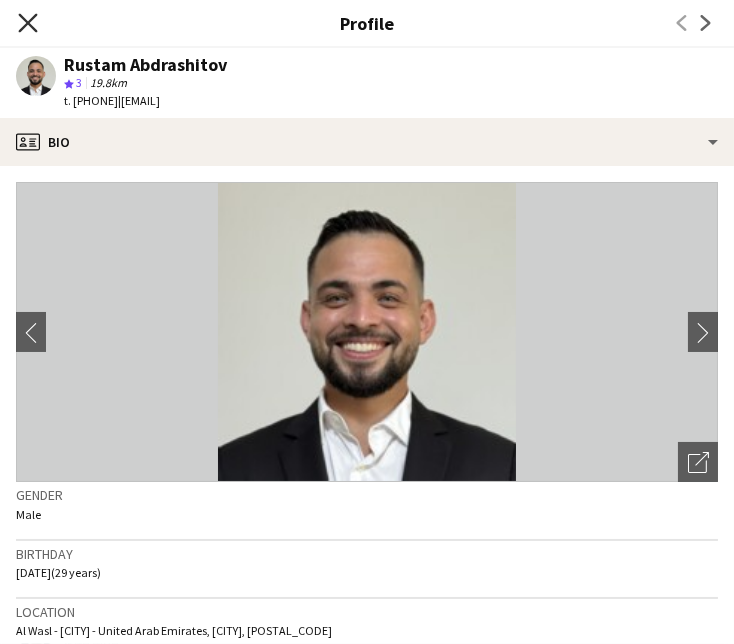 click on "Close pop-in" 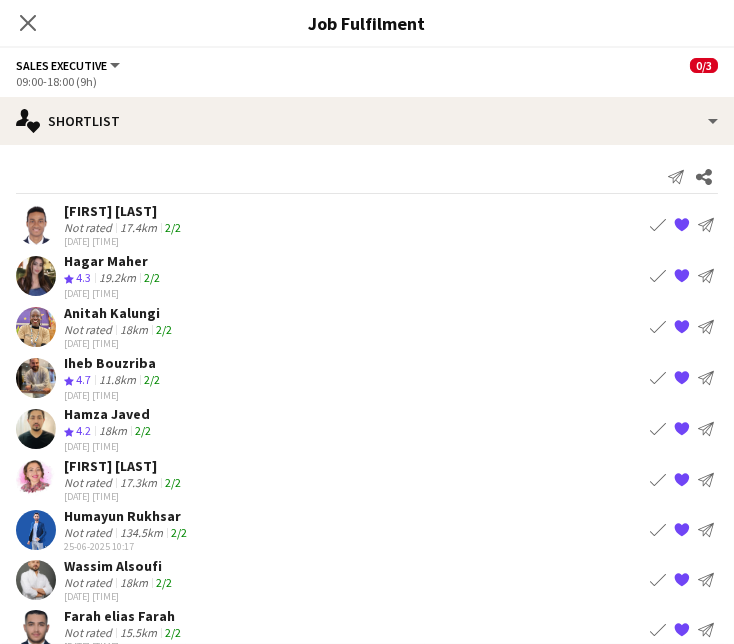 click on "{{ spriteTitle }}" at bounding box center [682, 327] 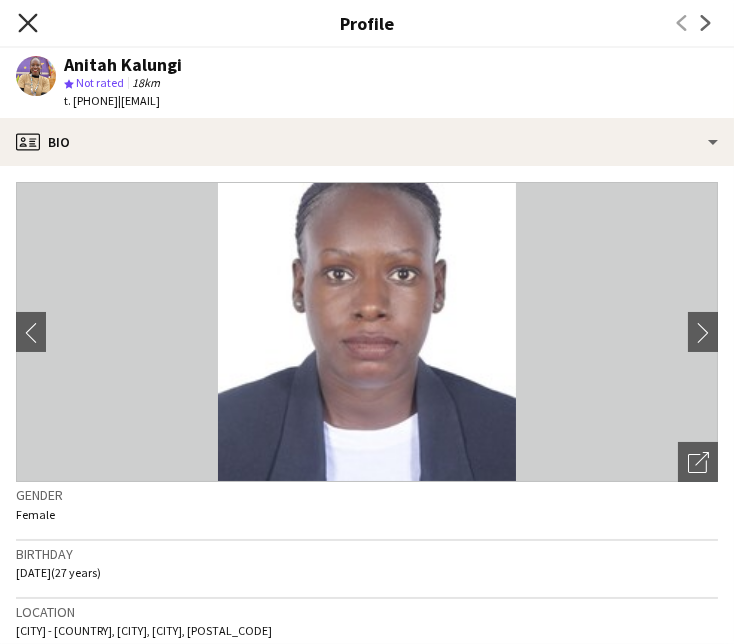 click on "Close pop-in" 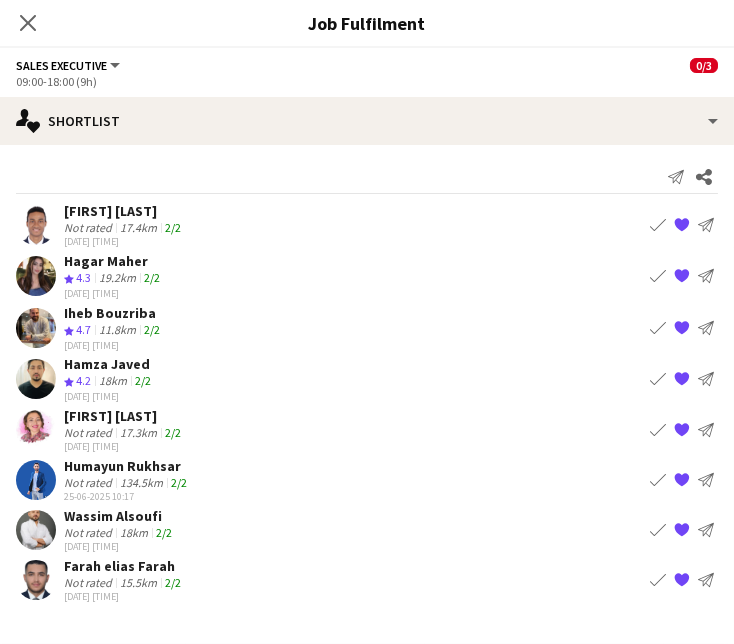 click on "{{ spriteTitle }}" at bounding box center [682, 530] 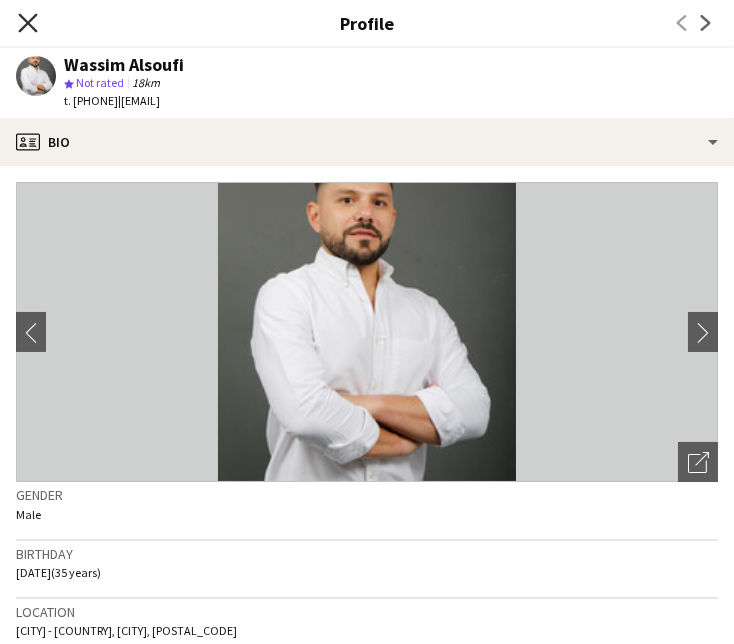 click 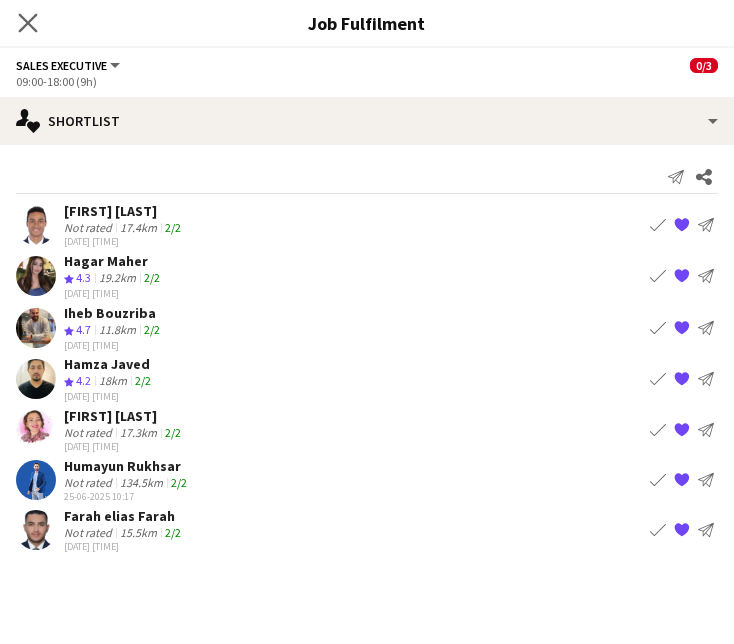 click on "Close pop-in" 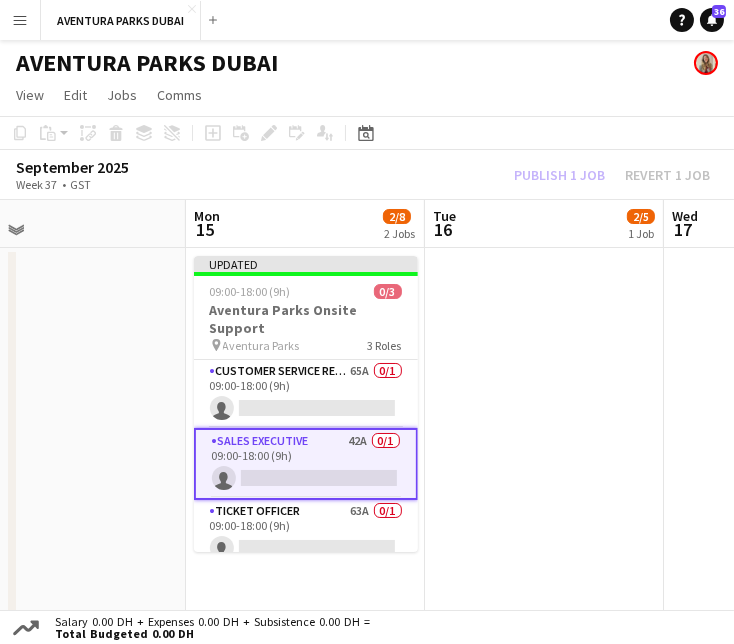click on "Publish 1 job   Revert 1 job" 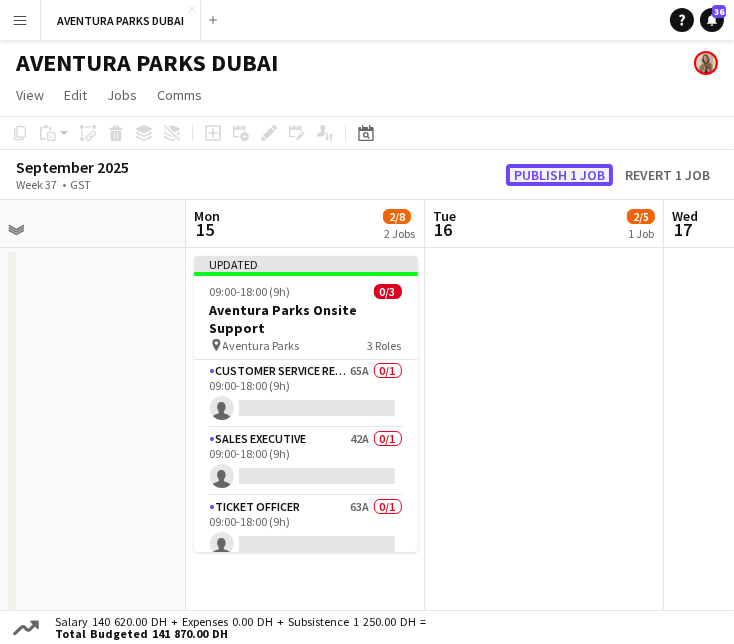 click on "Publish 1 job" 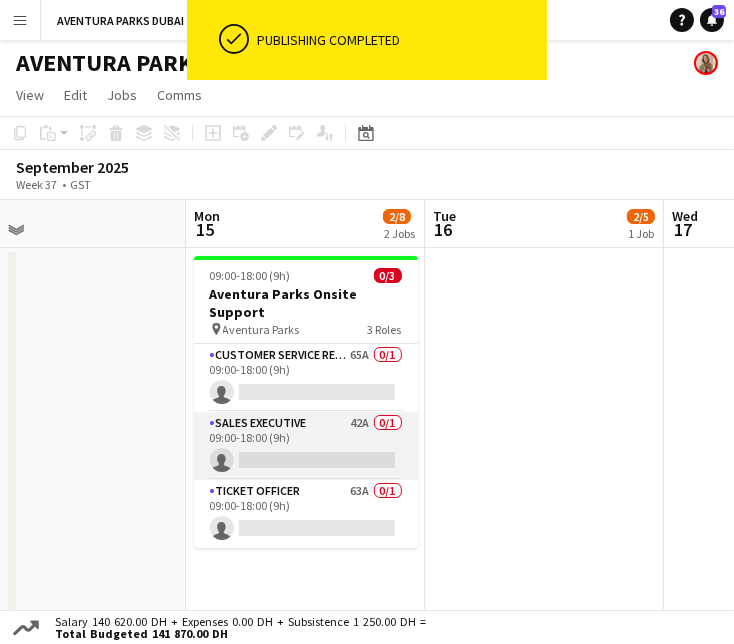 click on "Sales Executive   42A   0/1   09:00-18:00 (9h)
single-neutral-actions" at bounding box center (306, 446) 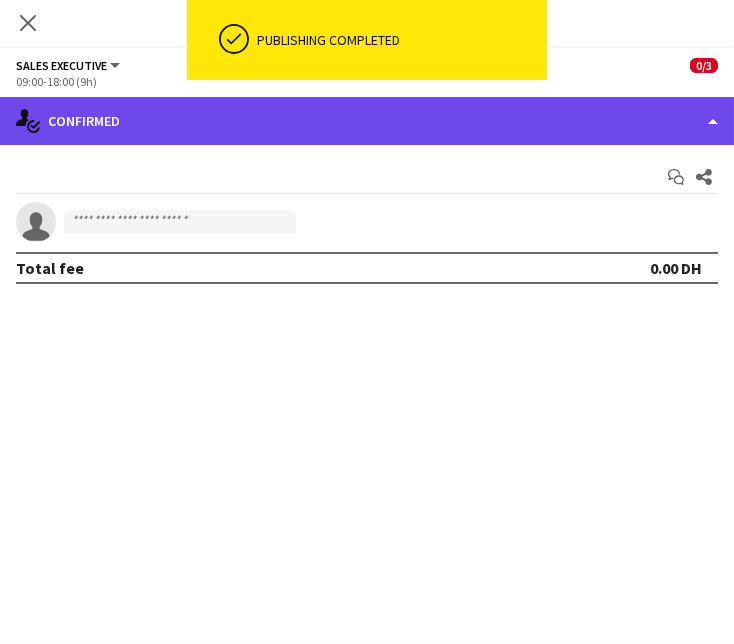 click on "single-neutral-actions-check-2
Confirmed" 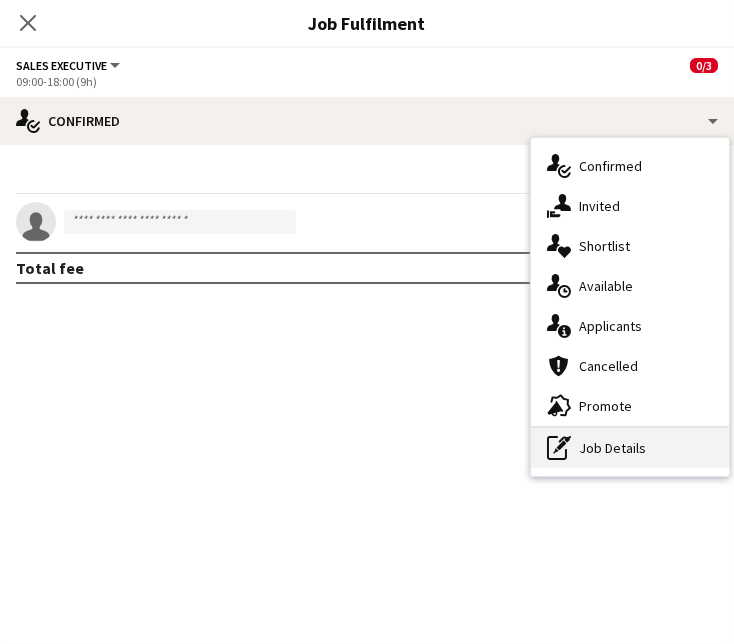 click on "pen-write
Job Details" at bounding box center [630, 448] 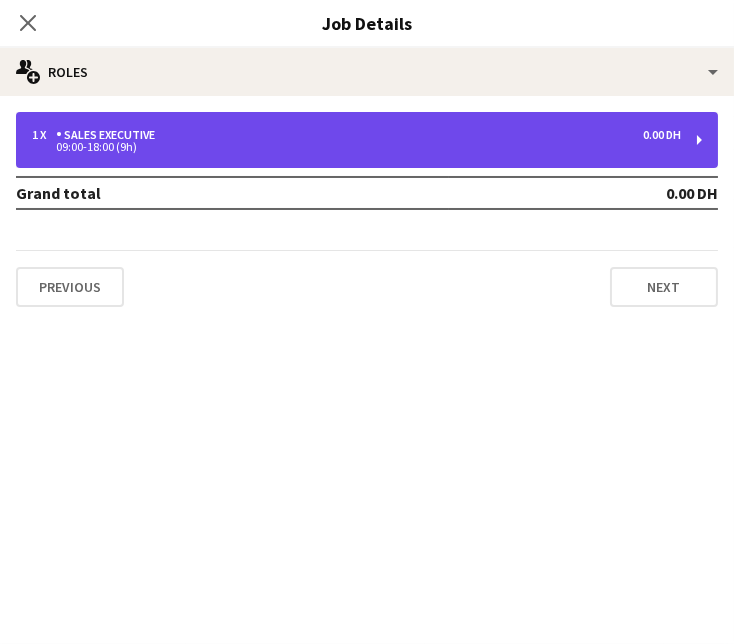 click on "1 x   Sales Executive   0.00 DH   09:00-18:00 (9h)" at bounding box center (367, 140) 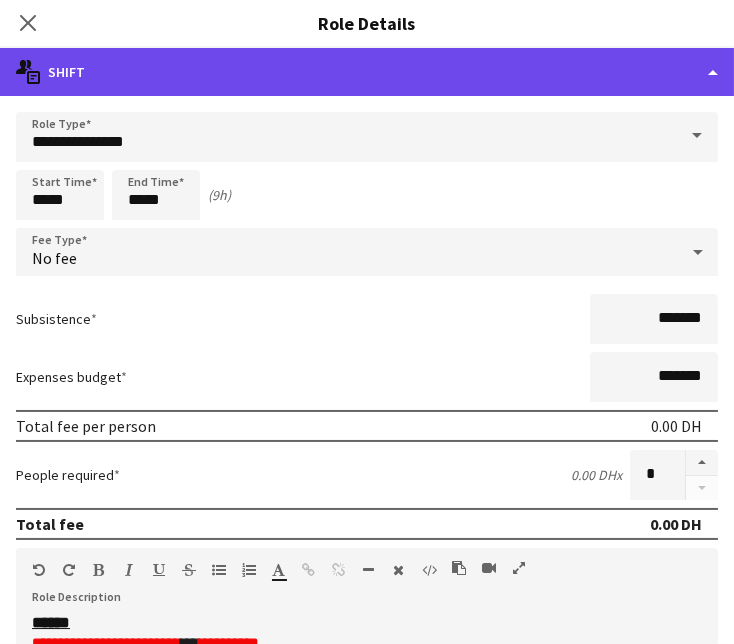 click on "multiple-actions-text
Shift" 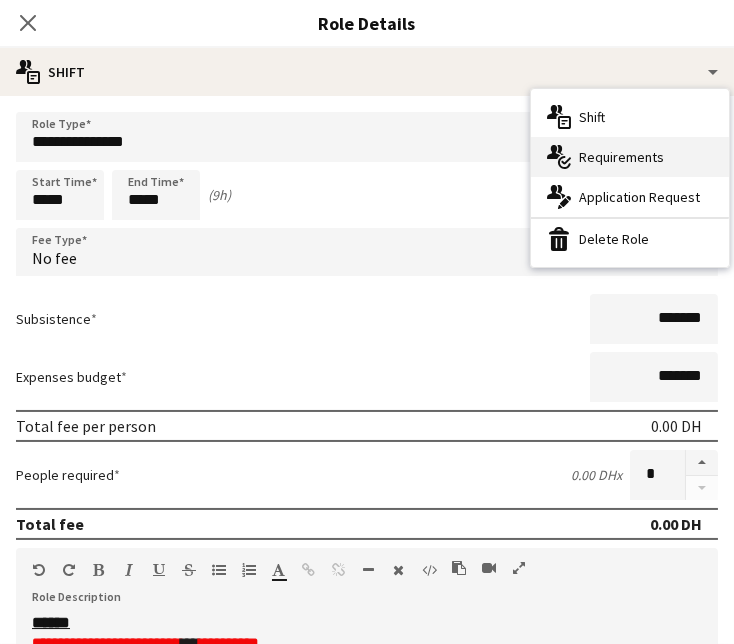 click on "multiple-actions-check-2
Requirements" at bounding box center (630, 157) 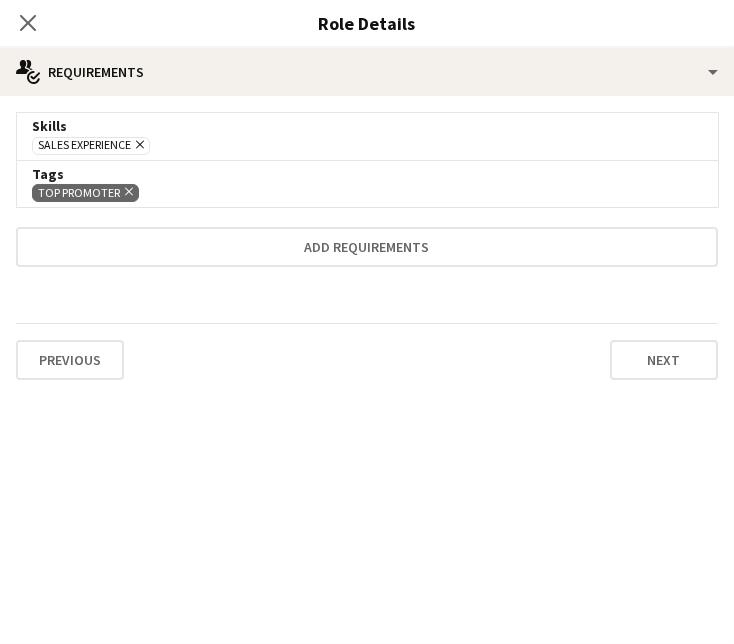click on "Remove" 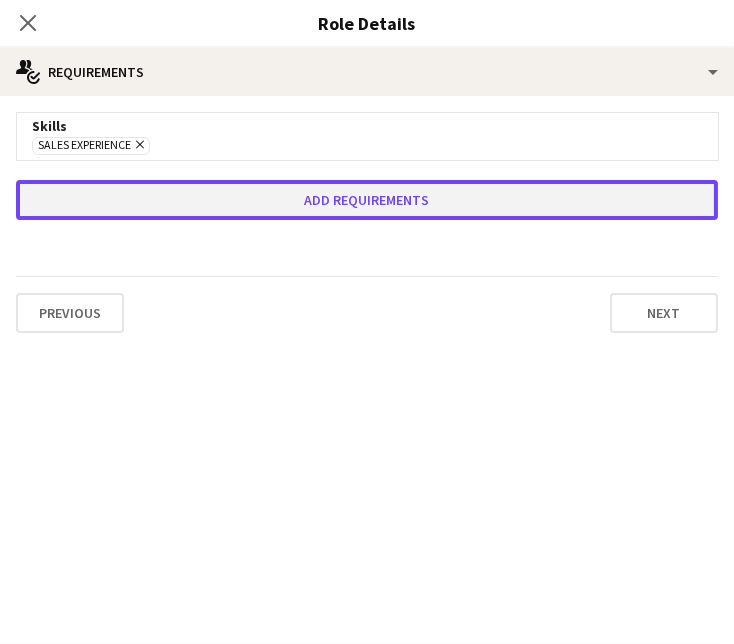 click on "Add requirements" at bounding box center (367, 200) 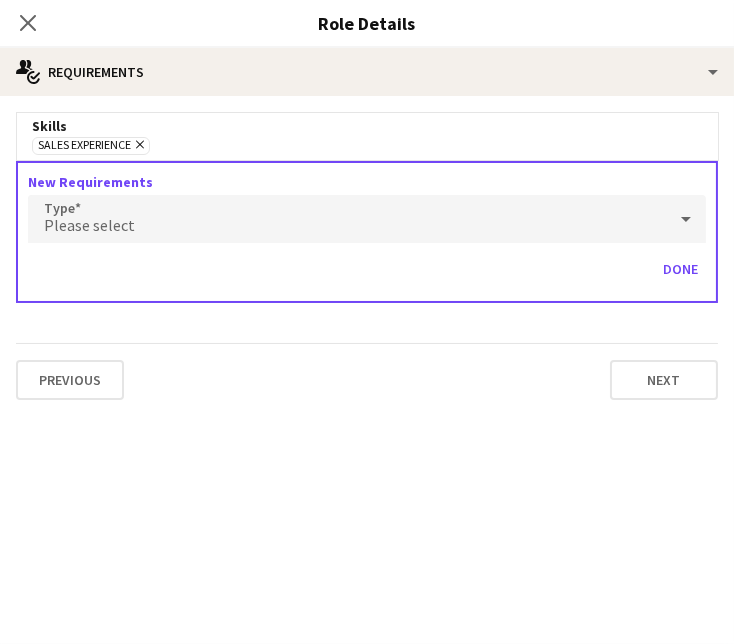 click on "Please select" at bounding box center [347, 219] 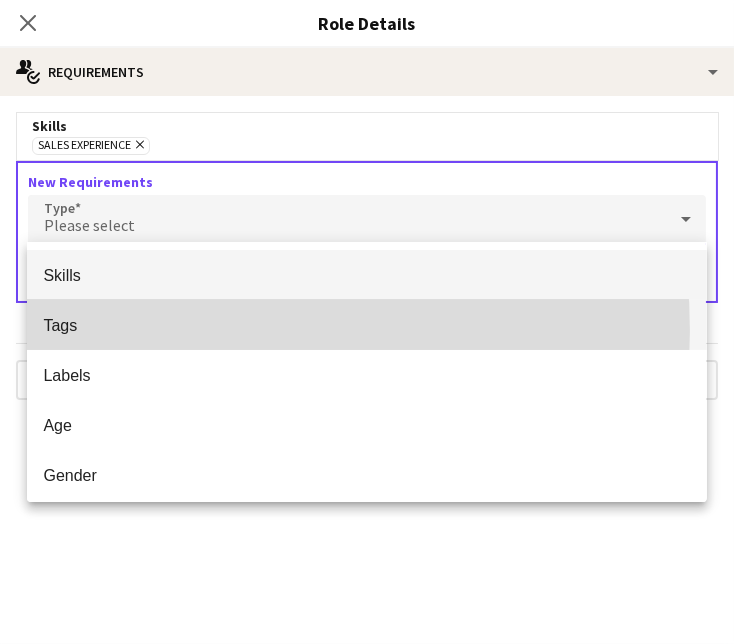 click on "Tags" at bounding box center [366, 325] 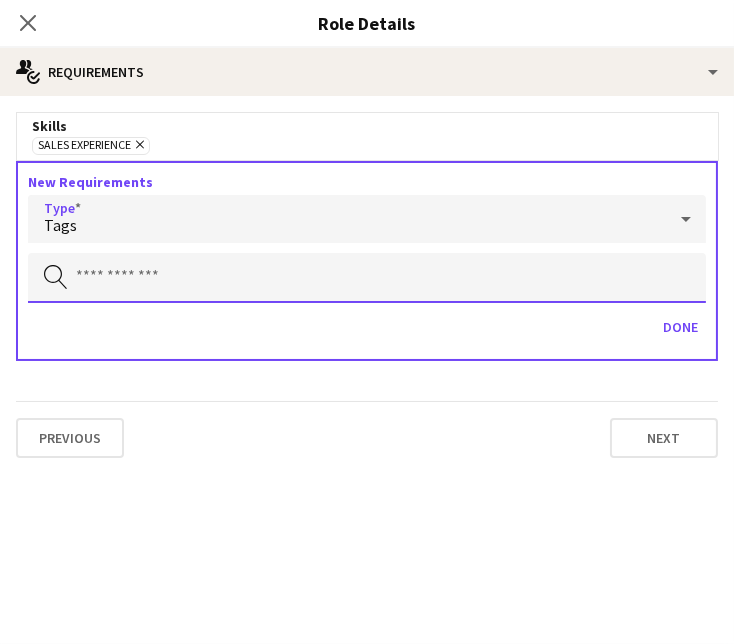 click at bounding box center [367, 278] 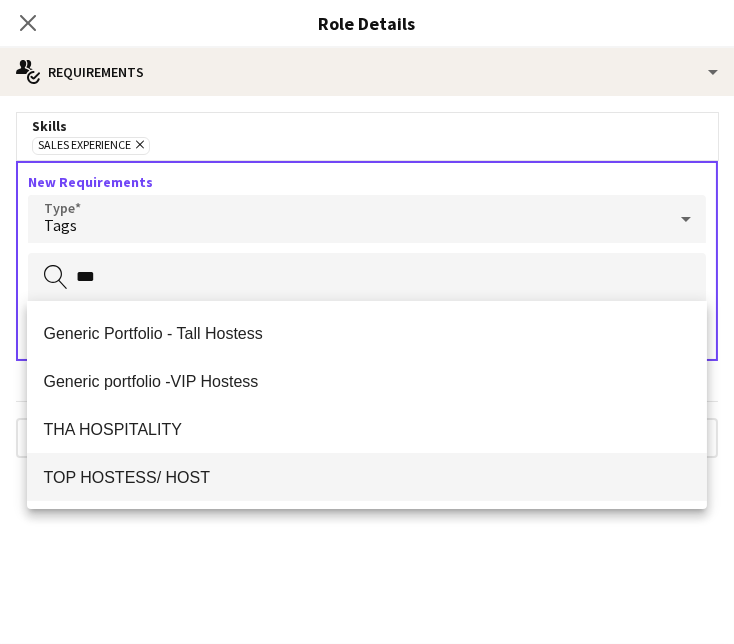 type on "***" 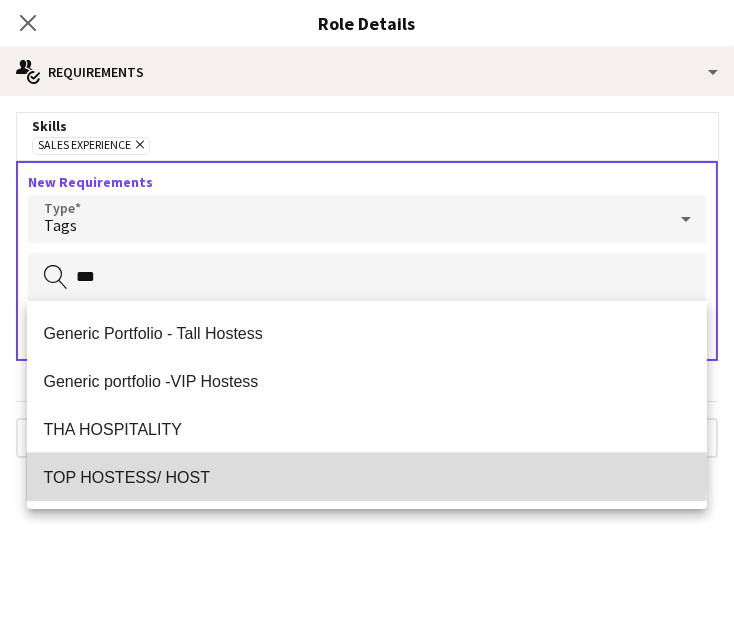 click on "TOP HOSTESS/ HOST" at bounding box center (366, 477) 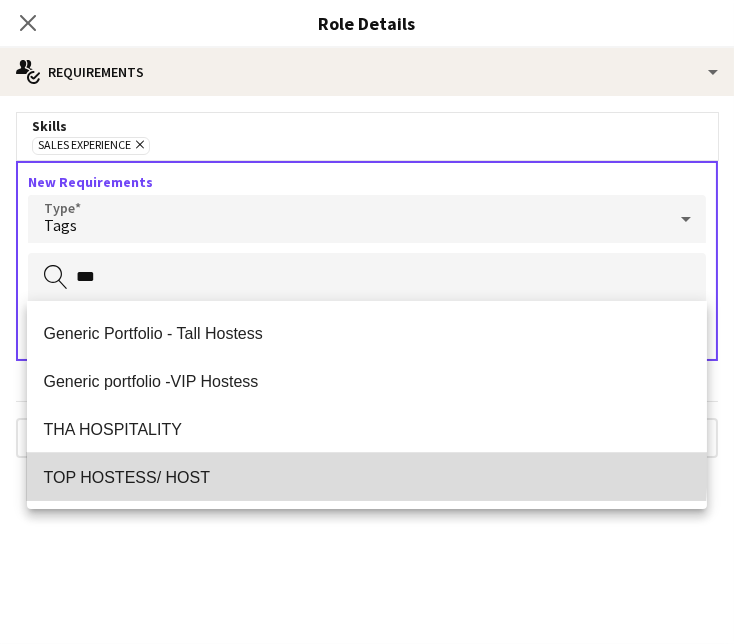 type 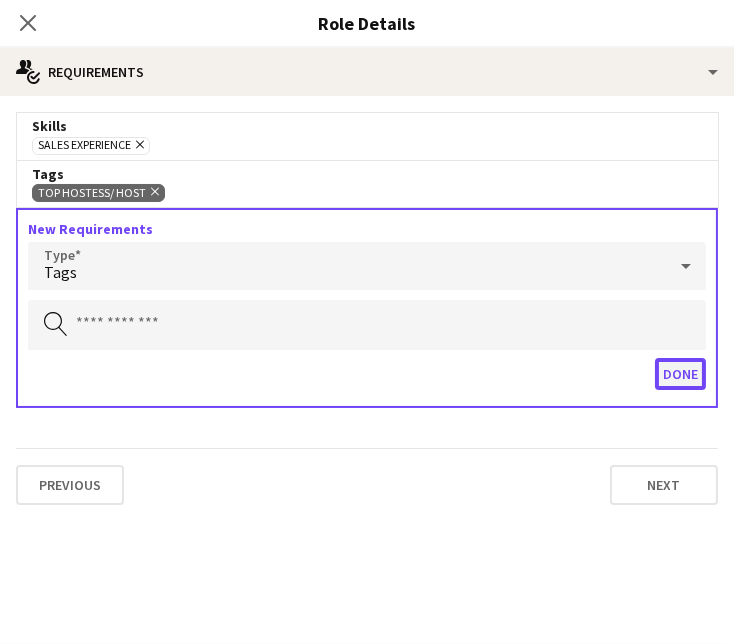 click on "Done" at bounding box center (680, 374) 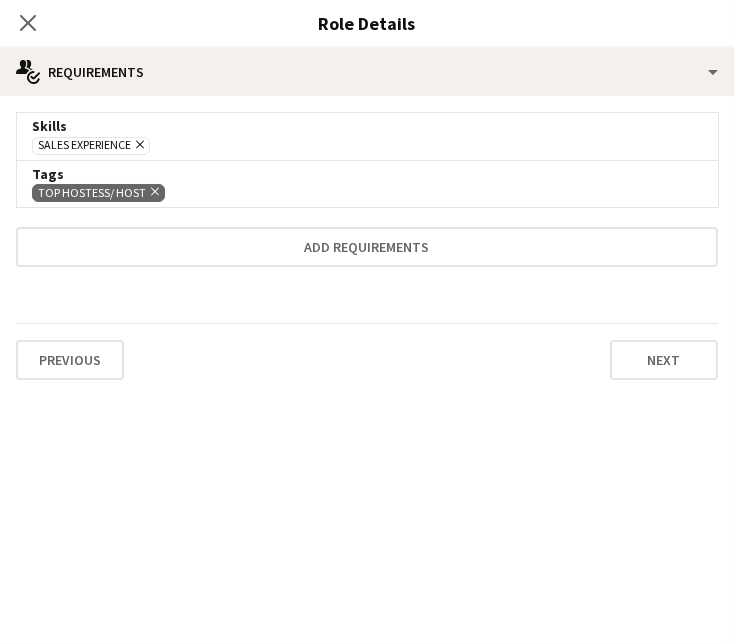click on "Close pop-in" 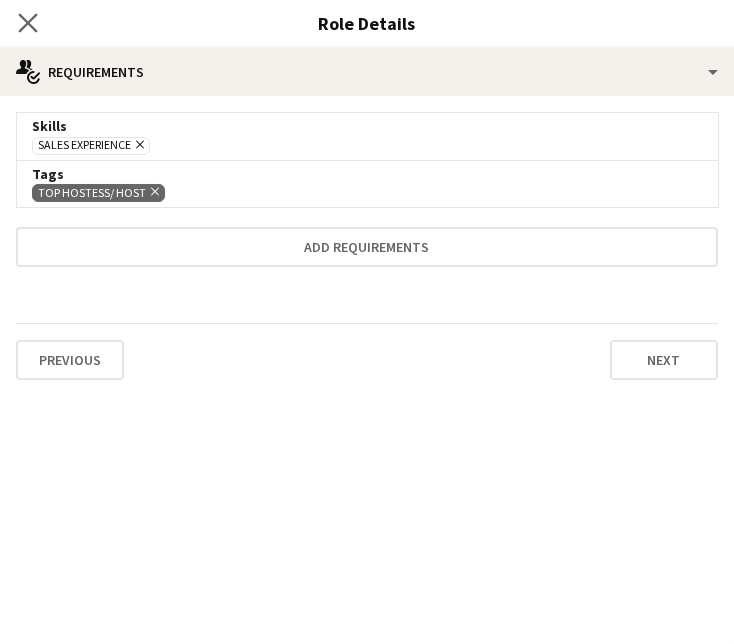 click on "Close pop-in" 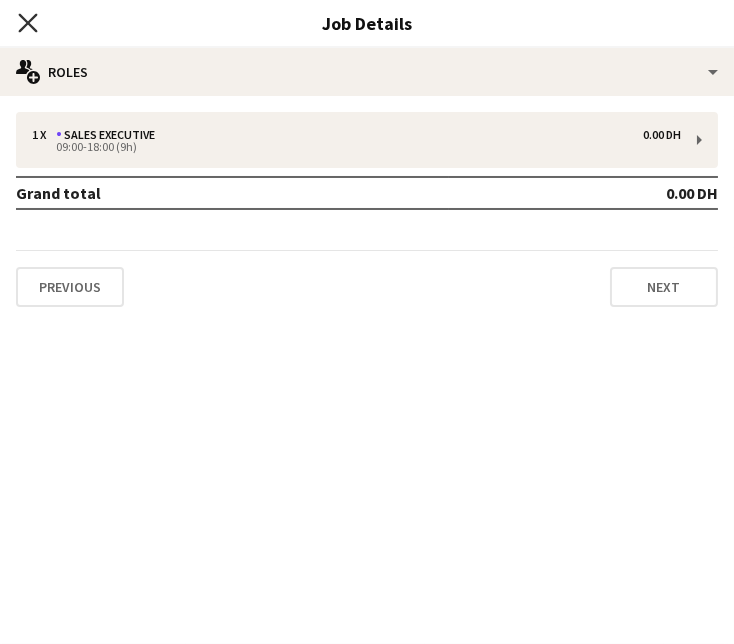 click on "Close pop-in" 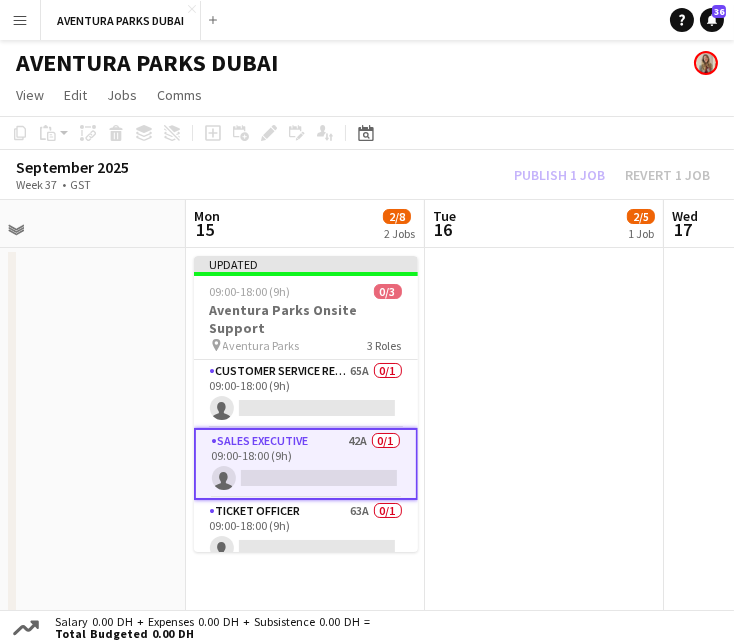 click on "Publish 1 job   Revert 1 job" 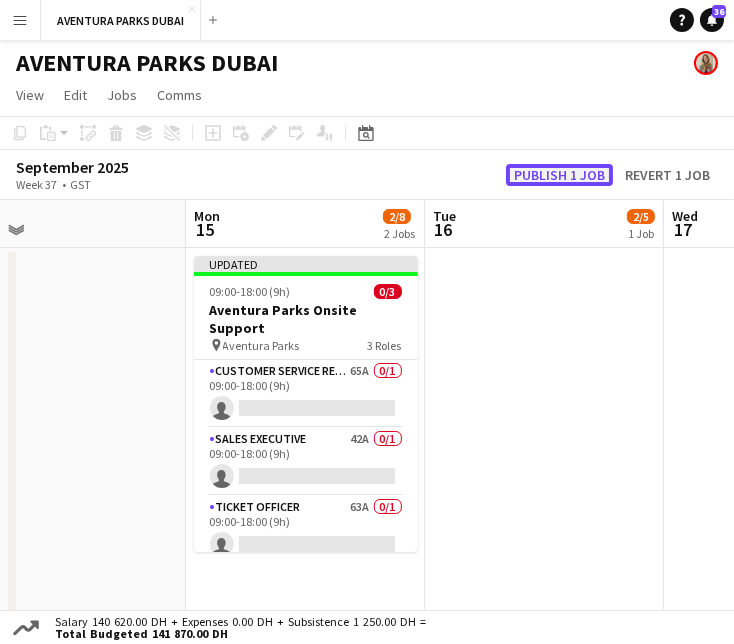 click on "Publish 1 job" 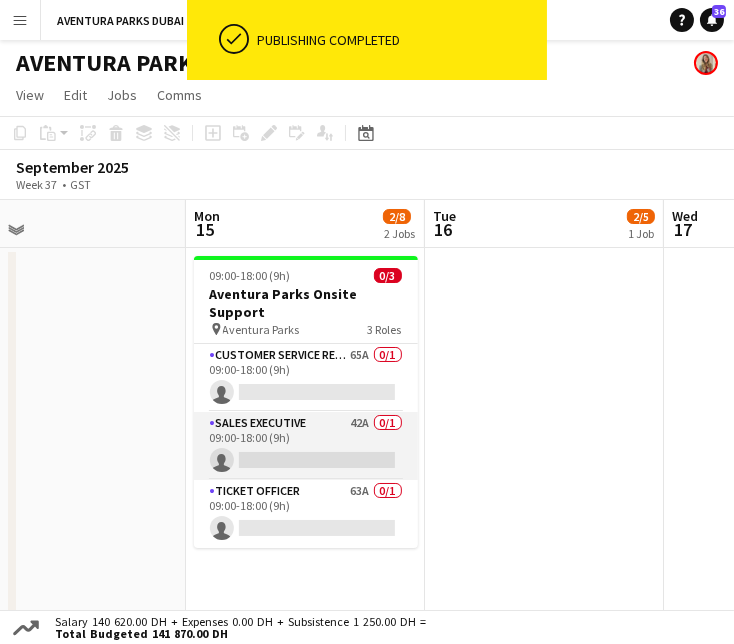 click on "Sales Executive   42A   0/1   09:00-18:00 (9h)
single-neutral-actions" at bounding box center (306, 446) 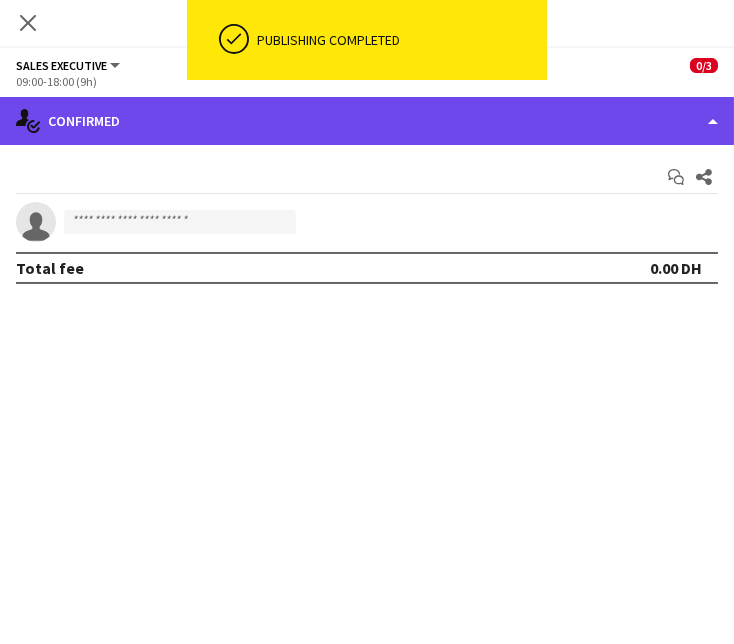 click on "single-neutral-actions-check-2
Confirmed" 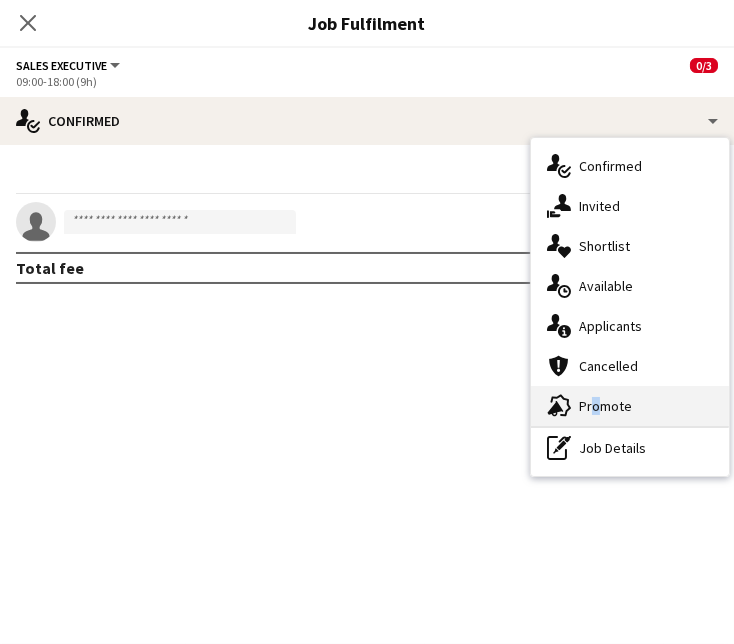 click on "advertising-megaphone
Promote" at bounding box center (630, 406) 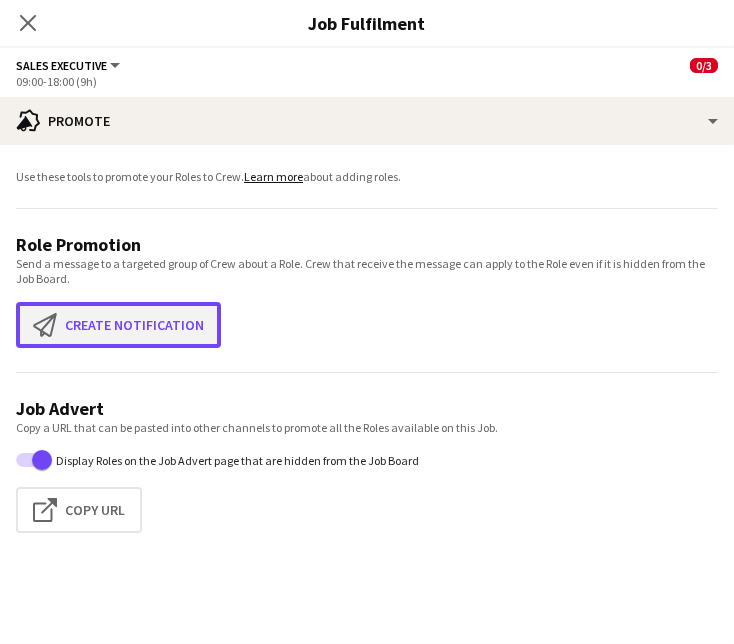 click on "Create notification
Create notification" at bounding box center (118, 325) 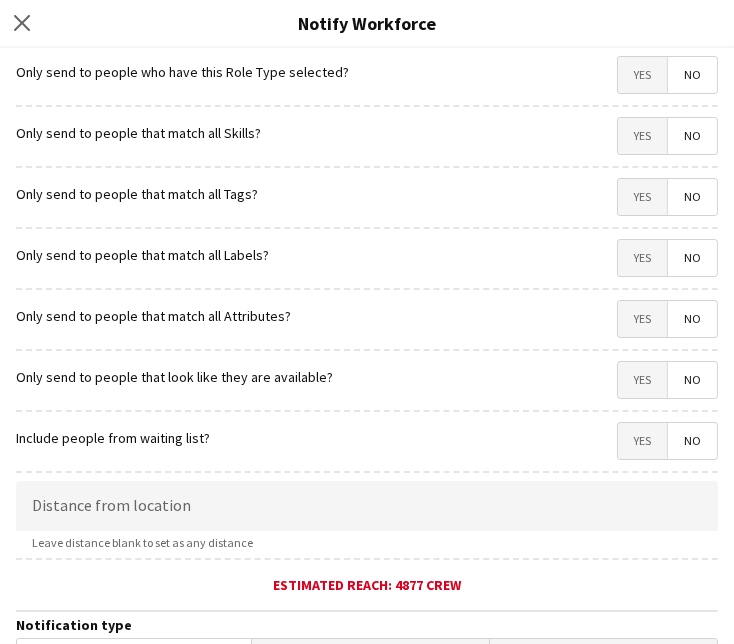 click on "Yes" at bounding box center (642, 136) 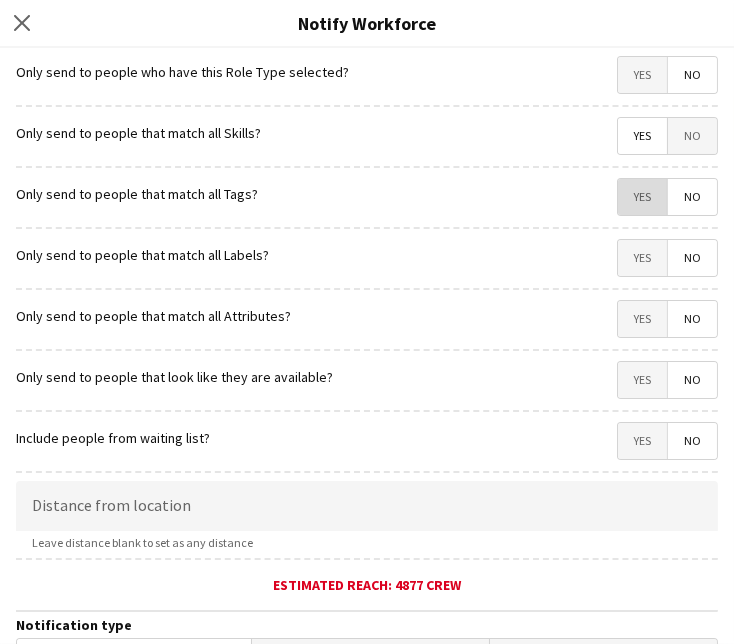 click on "Yes" at bounding box center [642, 197] 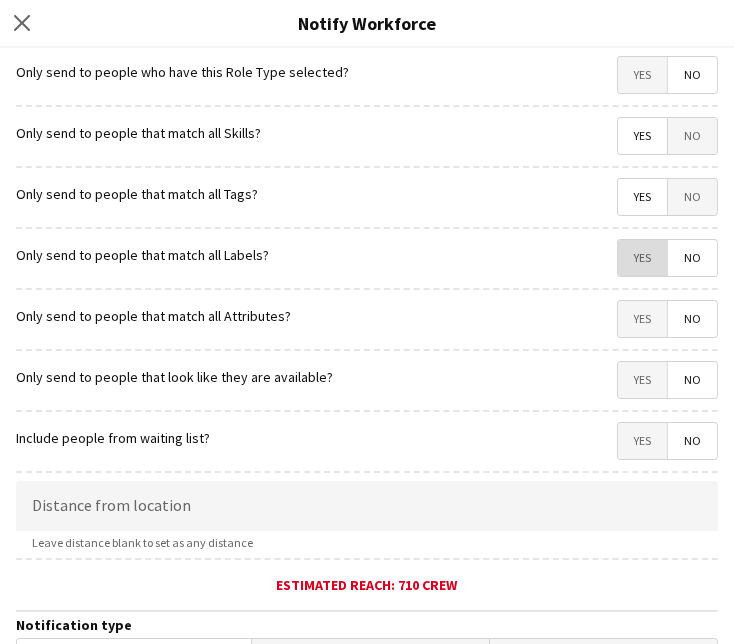 click on "Yes" at bounding box center [642, 258] 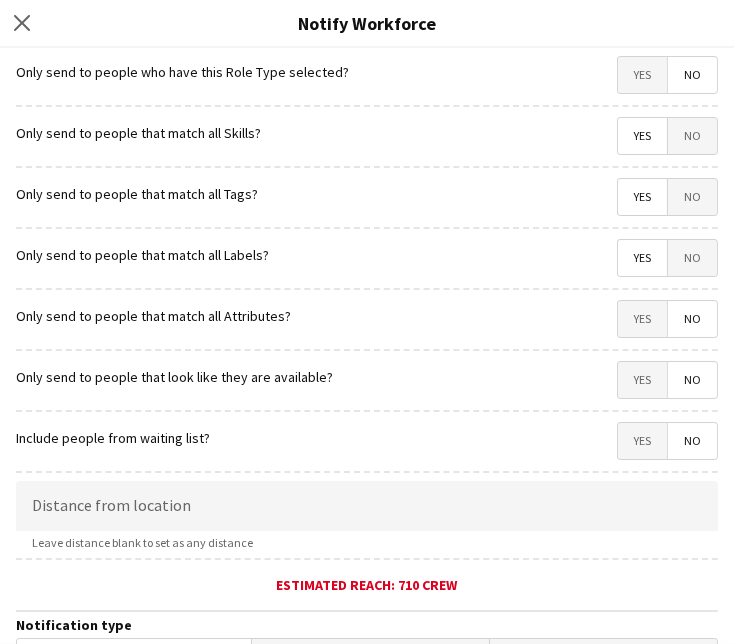 drag, startPoint x: 628, startPoint y: 310, endPoint x: 626, endPoint y: 331, distance: 21.095022 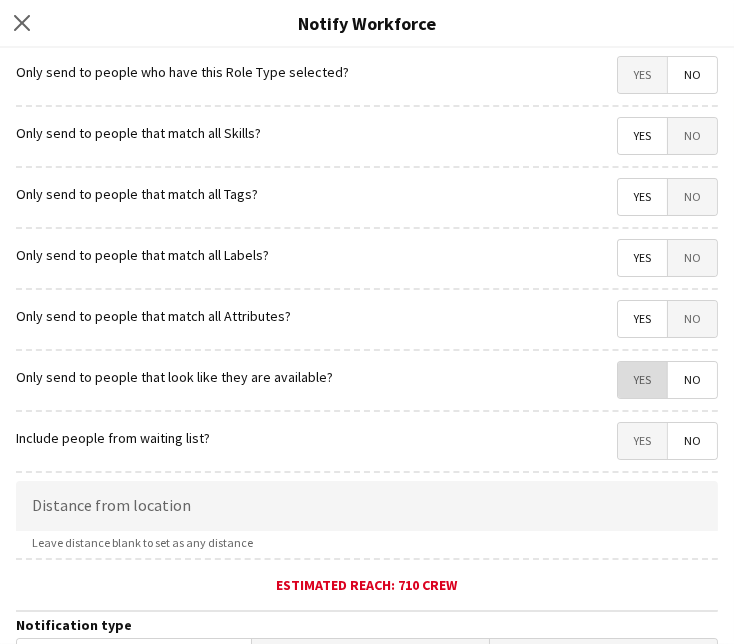 click on "Yes" at bounding box center [642, 380] 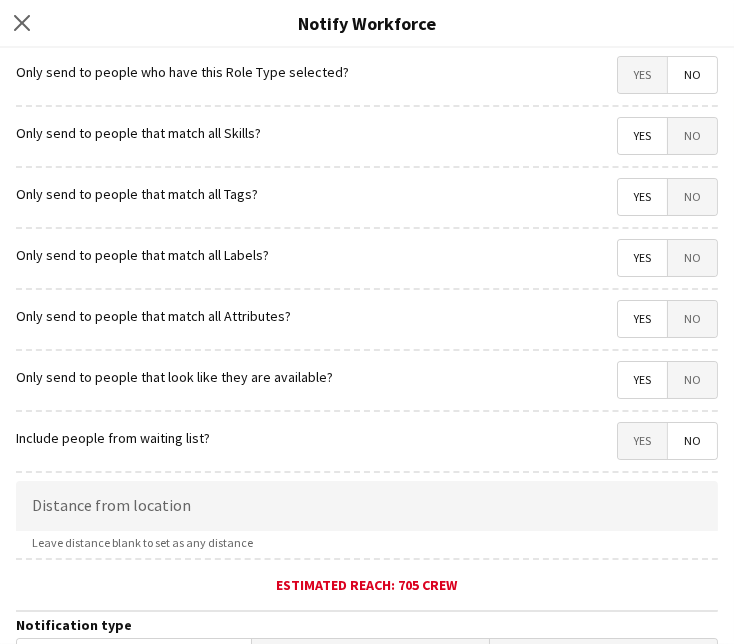 scroll, scrollTop: 444, scrollLeft: 0, axis: vertical 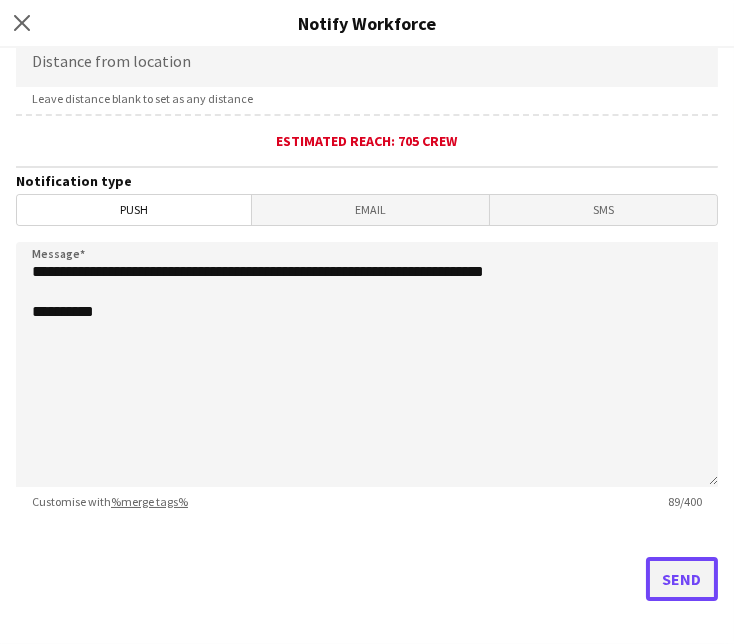 click on "Send" 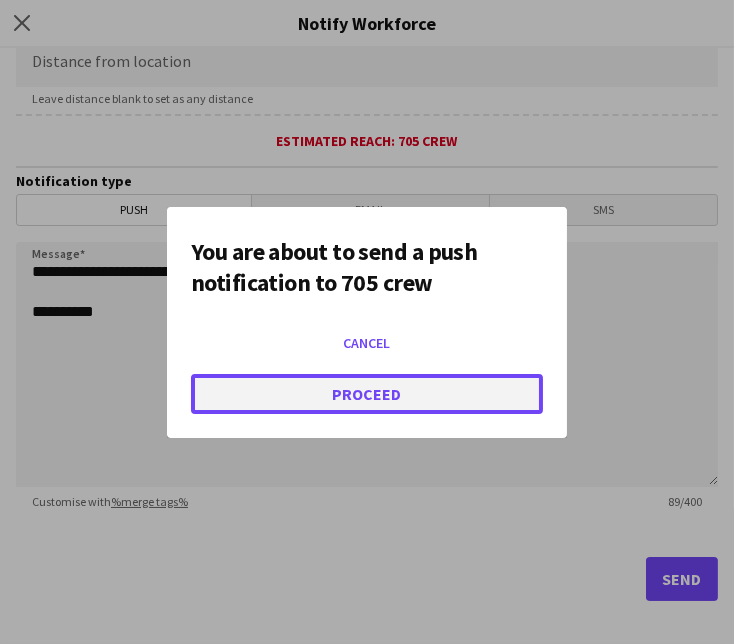 click on "Proceed" 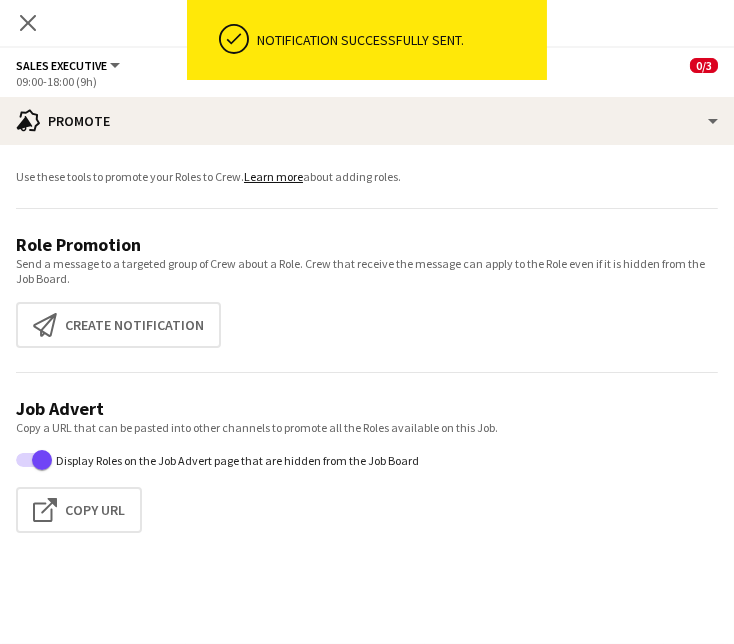 click on "Close pop-in" 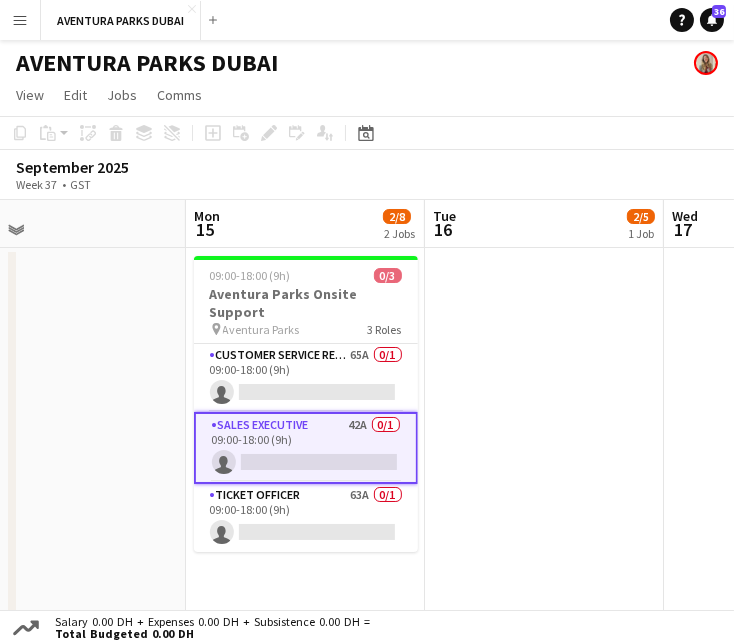 click at bounding box center (544, 537) 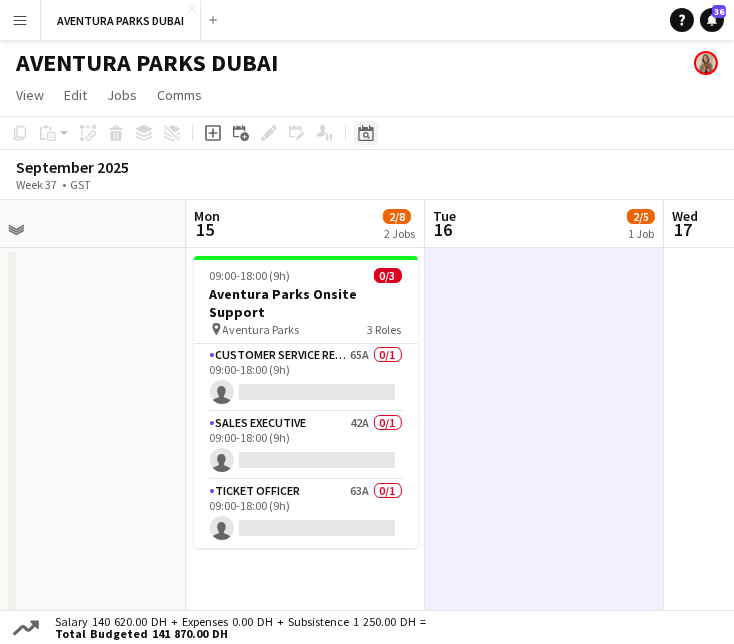 click 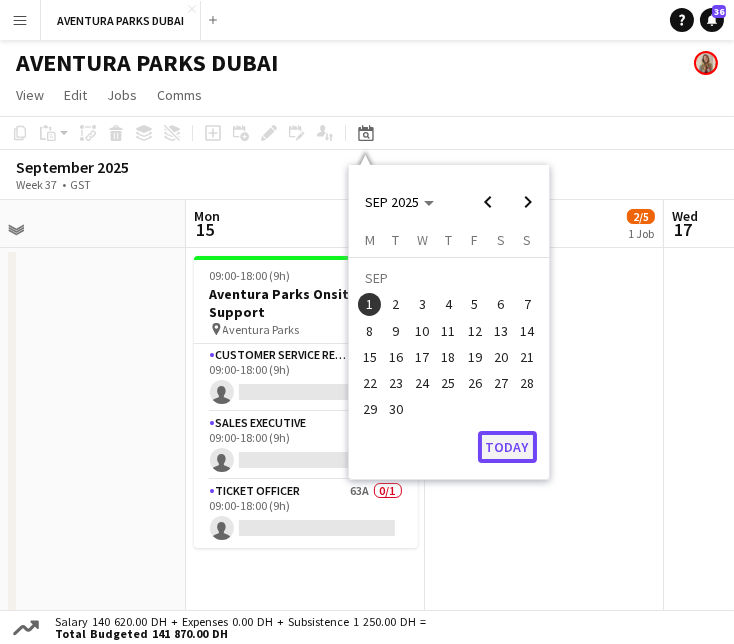 click on "Today" at bounding box center (507, 447) 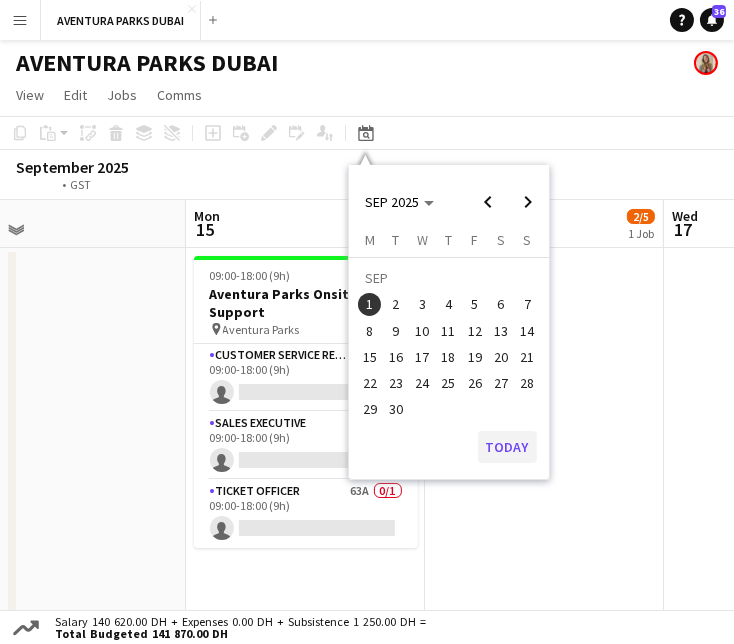 scroll, scrollTop: 0, scrollLeft: 418, axis: horizontal 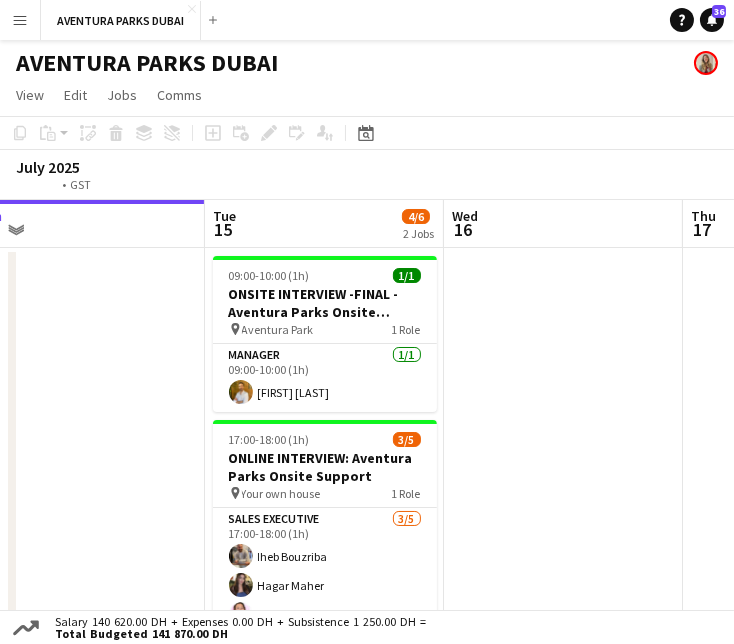 drag, startPoint x: 484, startPoint y: 493, endPoint x: 108, endPoint y: 384, distance: 391.48053 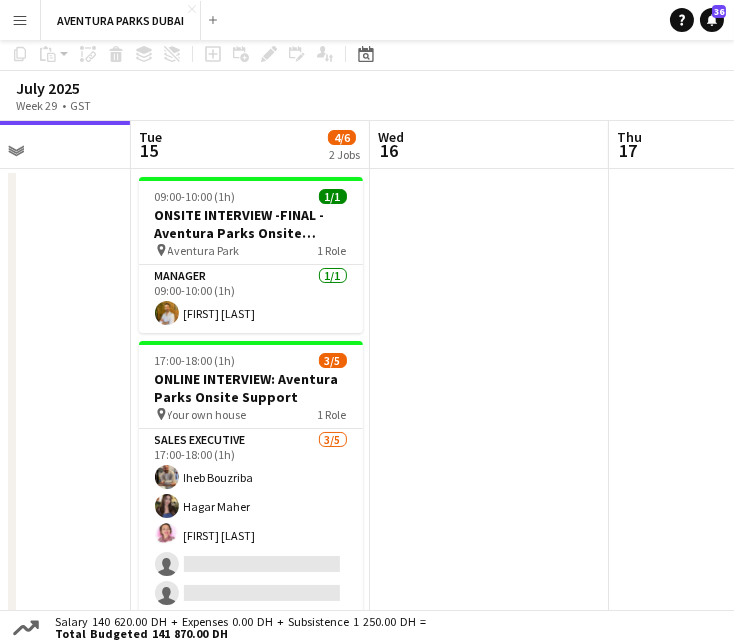 scroll, scrollTop: 111, scrollLeft: 0, axis: vertical 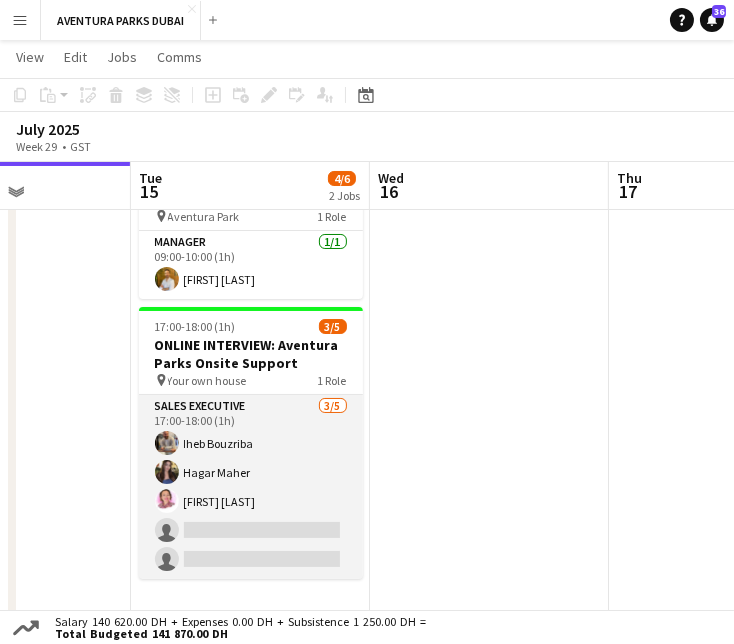 click on "Sales Executive   3/5   [TIME]-[TIME] ([TIME])
[FIRST] [LAST] [FIRST] [LAST] [FIRST] [LAST]
single-neutral-actions
single-neutral-actions" at bounding box center (251, 487) 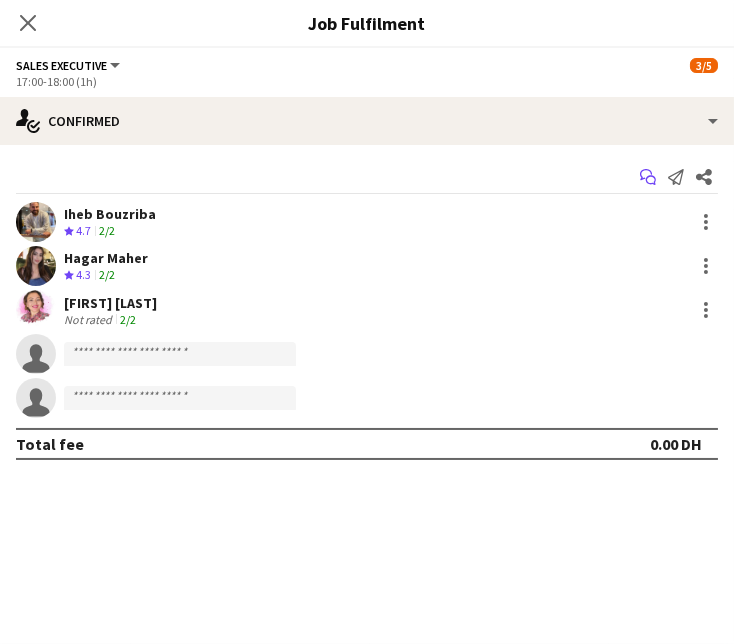 click 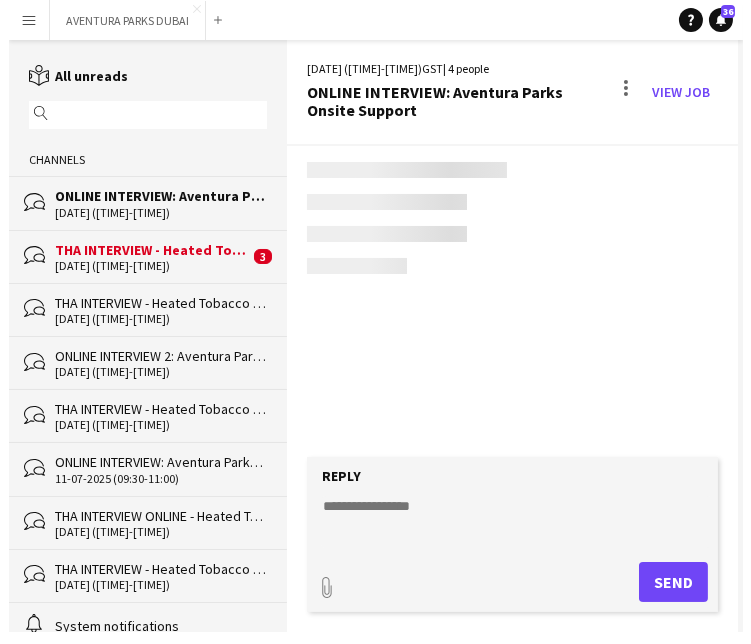 scroll, scrollTop: 0, scrollLeft: 0, axis: both 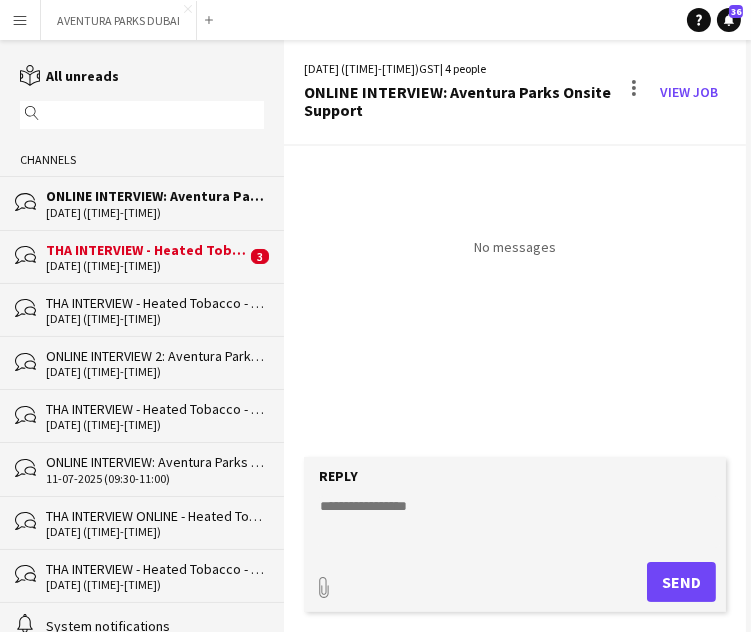 click on "THA INTERVIEW - Heated Tobacco - UAE Launch Program" 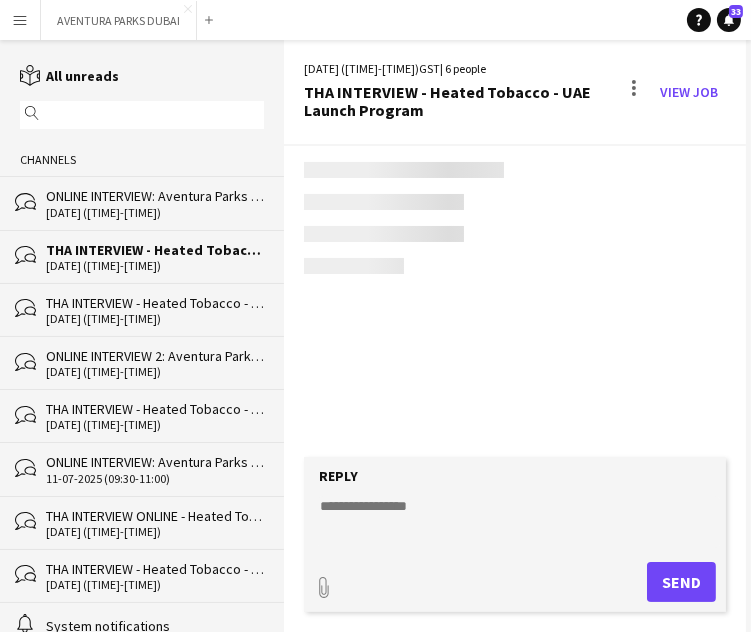 scroll, scrollTop: 637, scrollLeft: 0, axis: vertical 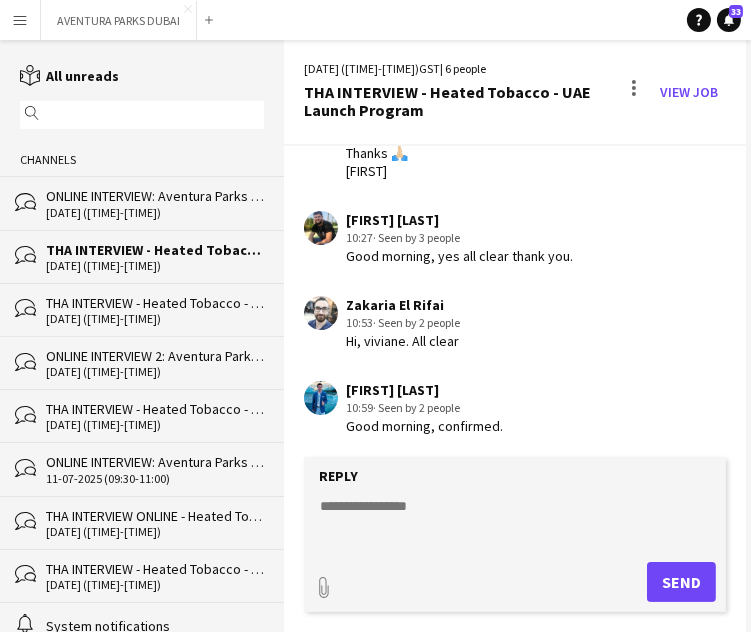 click on "ONLINE INTERVIEW: Aventura Parks Onsite Support" 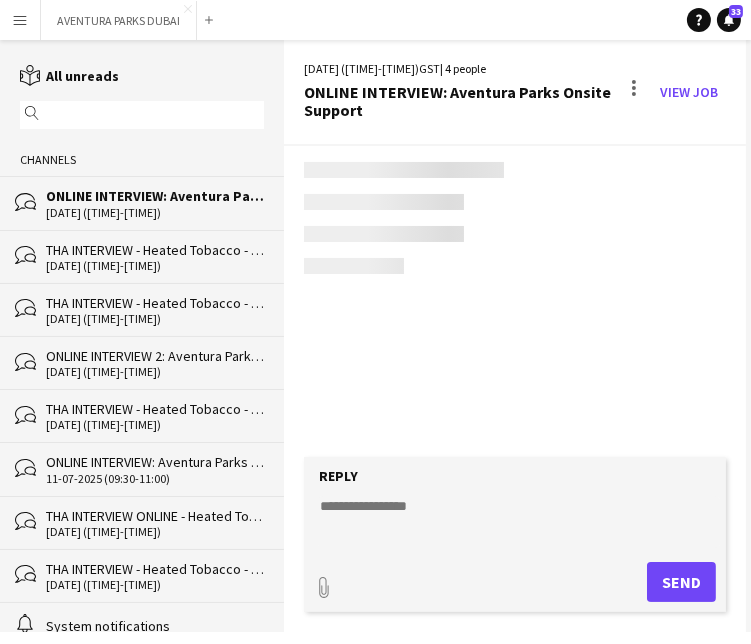 scroll, scrollTop: 0, scrollLeft: 0, axis: both 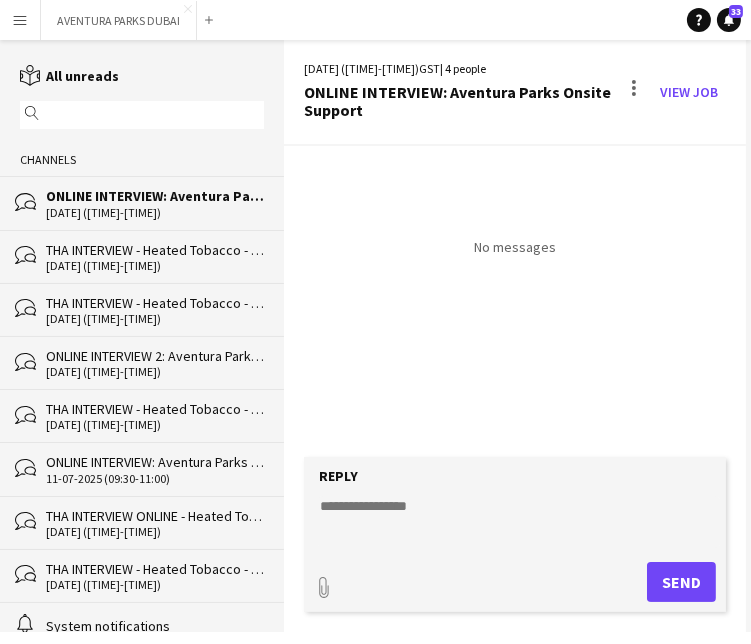 click on "[DATE] ([TIME]-[TIME])" 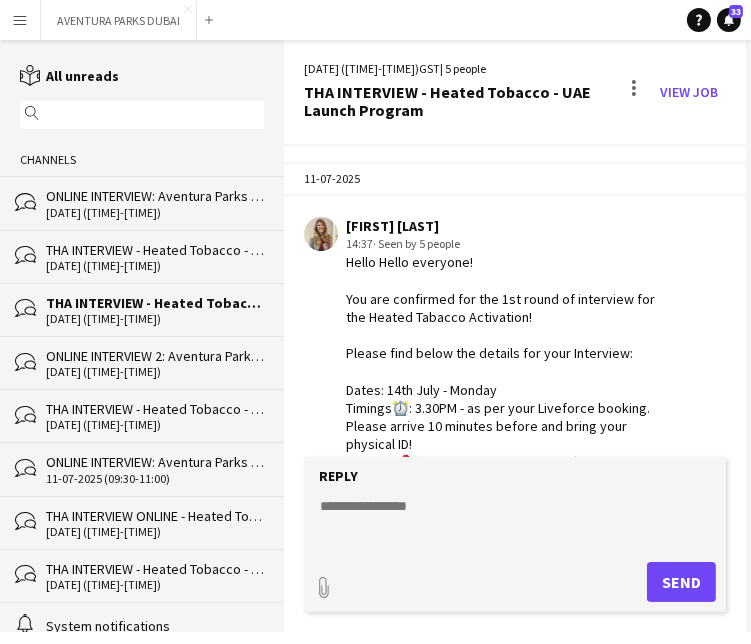 scroll, scrollTop: 946, scrollLeft: 0, axis: vertical 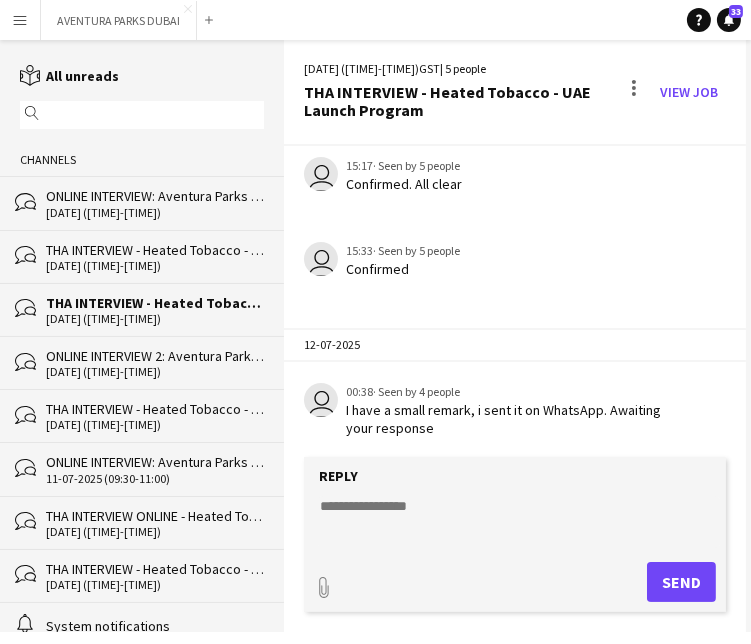 click on "bubbles
THA INTERVIEW - Heated Tobacco - UAE Launch Program   11-07-2025 (12:00-16:30)" 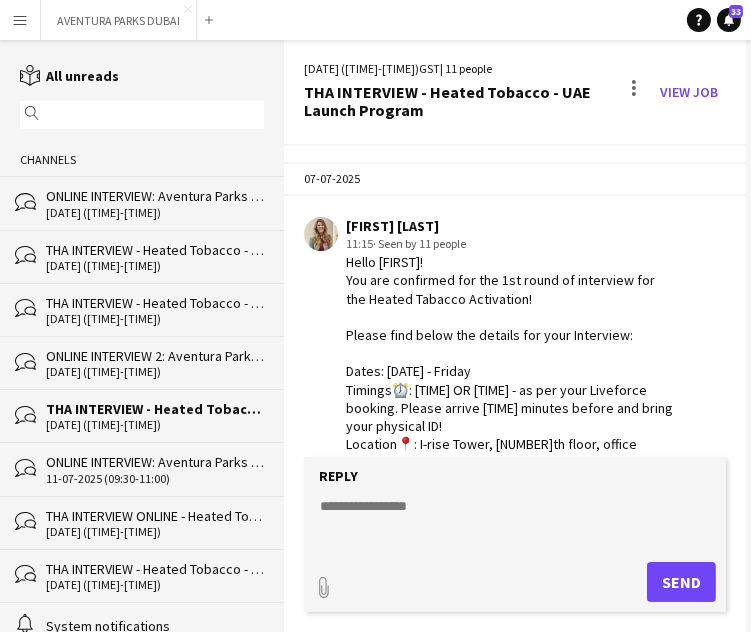 scroll, scrollTop: 2657, scrollLeft: 0, axis: vertical 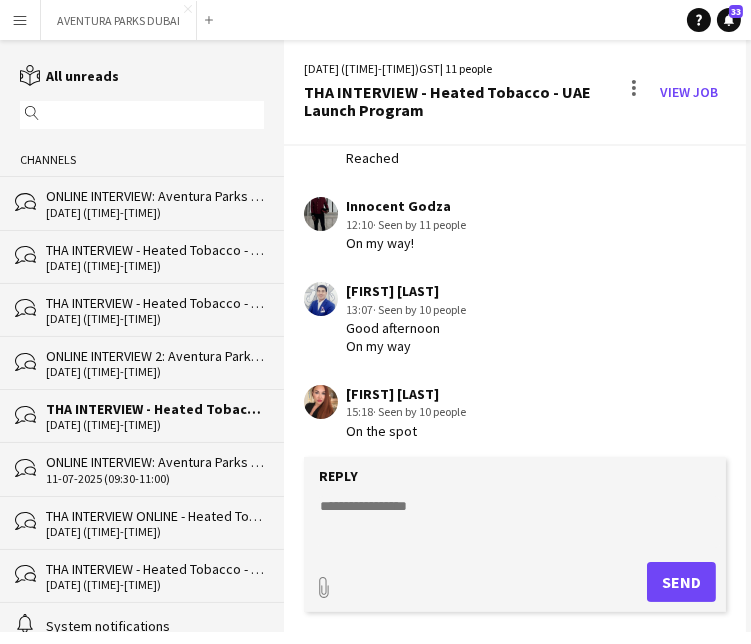 click on "ONLINE INTERVIEW 2: Aventura Parks Onsite Support" 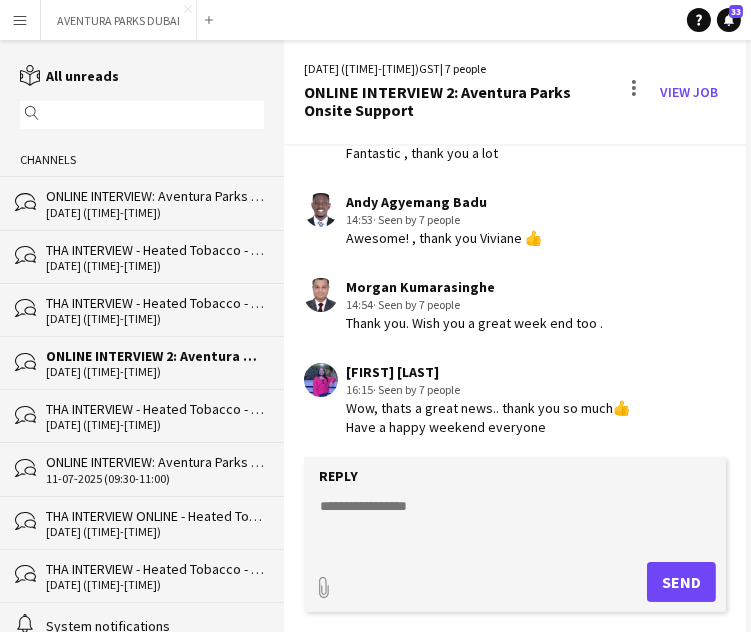 scroll, scrollTop: 0, scrollLeft: 0, axis: both 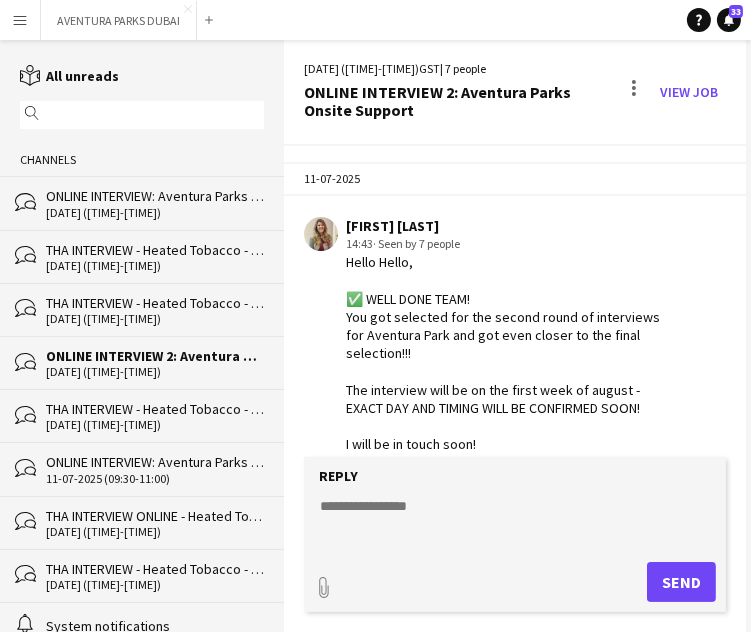 click on "[DATE] ([TIME]-[TIME])" 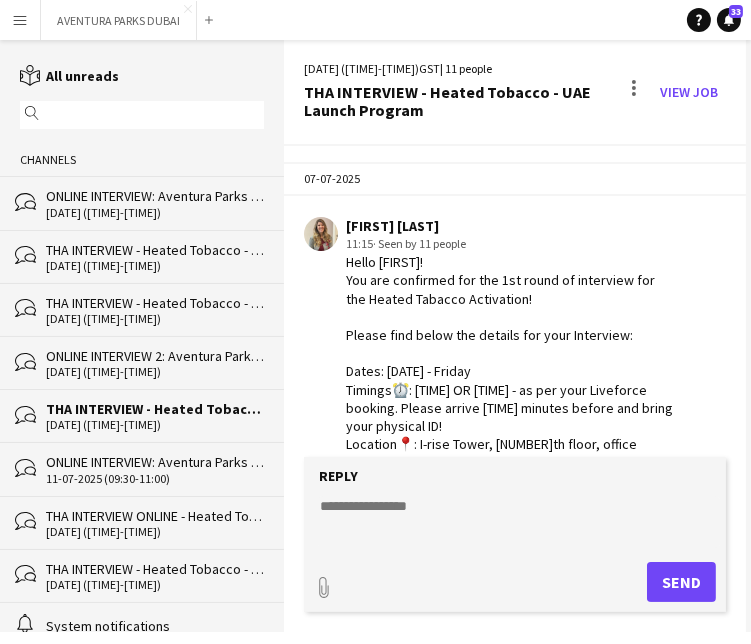 scroll, scrollTop: 2657, scrollLeft: 0, axis: vertical 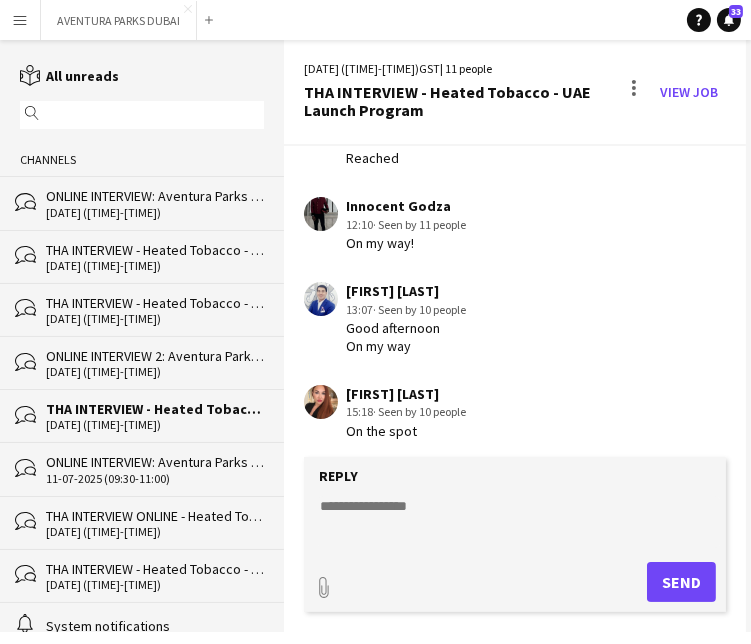 click on "[DATE] ([TIME]-[TIME])" 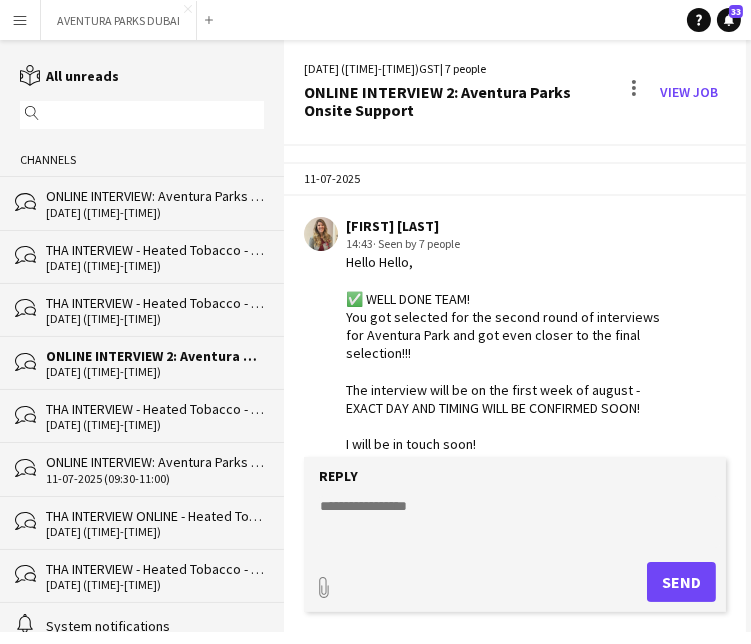 scroll, scrollTop: 430, scrollLeft: 0, axis: vertical 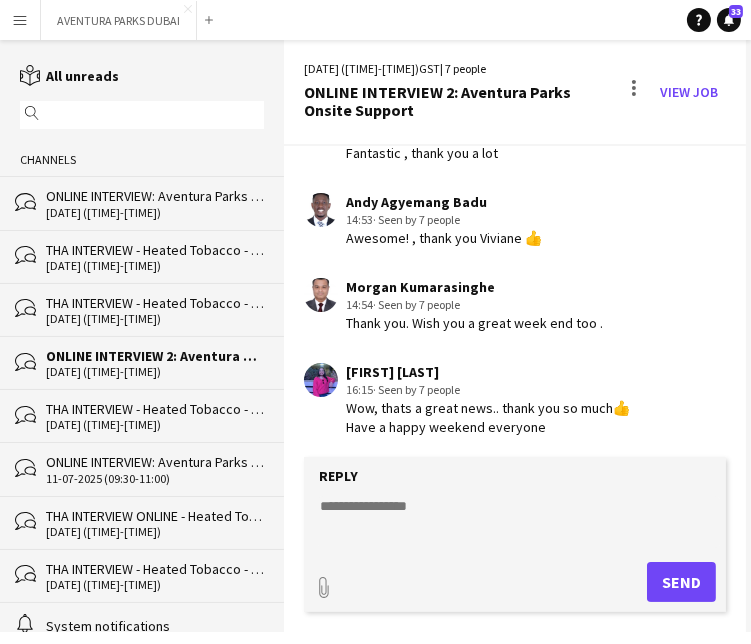 click on "ONLINE INTERVIEW: Aventura Parks Onsite Support" 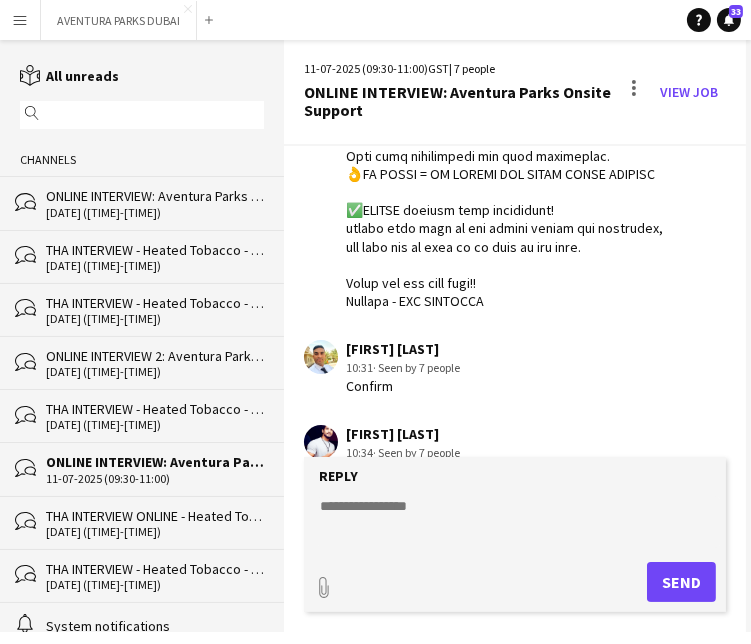 scroll, scrollTop: 673, scrollLeft: 0, axis: vertical 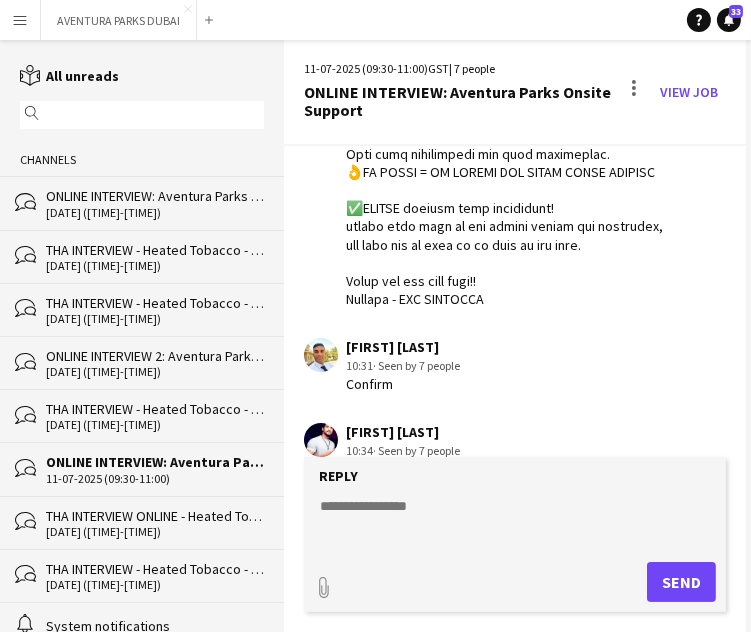 drag, startPoint x: 347, startPoint y: 258, endPoint x: 539, endPoint y: 317, distance: 200.86064 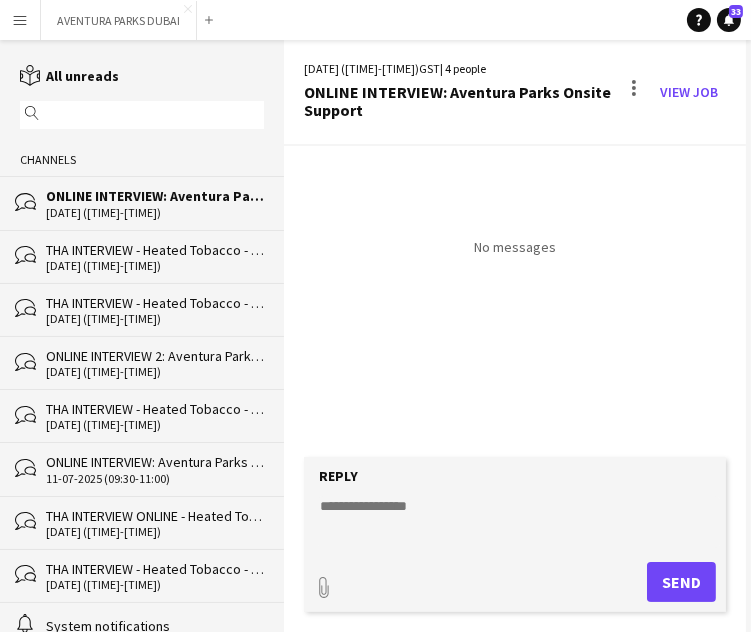 click 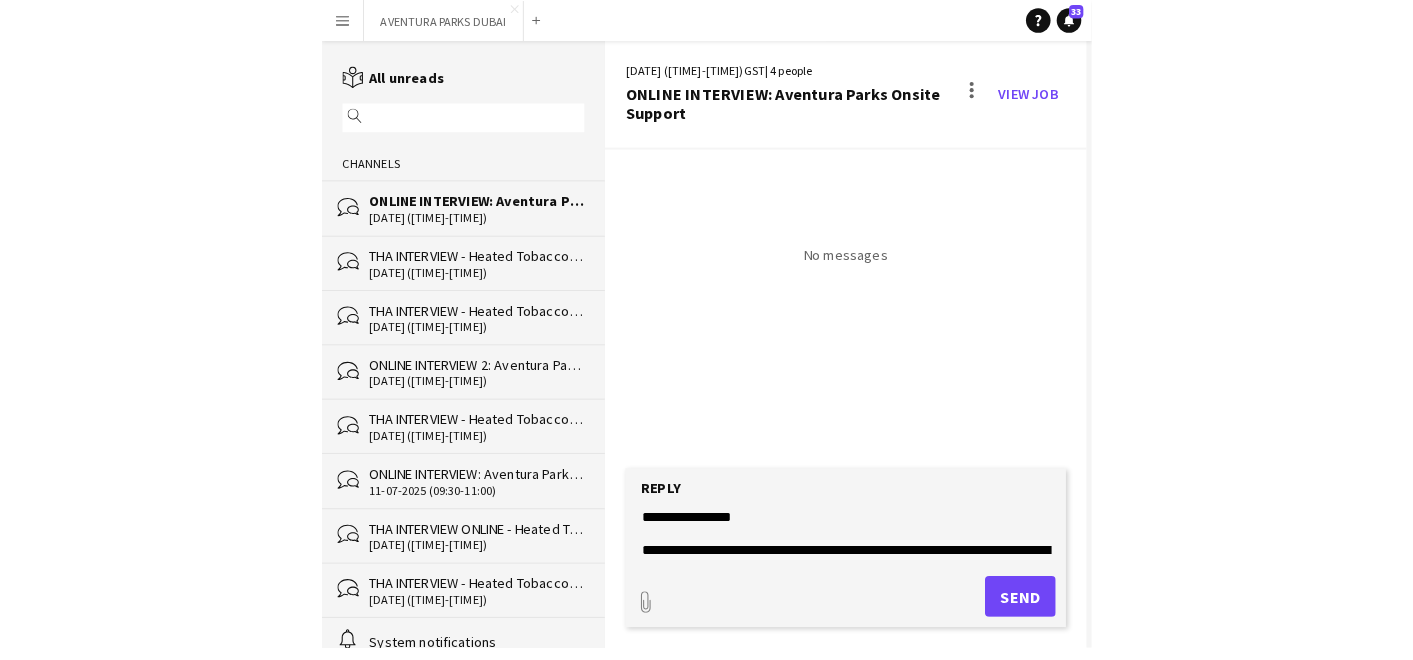 scroll, scrollTop: 0, scrollLeft: 0, axis: both 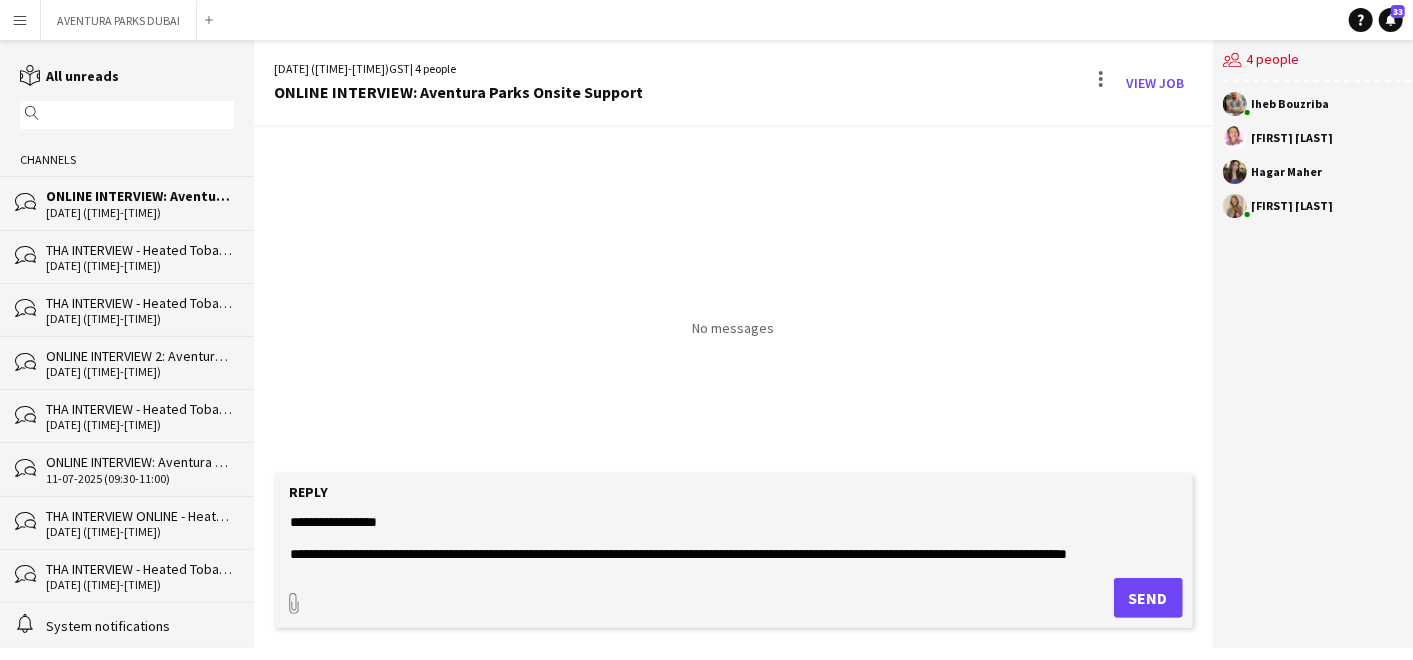 click 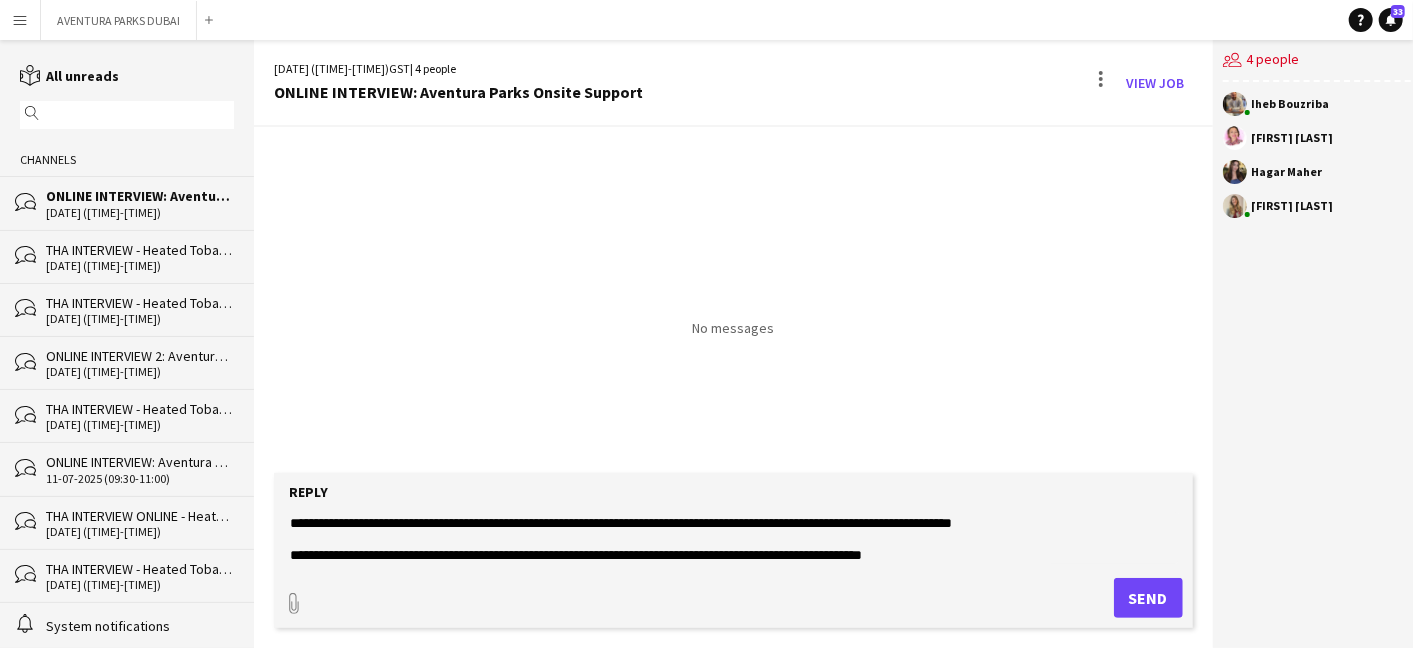 scroll, scrollTop: 46, scrollLeft: 0, axis: vertical 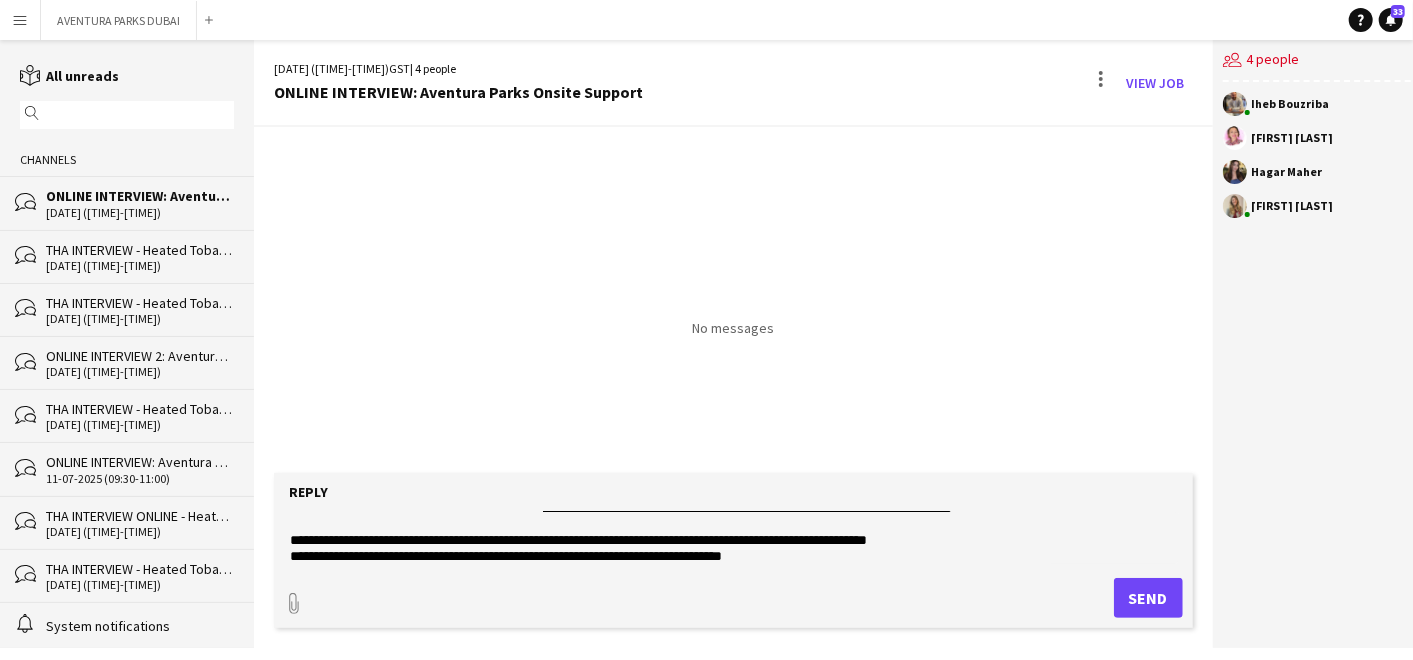 click 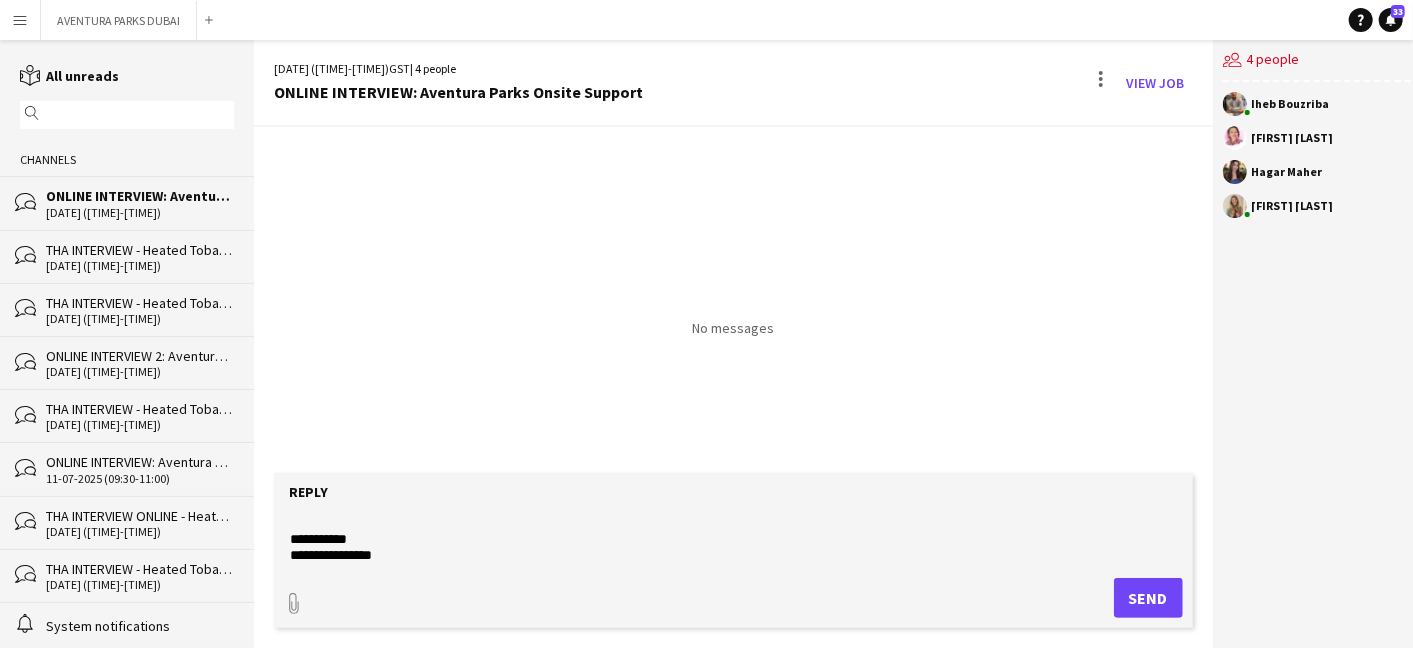 scroll, scrollTop: 111, scrollLeft: 0, axis: vertical 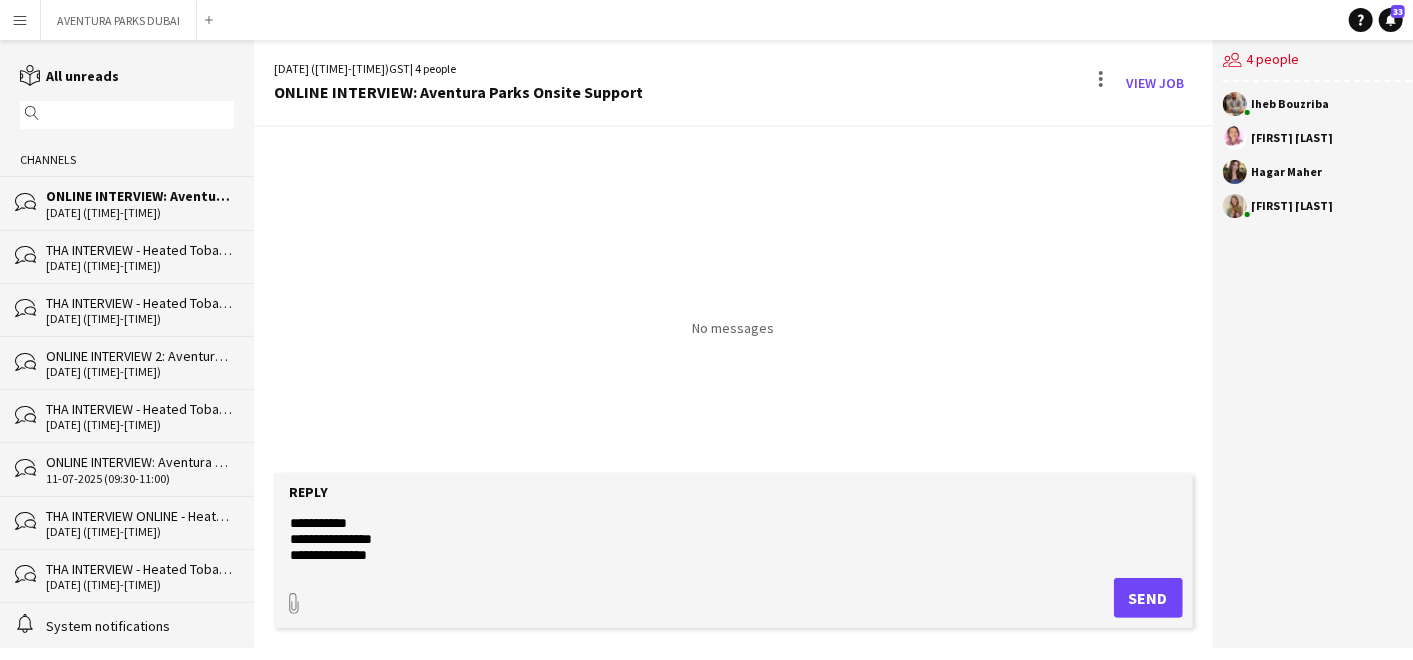 click 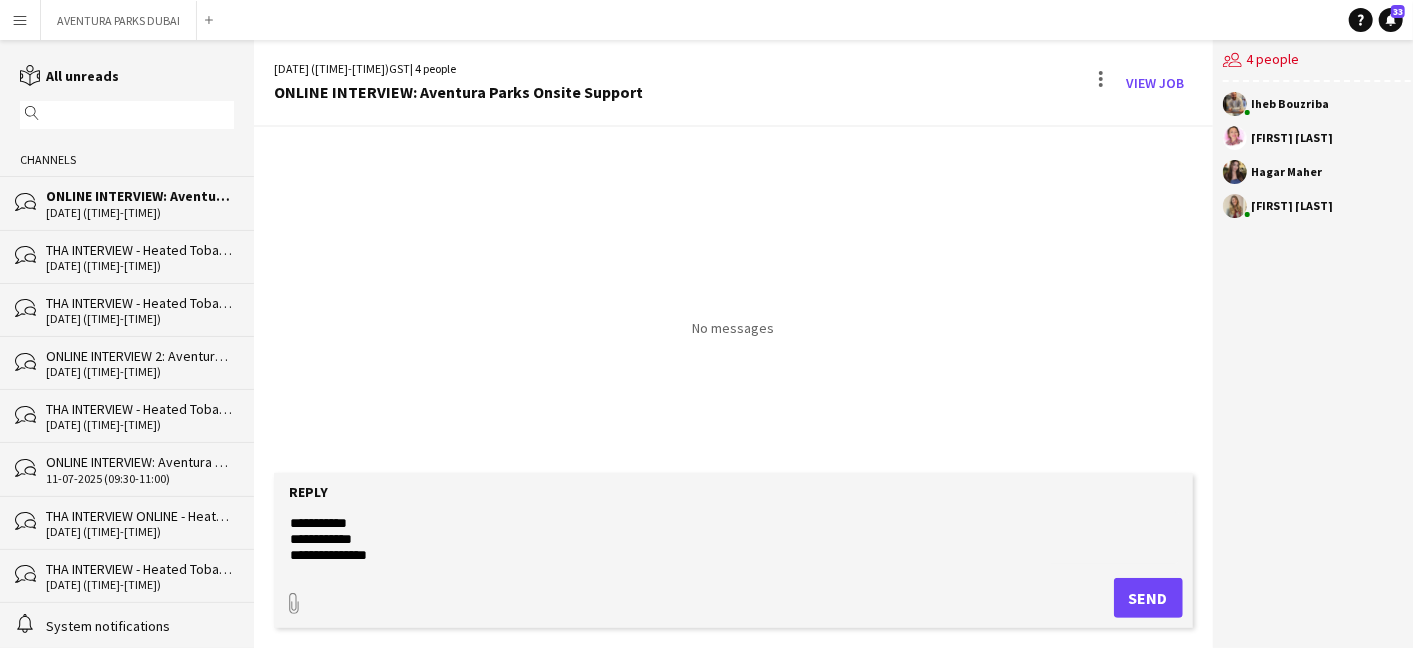 click 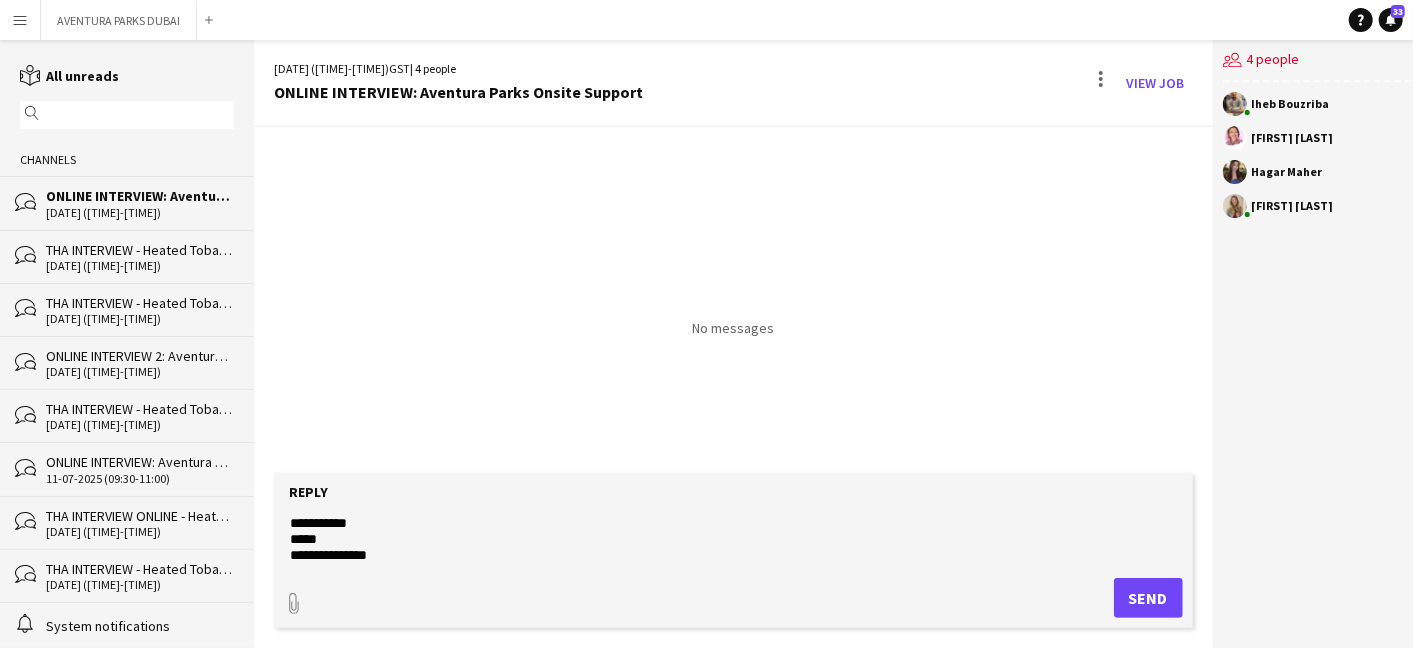 click 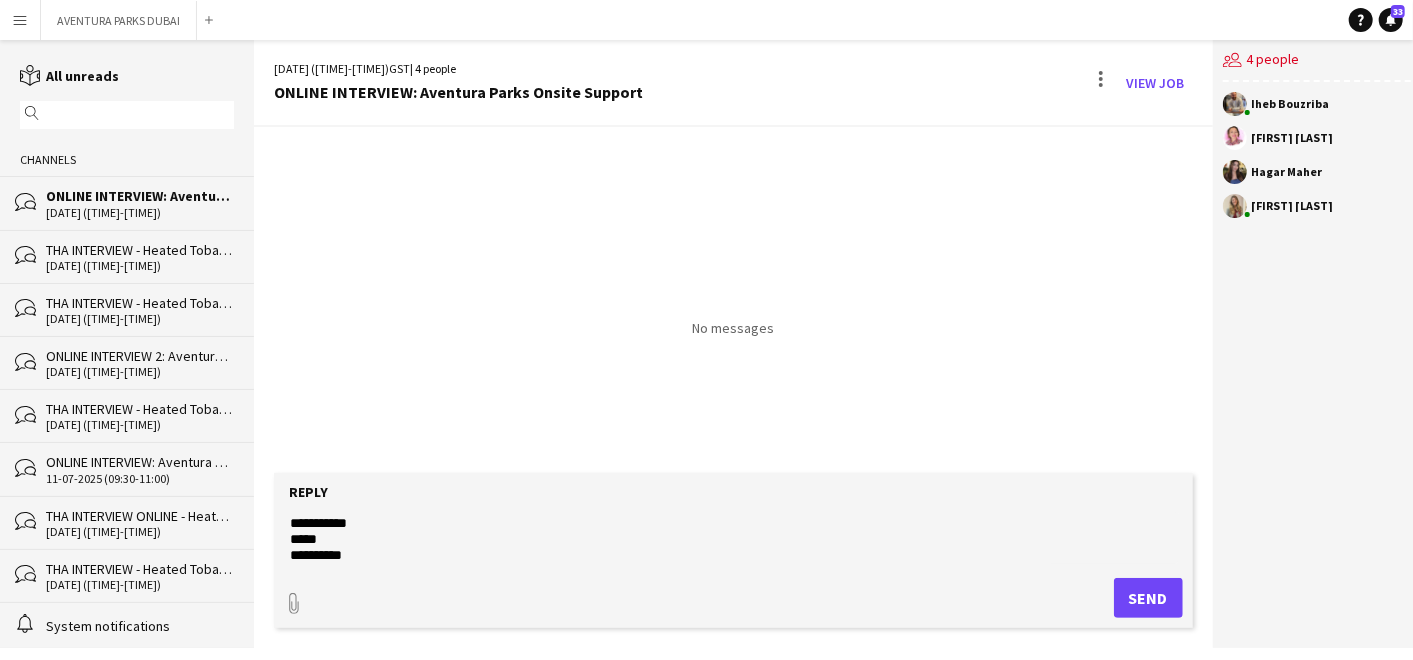 click 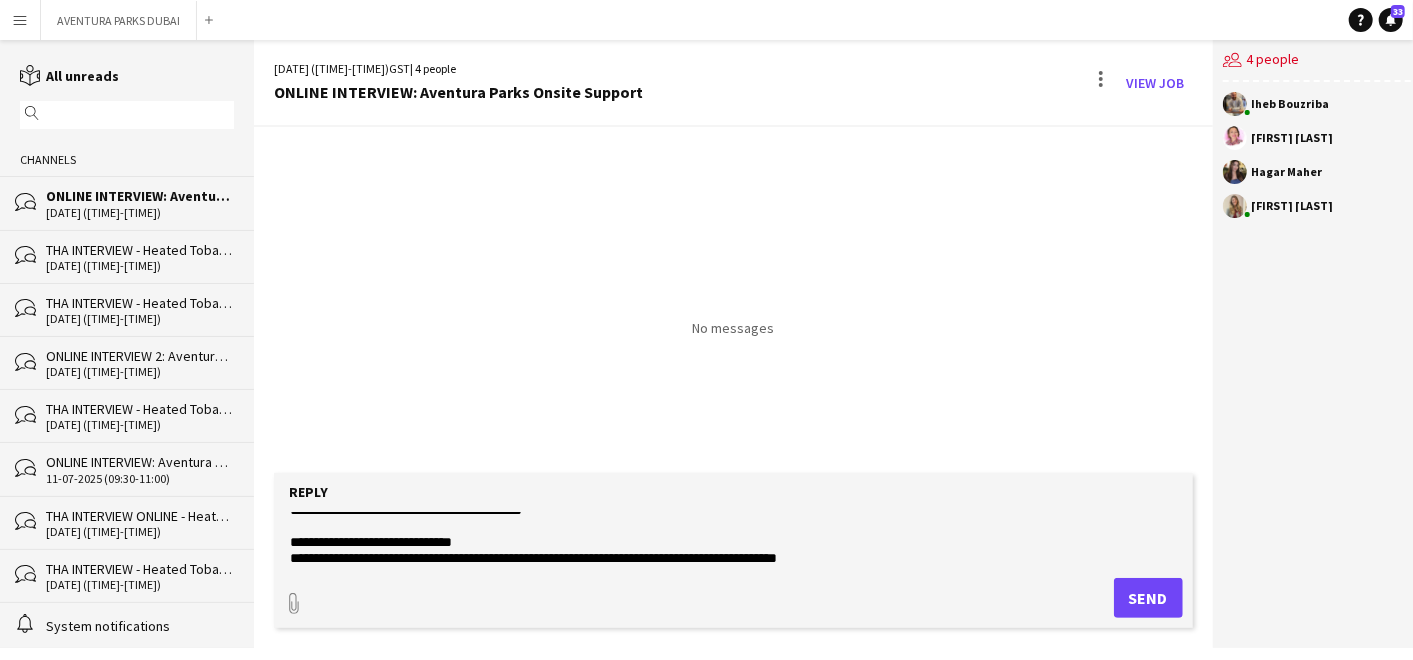 scroll, scrollTop: 255, scrollLeft: 0, axis: vertical 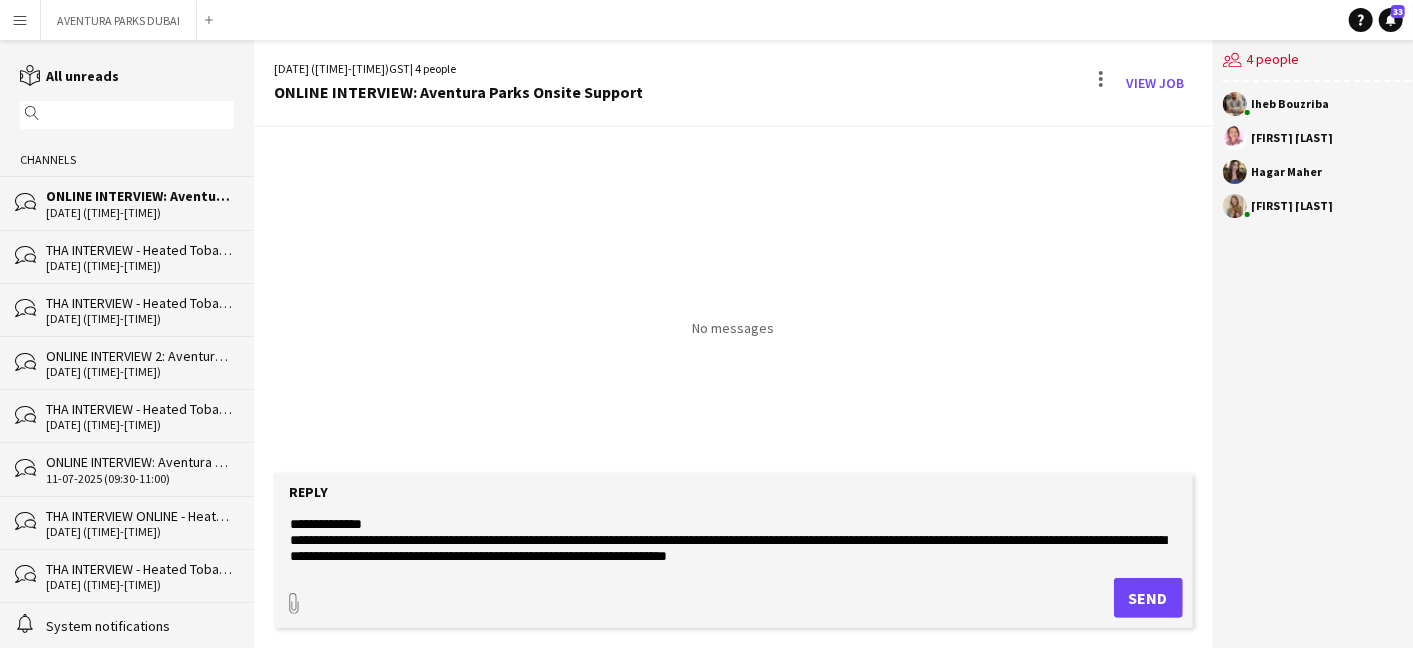click 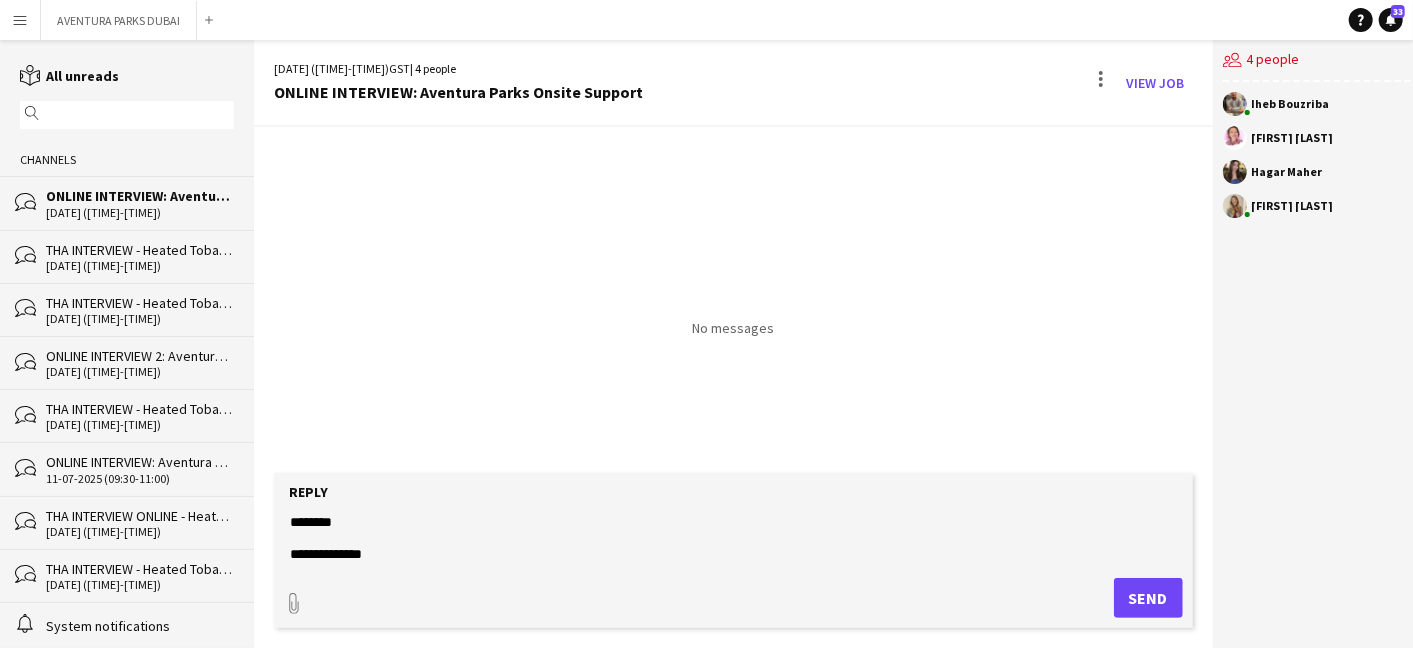scroll, scrollTop: 208, scrollLeft: 0, axis: vertical 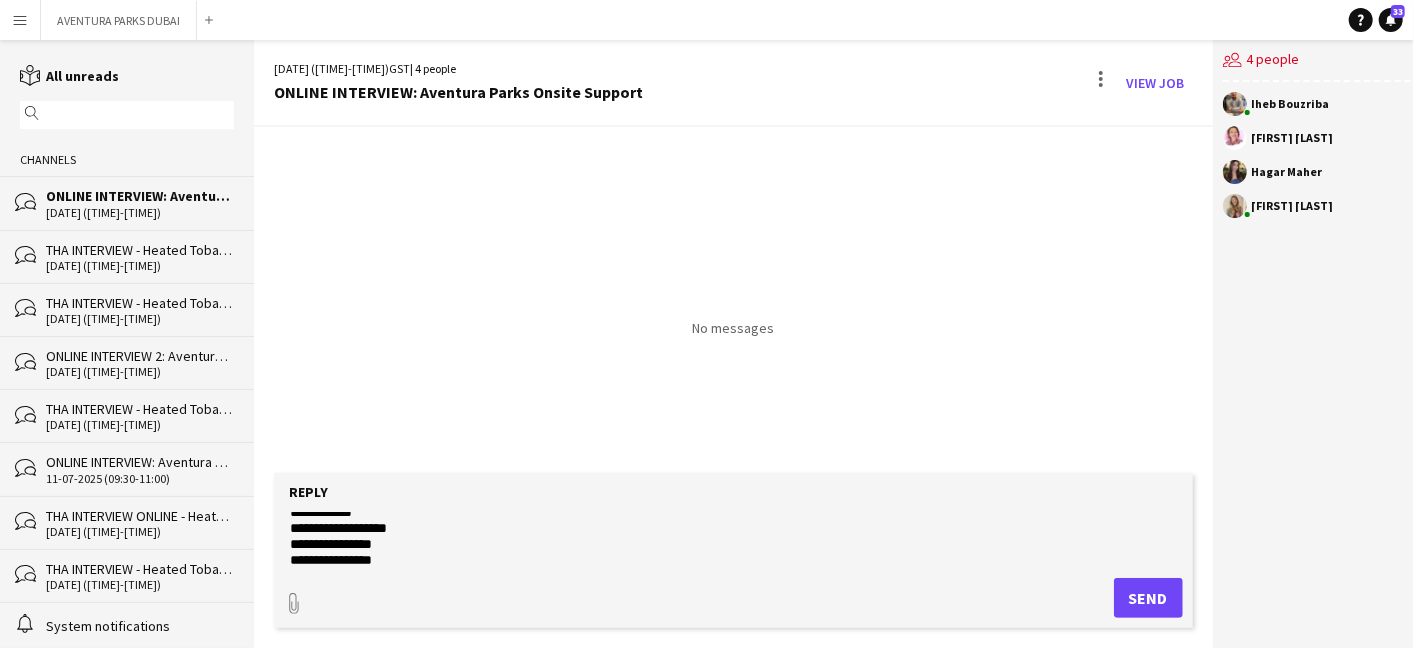 drag, startPoint x: 342, startPoint y: 532, endPoint x: 292, endPoint y: 526, distance: 50.358715 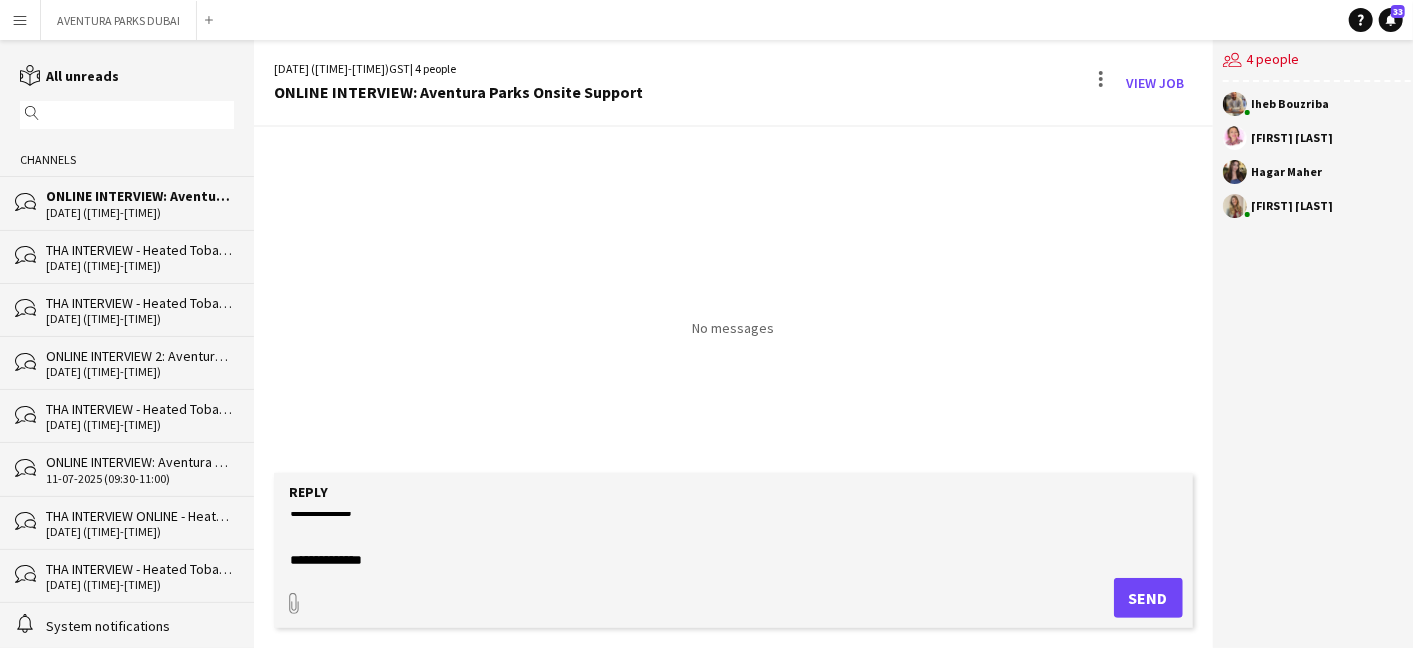 scroll, scrollTop: 60, scrollLeft: 0, axis: vertical 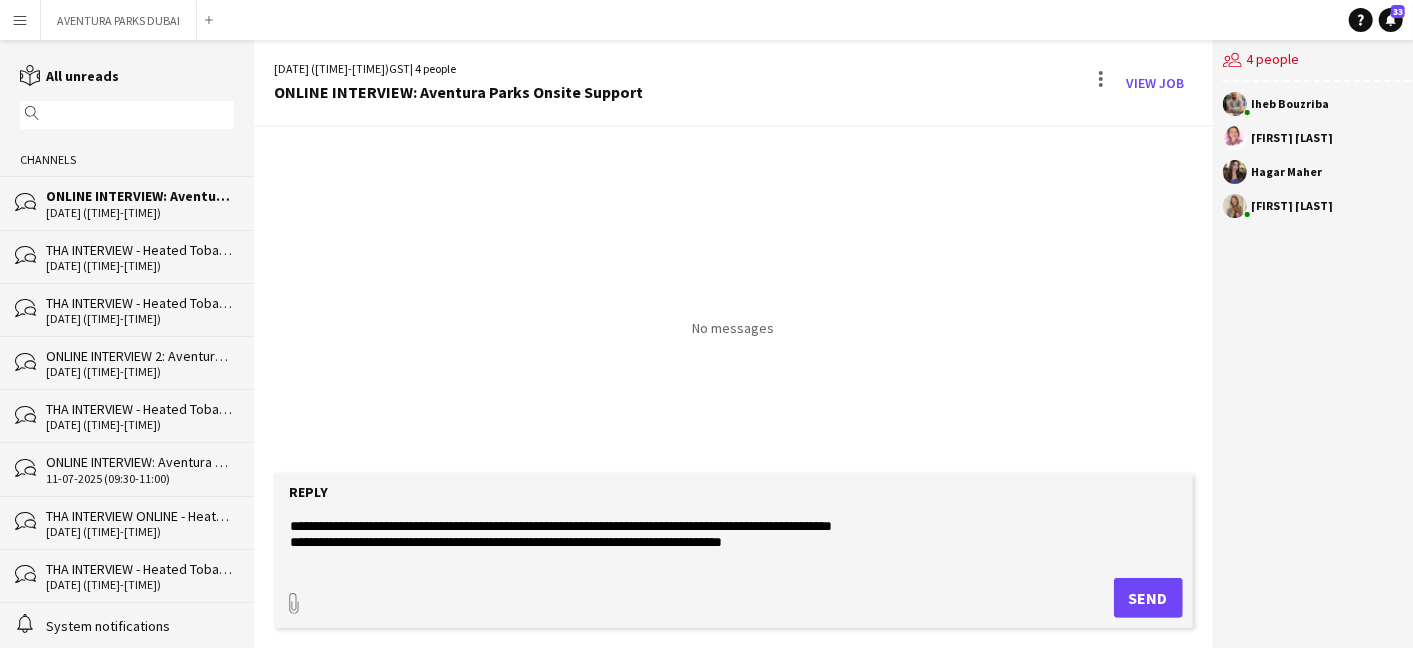 click 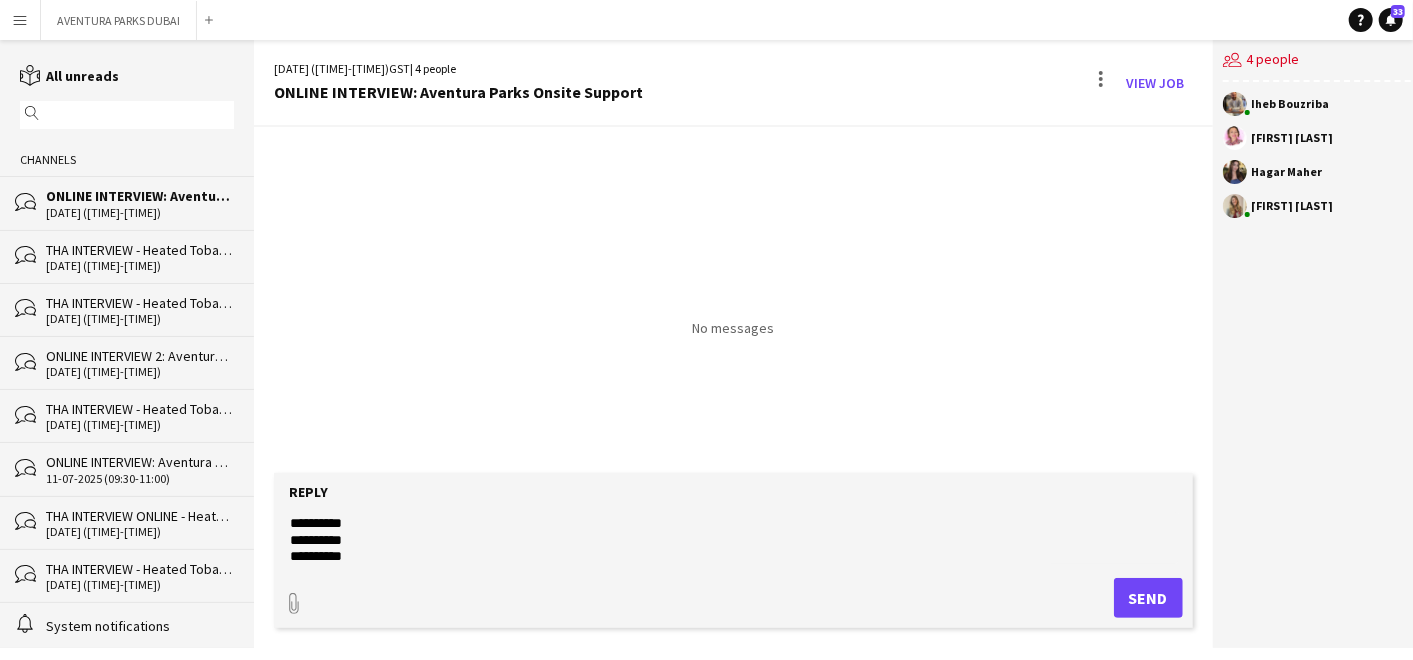 scroll, scrollTop: 160, scrollLeft: 0, axis: vertical 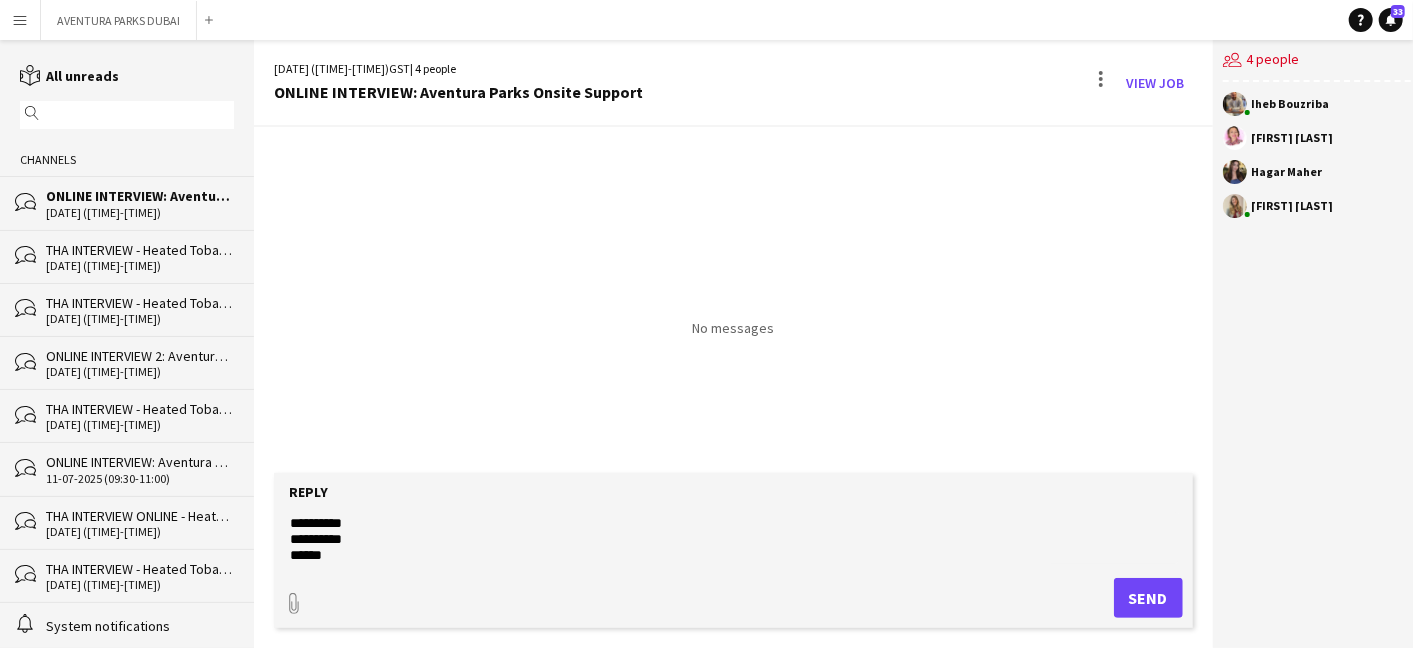 click 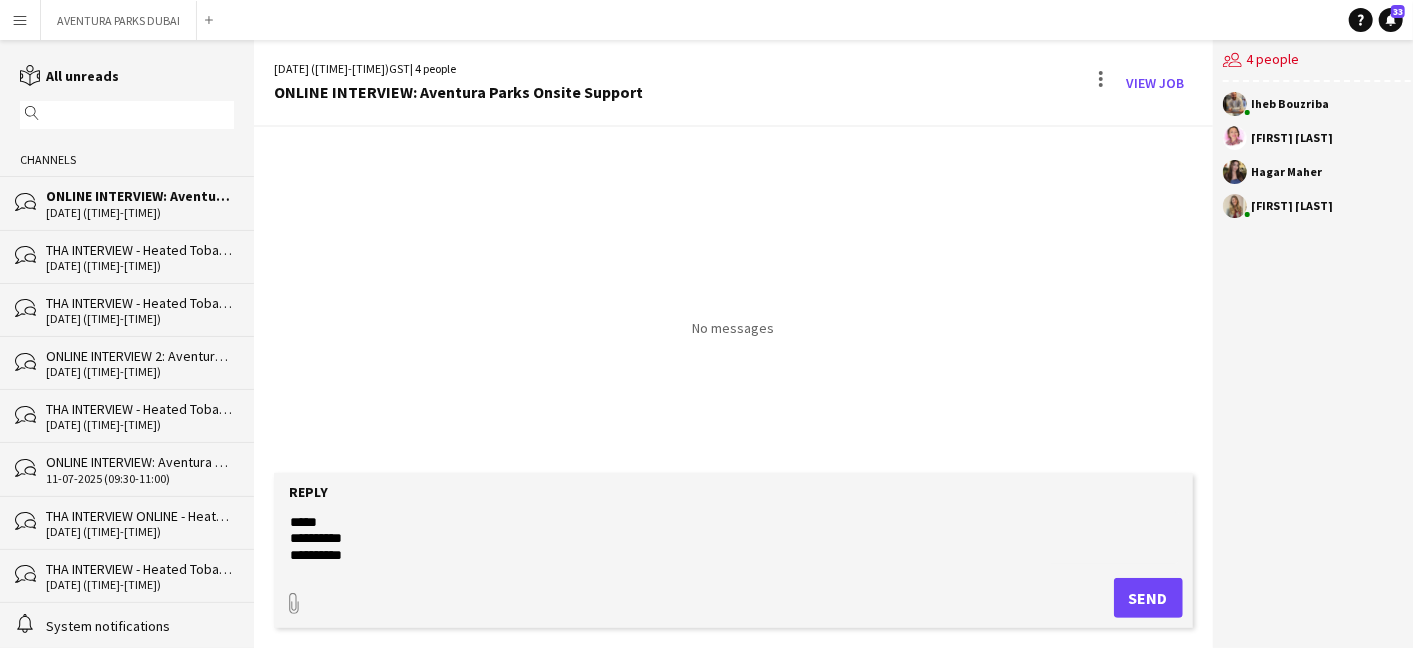 scroll, scrollTop: 112, scrollLeft: 0, axis: vertical 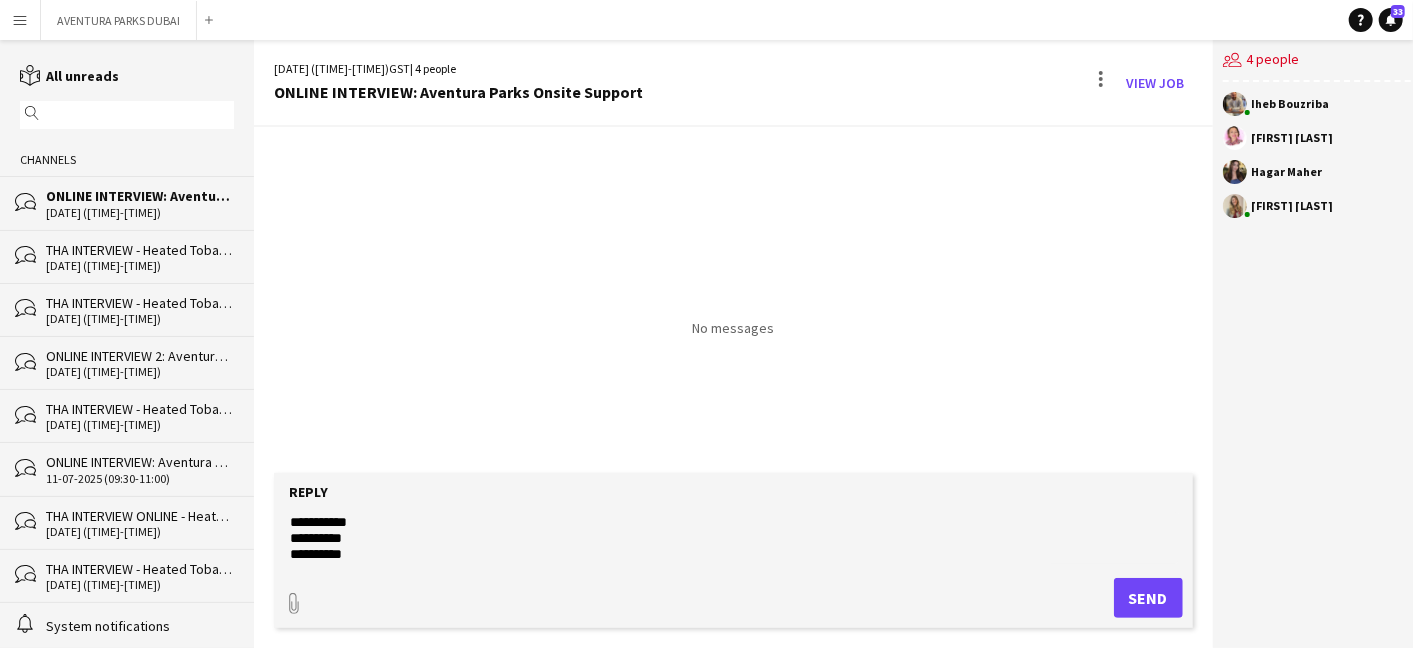 click 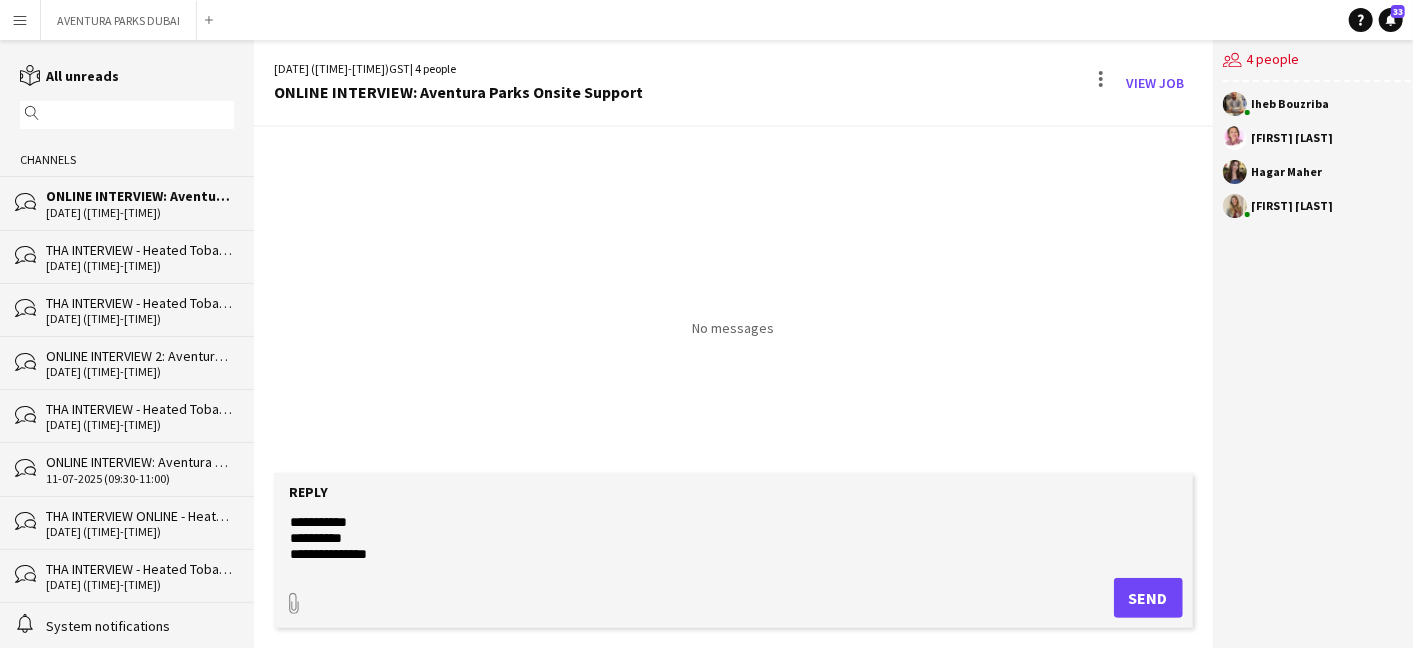 scroll, scrollTop: 127, scrollLeft: 0, axis: vertical 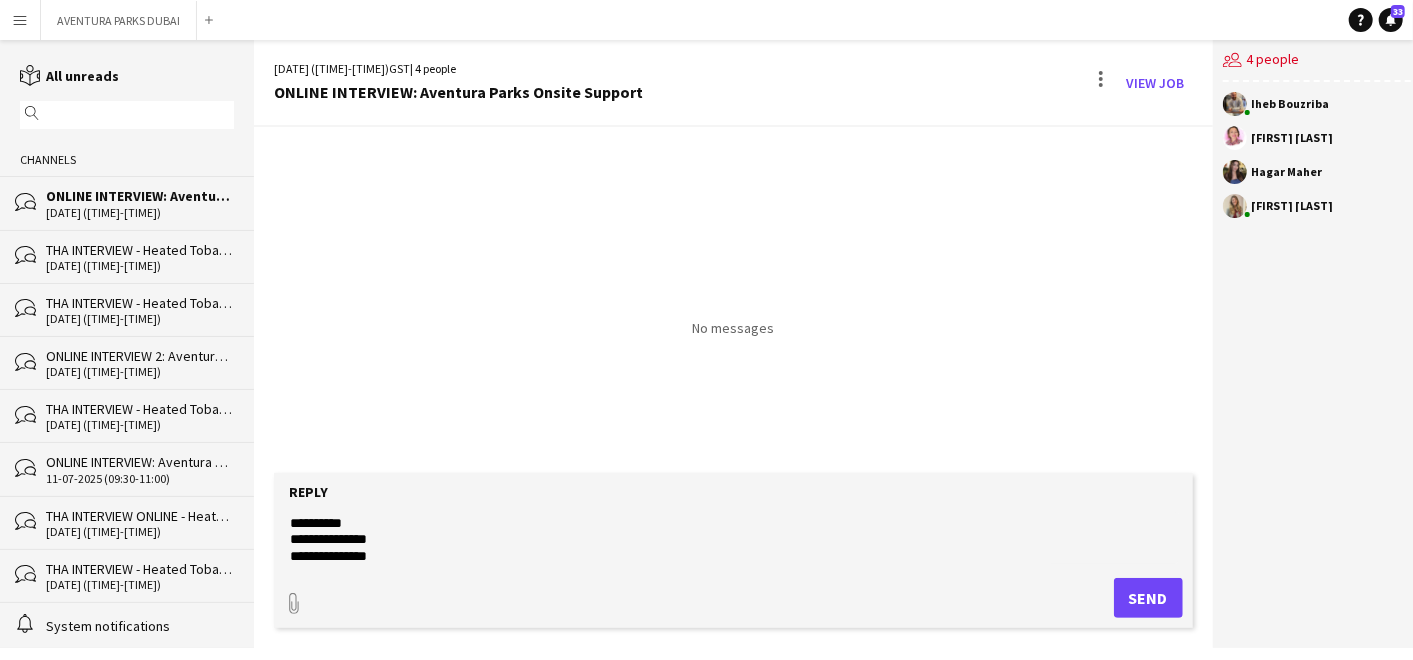 click on "Reply
paperclip
Send" 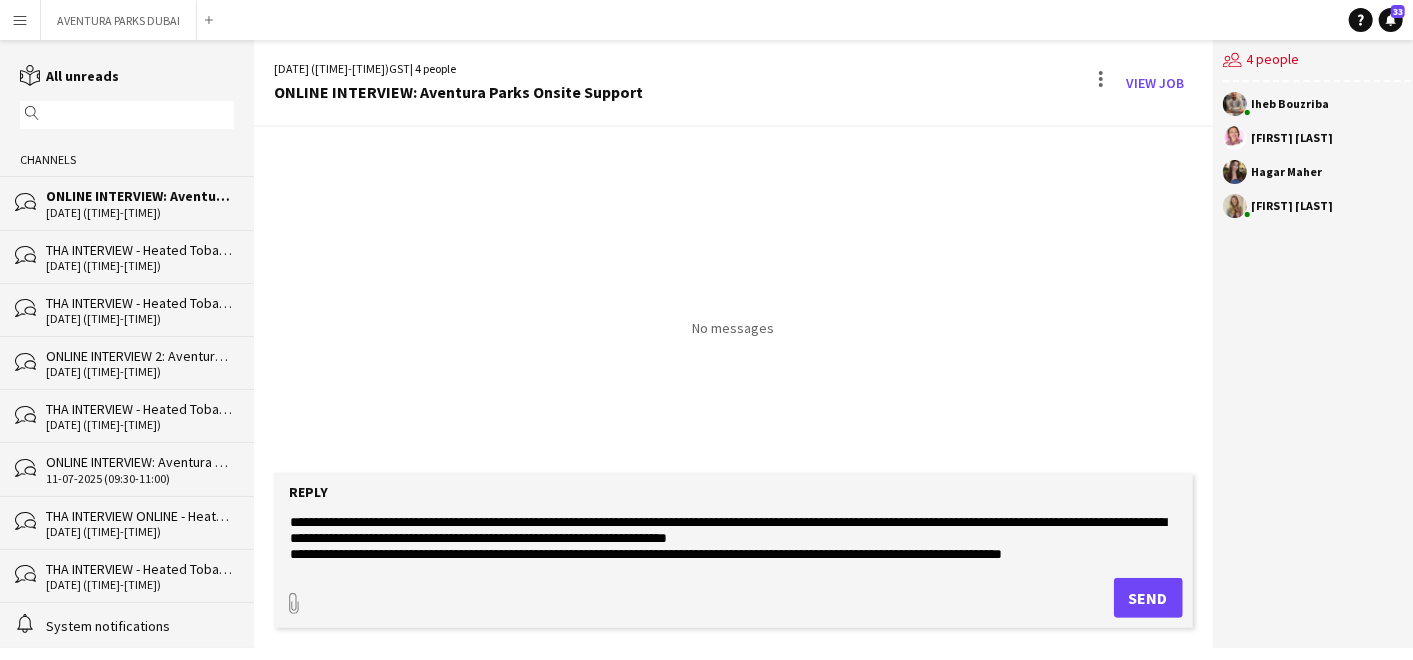 scroll, scrollTop: 241, scrollLeft: 0, axis: vertical 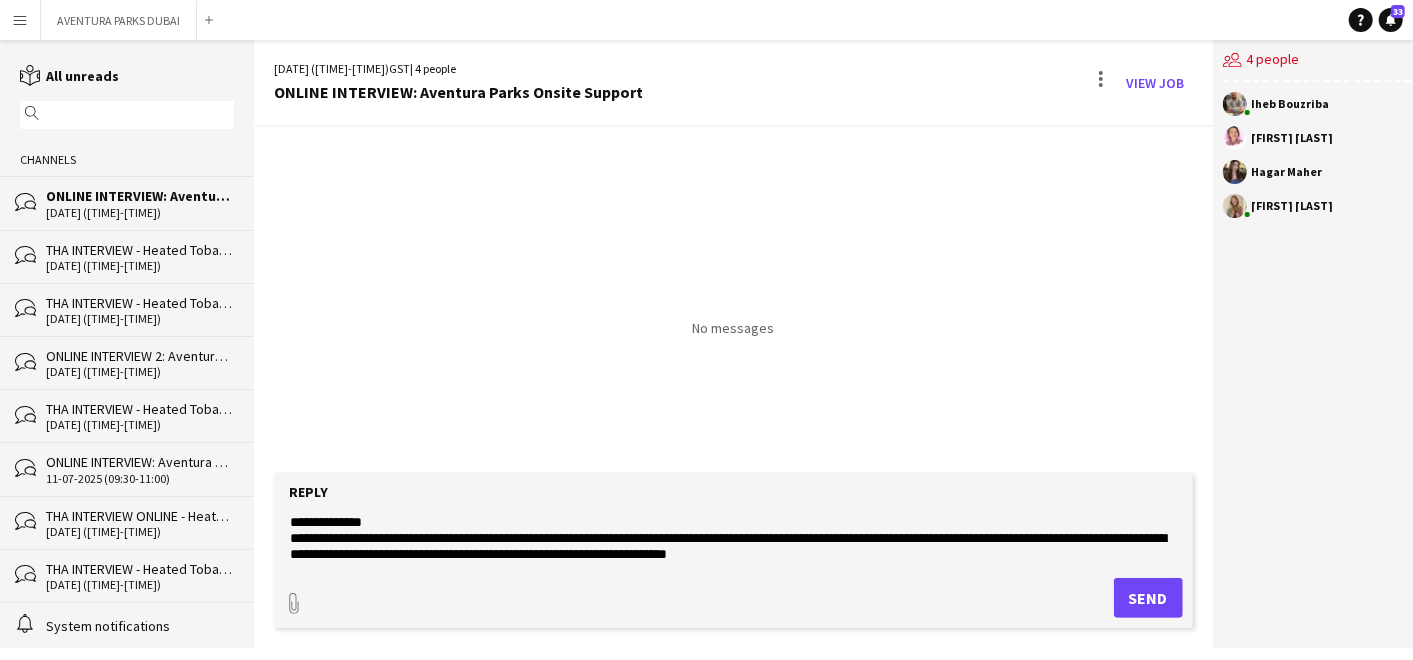 click 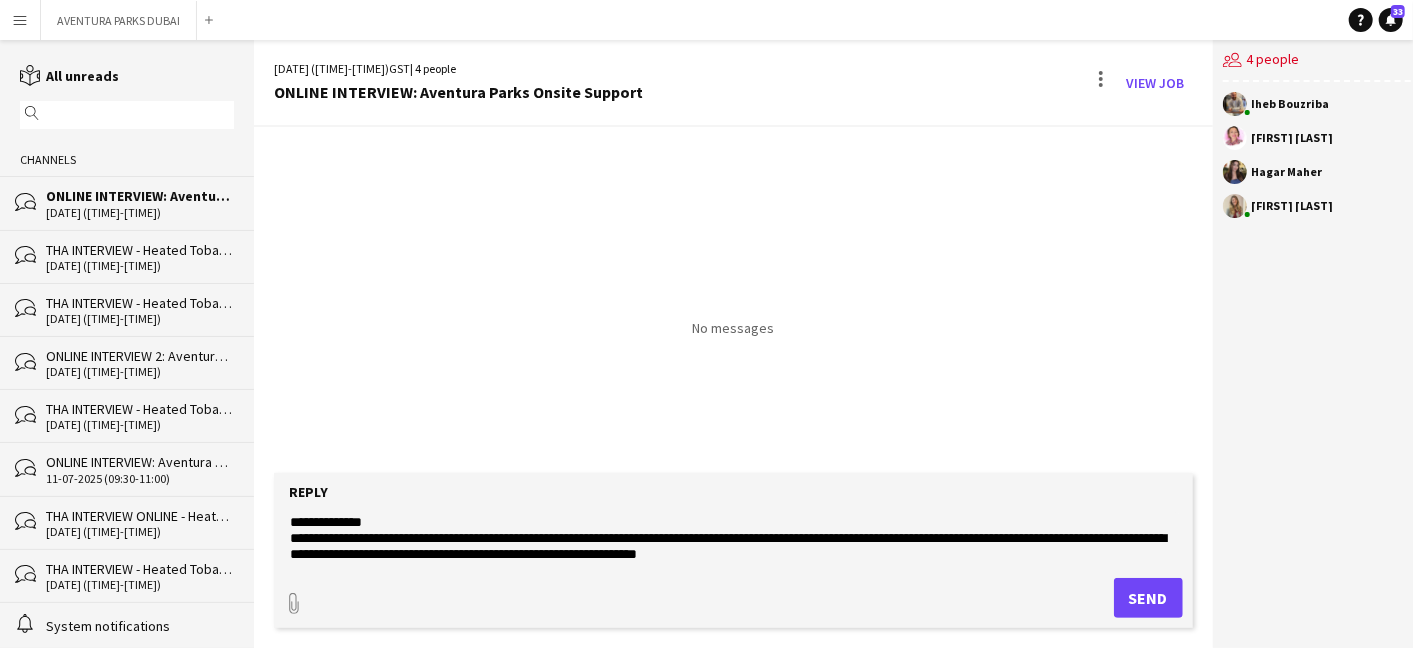 click 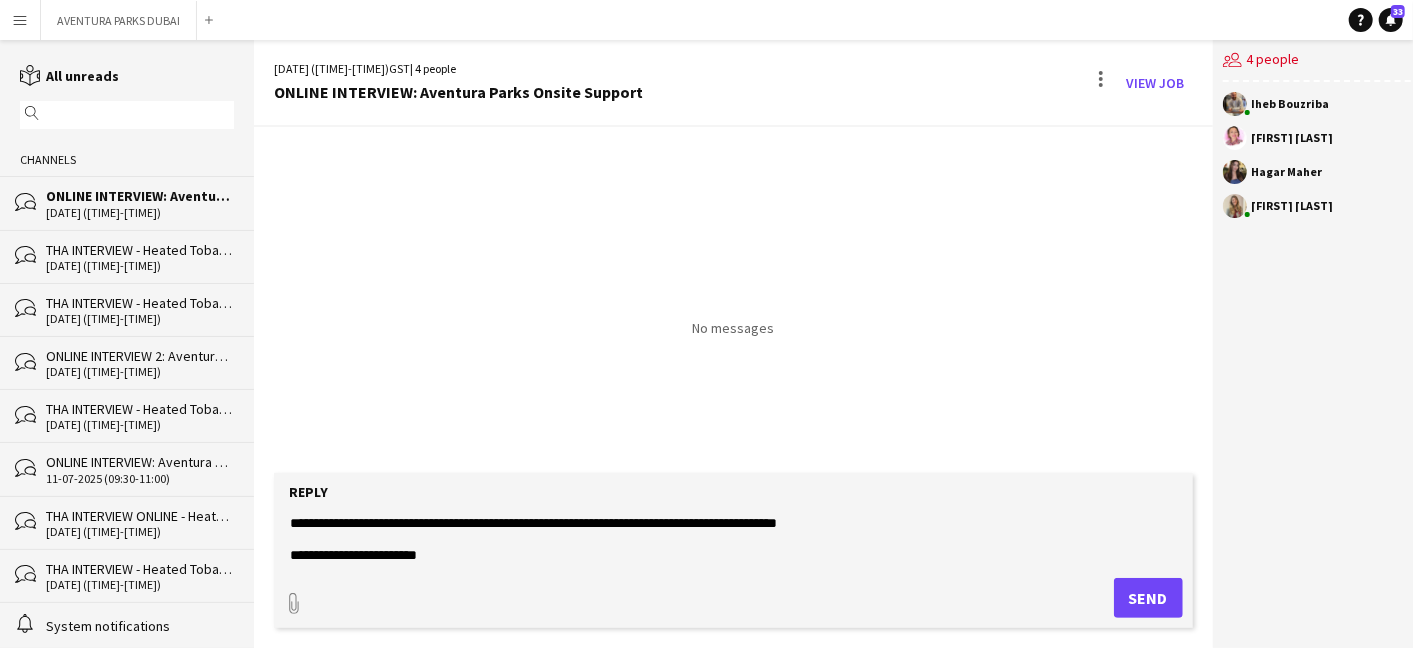 scroll, scrollTop: 401, scrollLeft: 0, axis: vertical 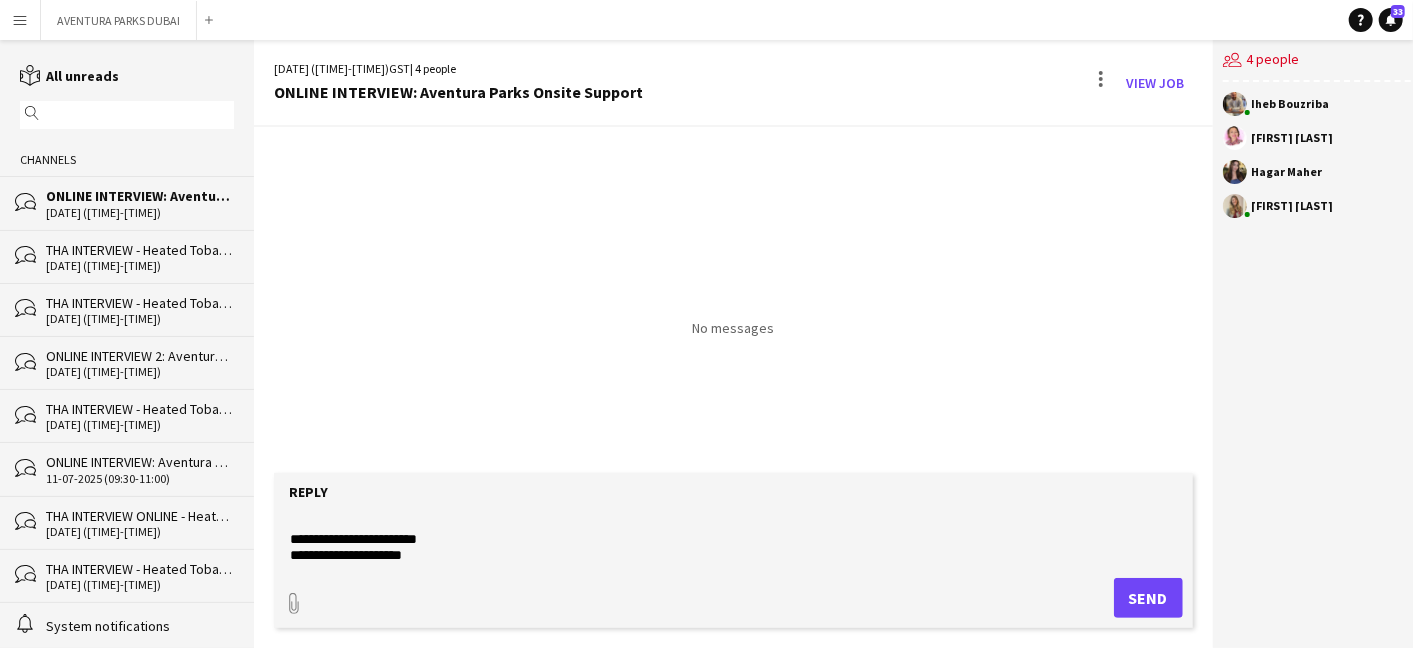 type on "**********" 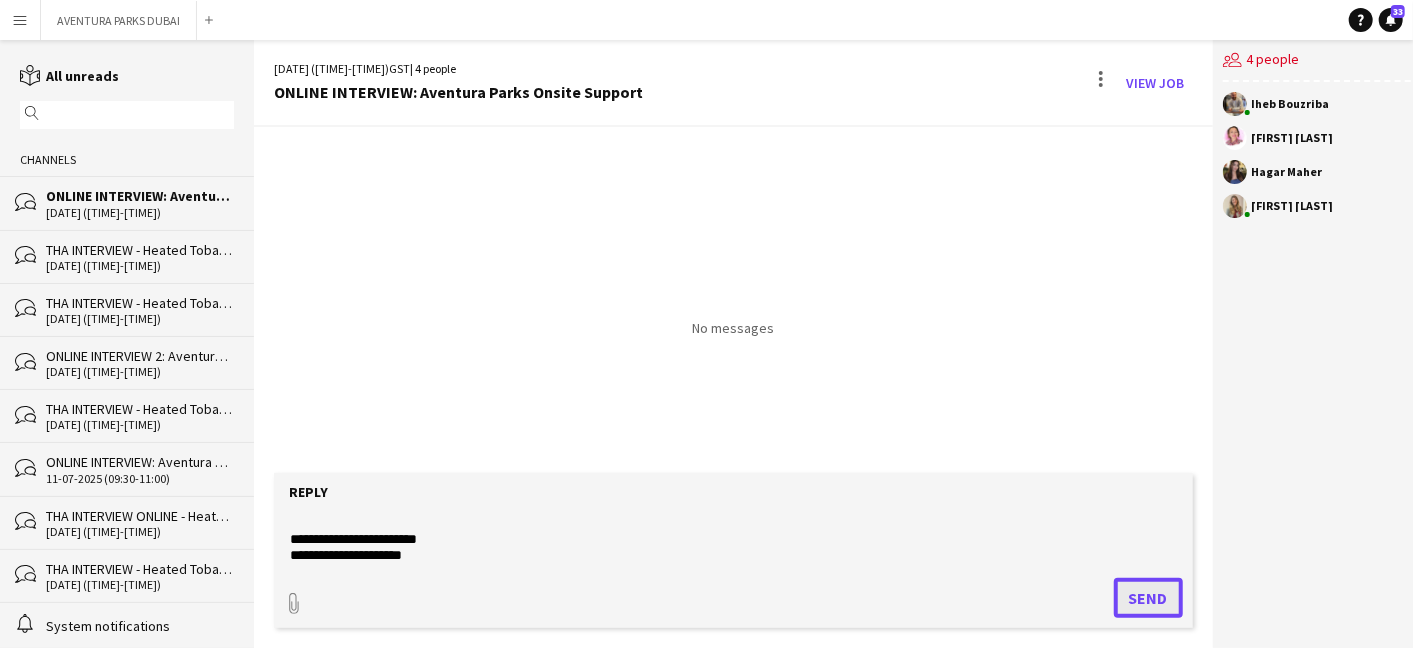 click on "Send" 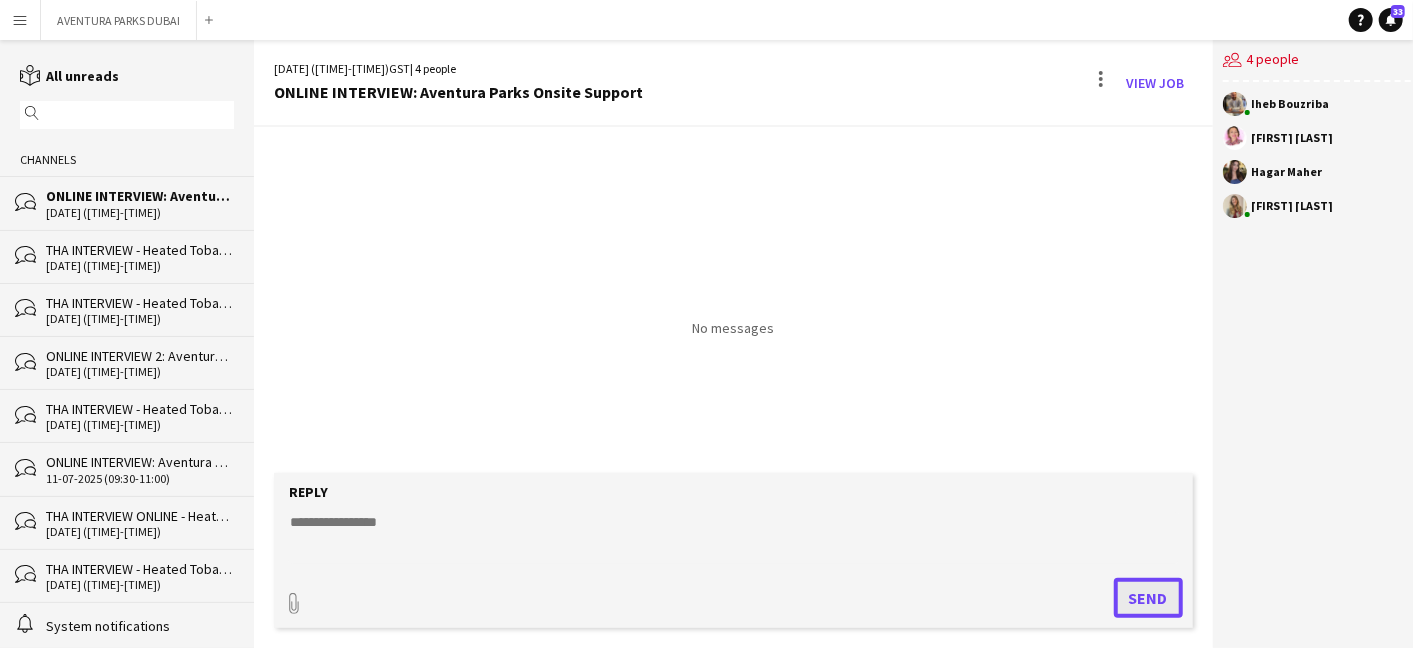 scroll, scrollTop: 0, scrollLeft: 0, axis: both 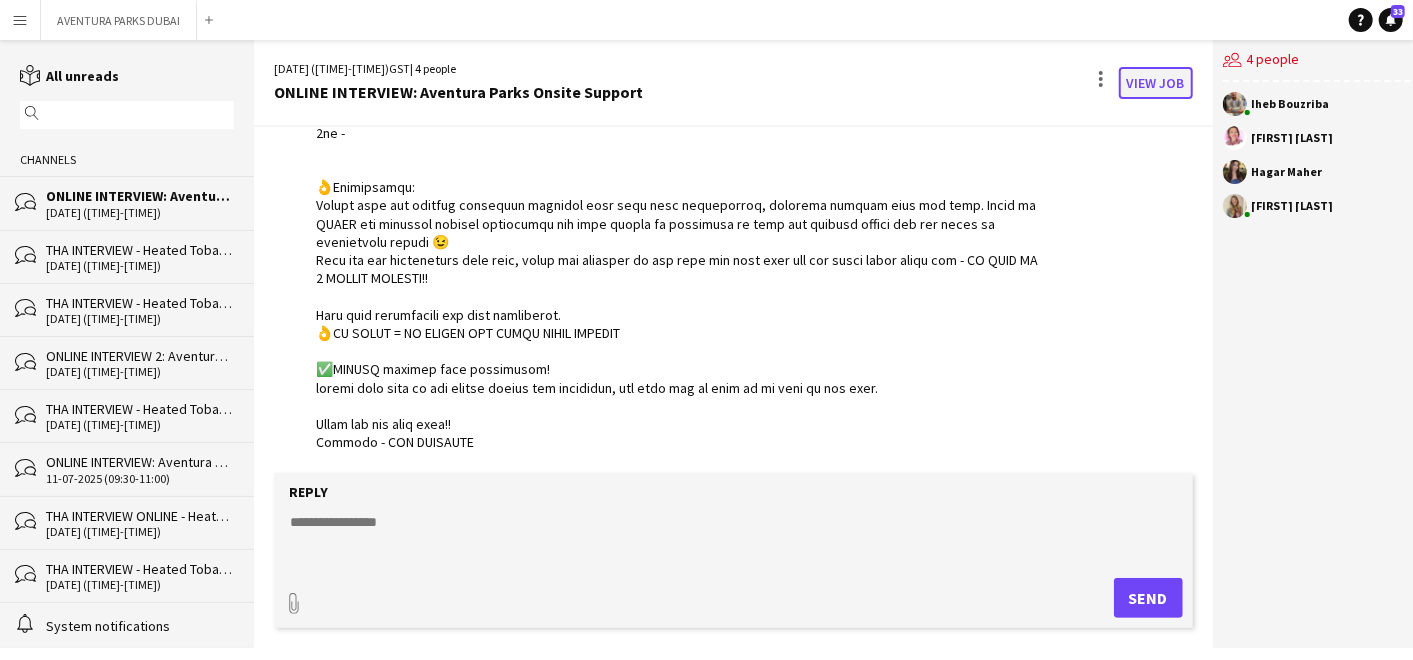 click on "View Job" 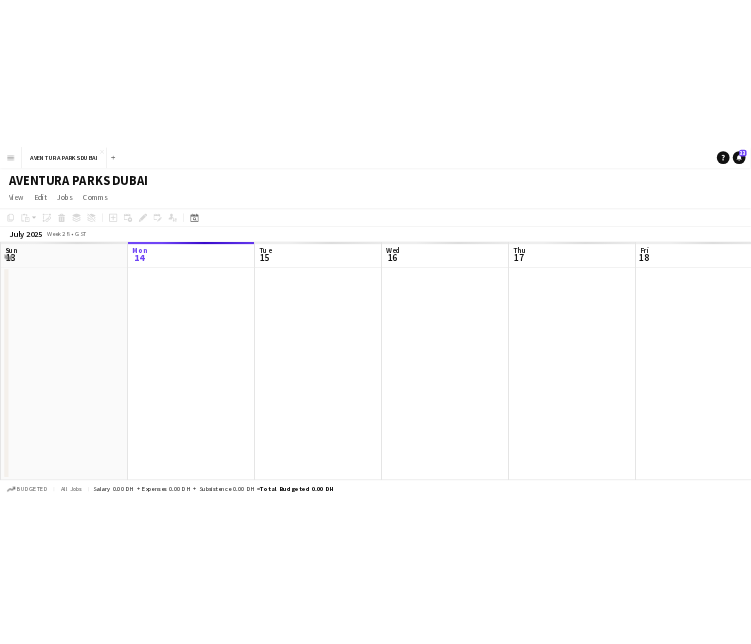 scroll, scrollTop: 0, scrollLeft: 687, axis: horizontal 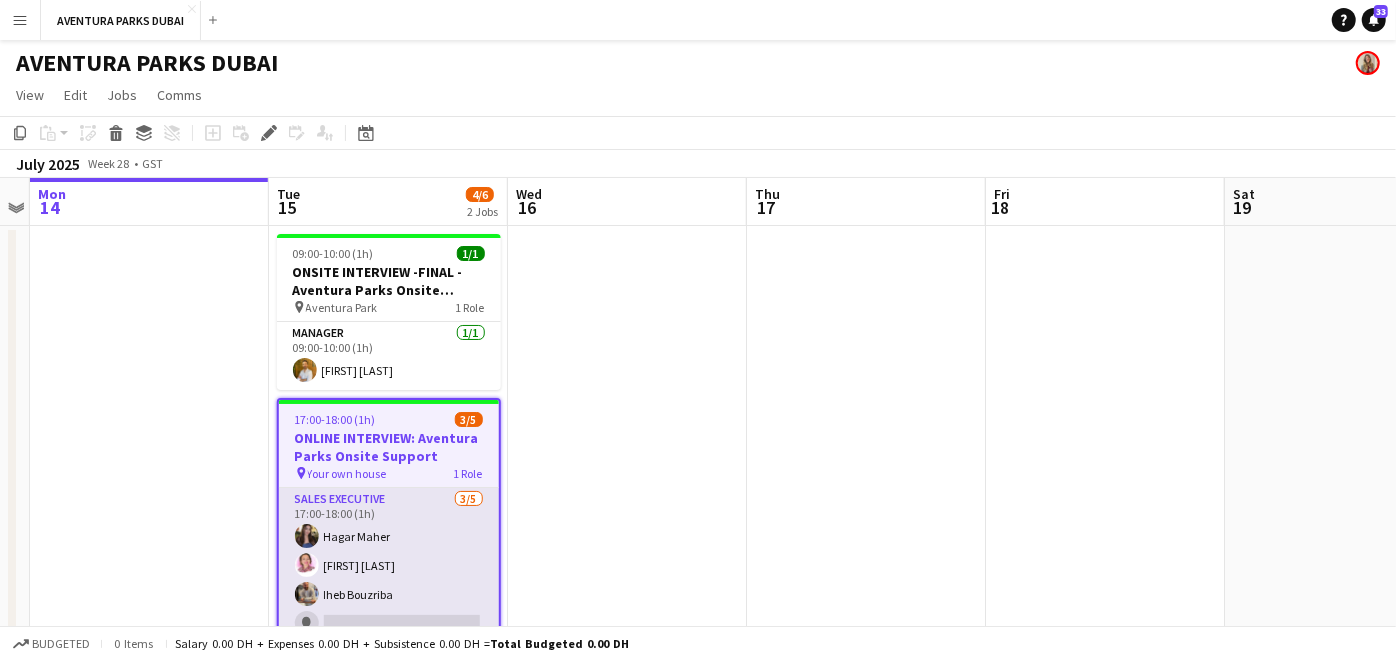 click on "Sales Executive   3/5   [TIME]-[TIME] ([TIME])
[FIRST] [LAST] [FIRST] [LAST] [FIRST] [LAST]
single-neutral-actions
single-neutral-actions" at bounding box center [389, 580] 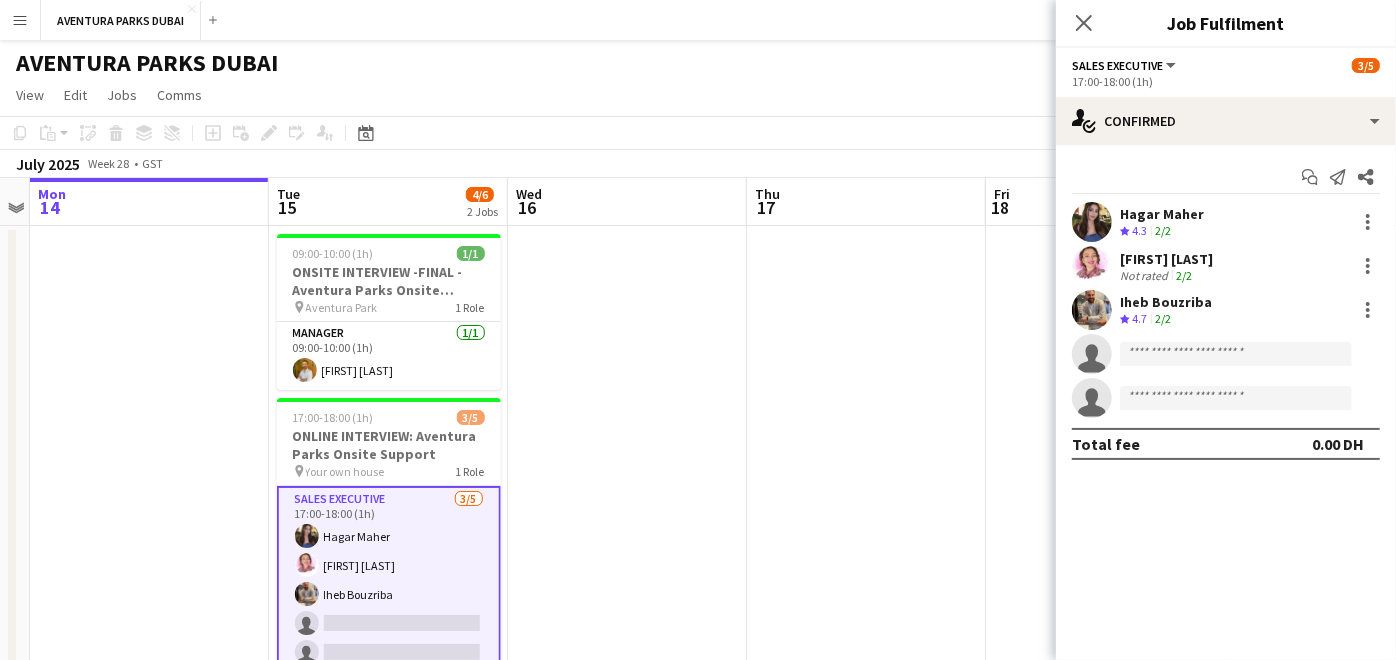 click on "Hagar Maher" at bounding box center [1162, 214] 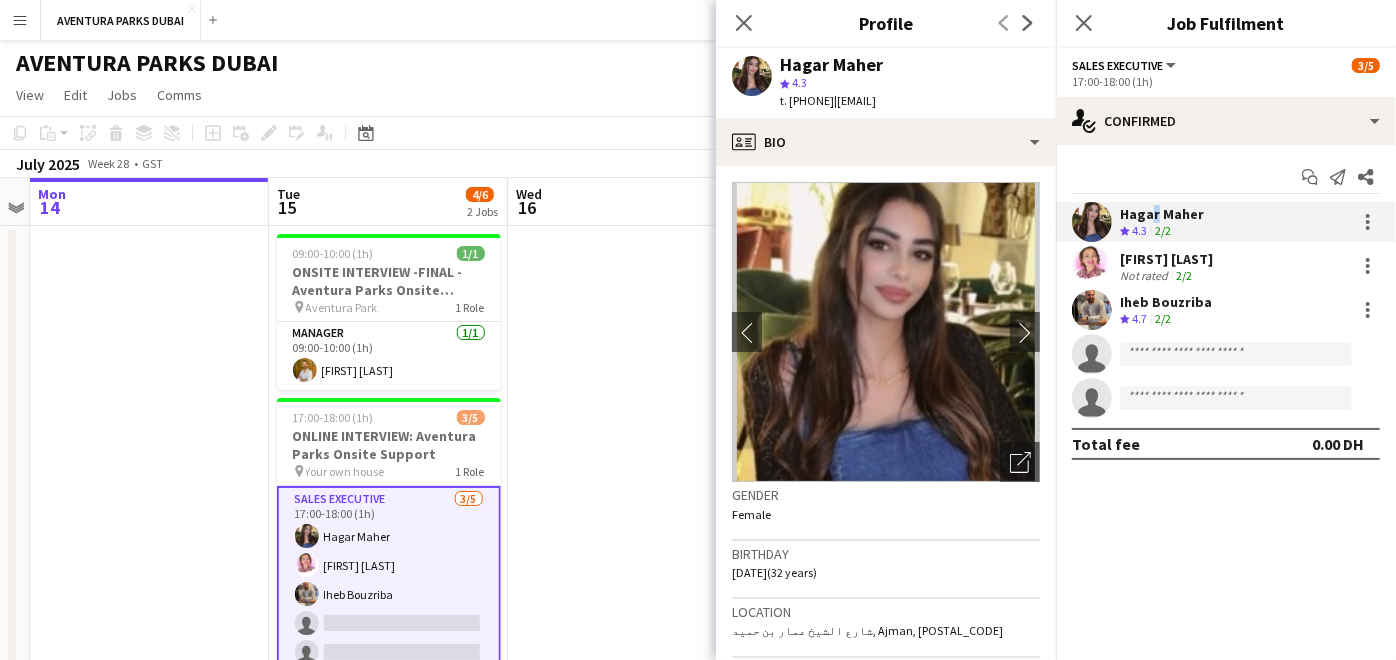 drag, startPoint x: 1015, startPoint y: 104, endPoint x: 875, endPoint y: 104, distance: 140 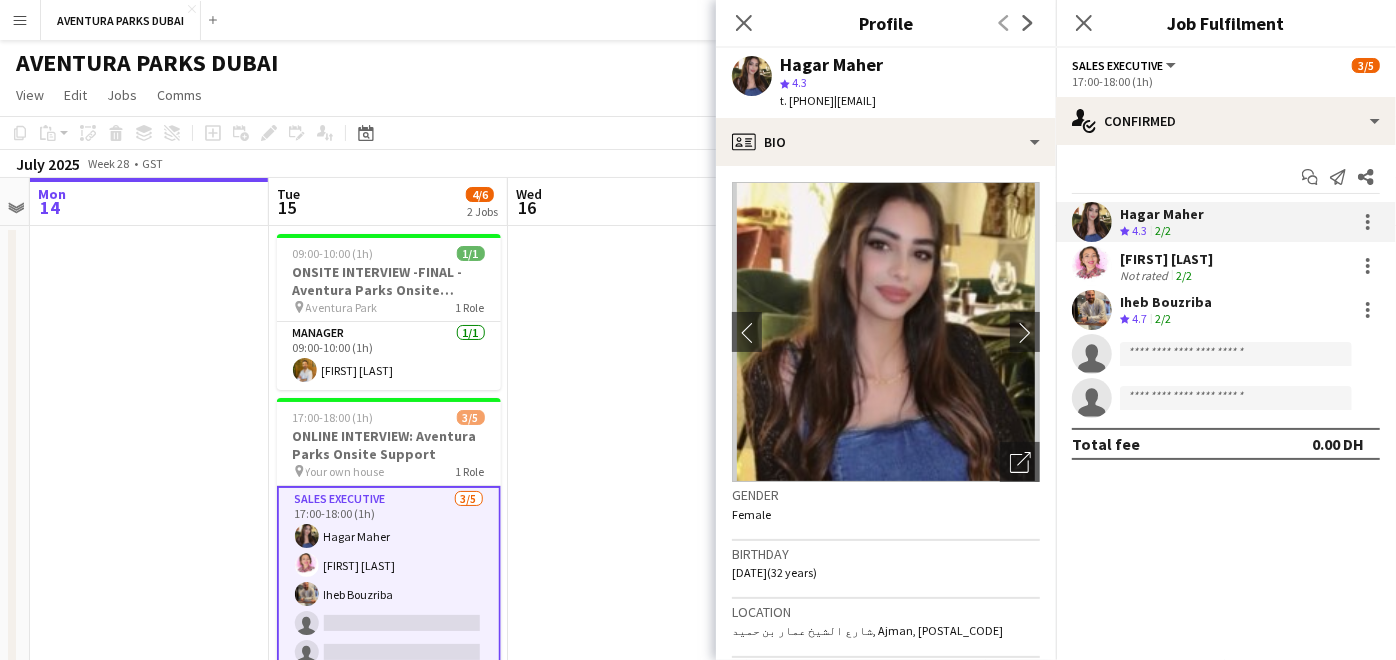 click on "[FIRST] [LAST]" at bounding box center (1166, 259) 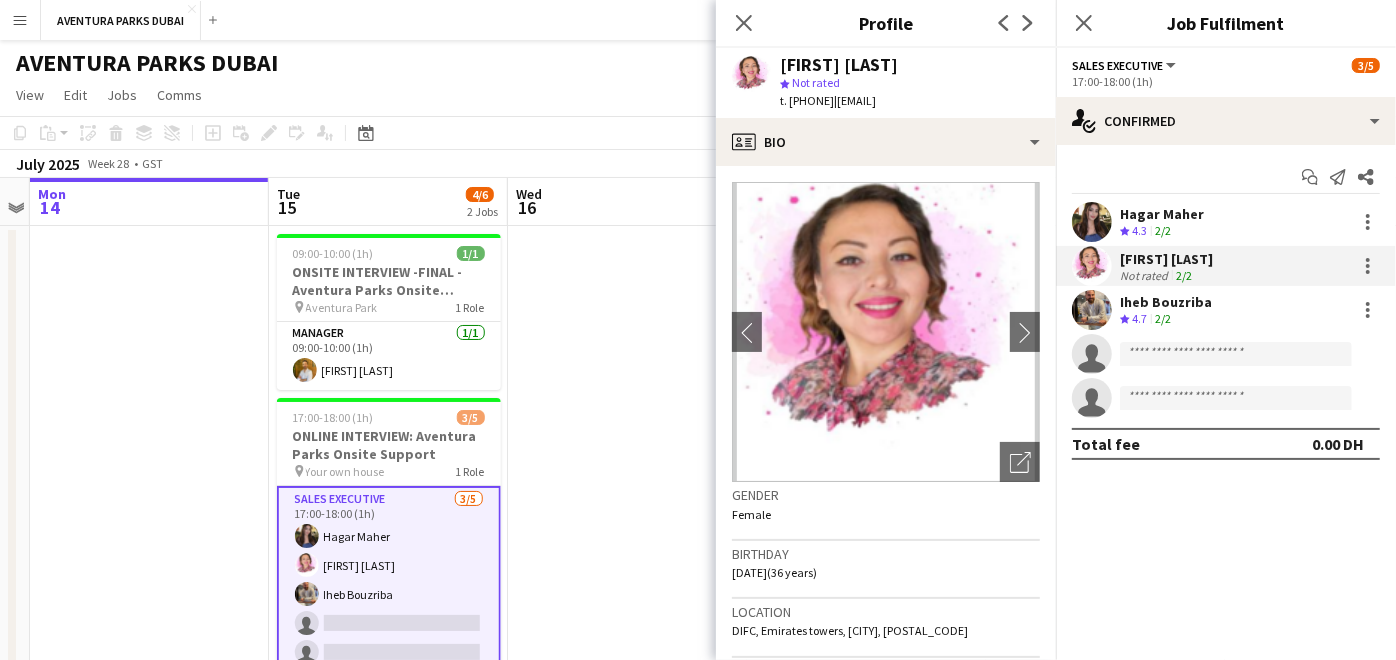 drag, startPoint x: 989, startPoint y: 97, endPoint x: 877, endPoint y: 103, distance: 112.1606 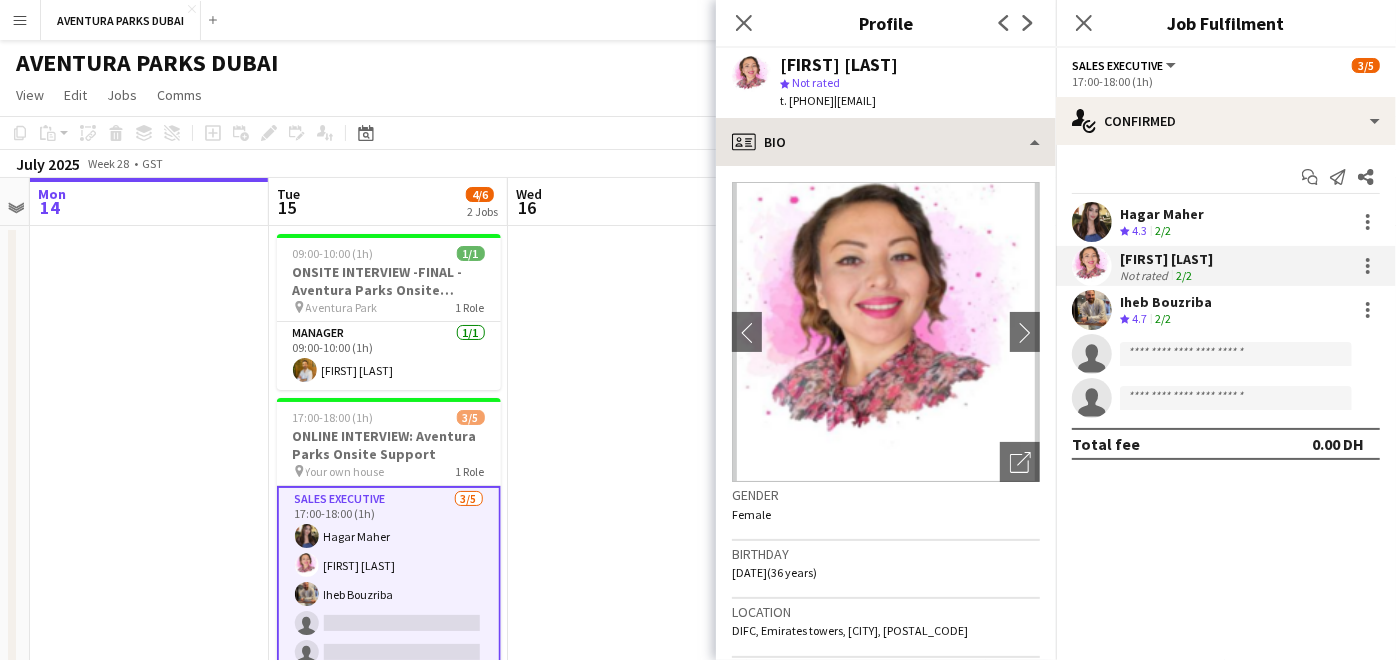 copy on "[EMAIL]" 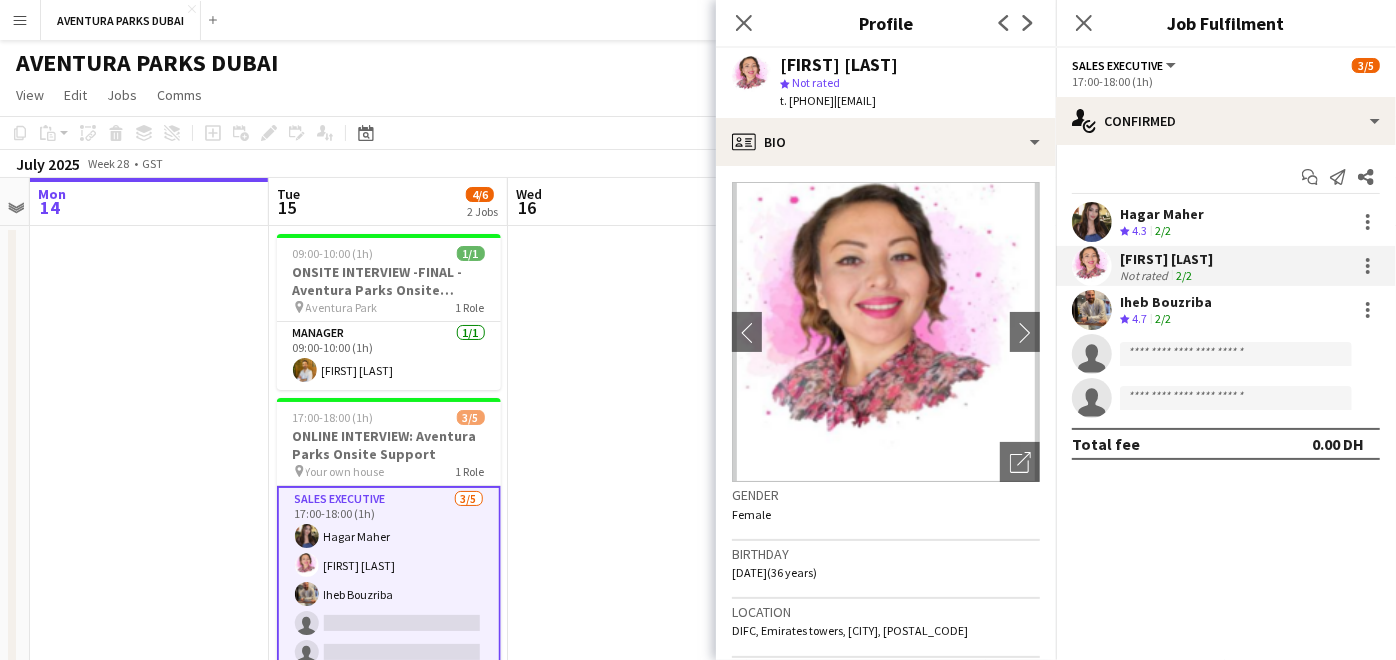 click on "Iheb Bouzriba" at bounding box center [1166, 302] 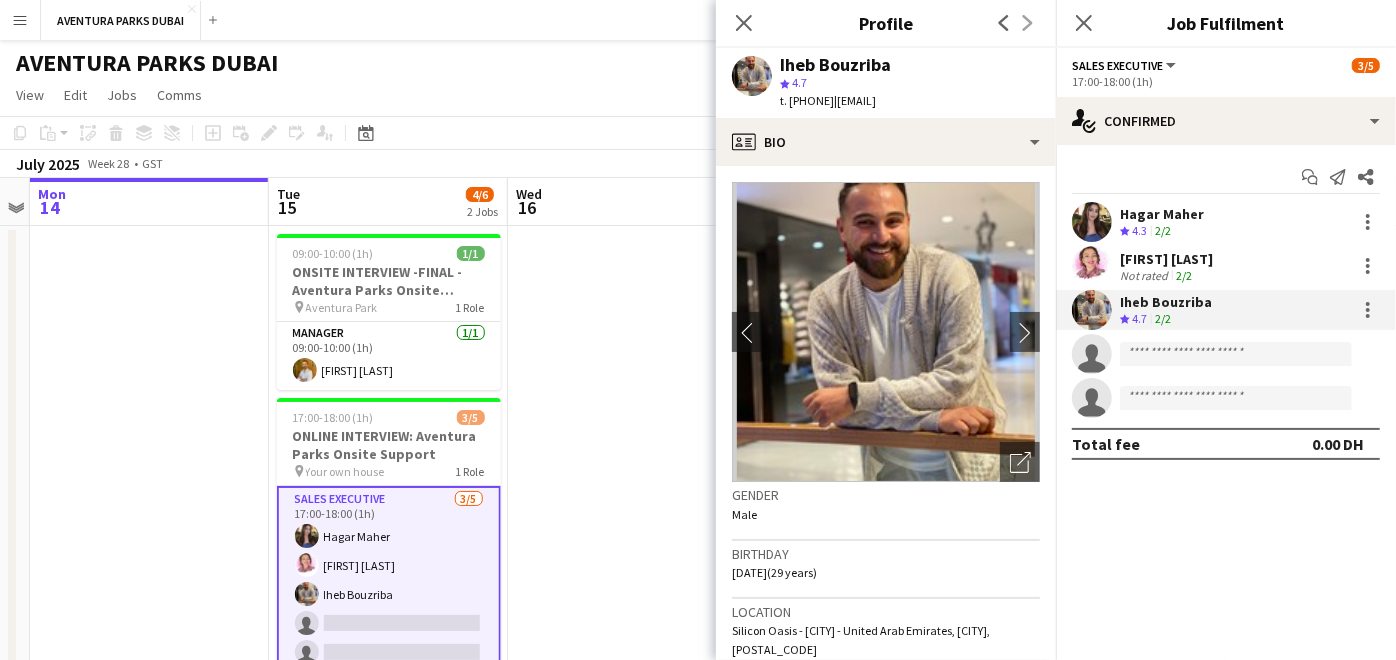 drag, startPoint x: 1011, startPoint y: 97, endPoint x: 875, endPoint y: 98, distance: 136.00368 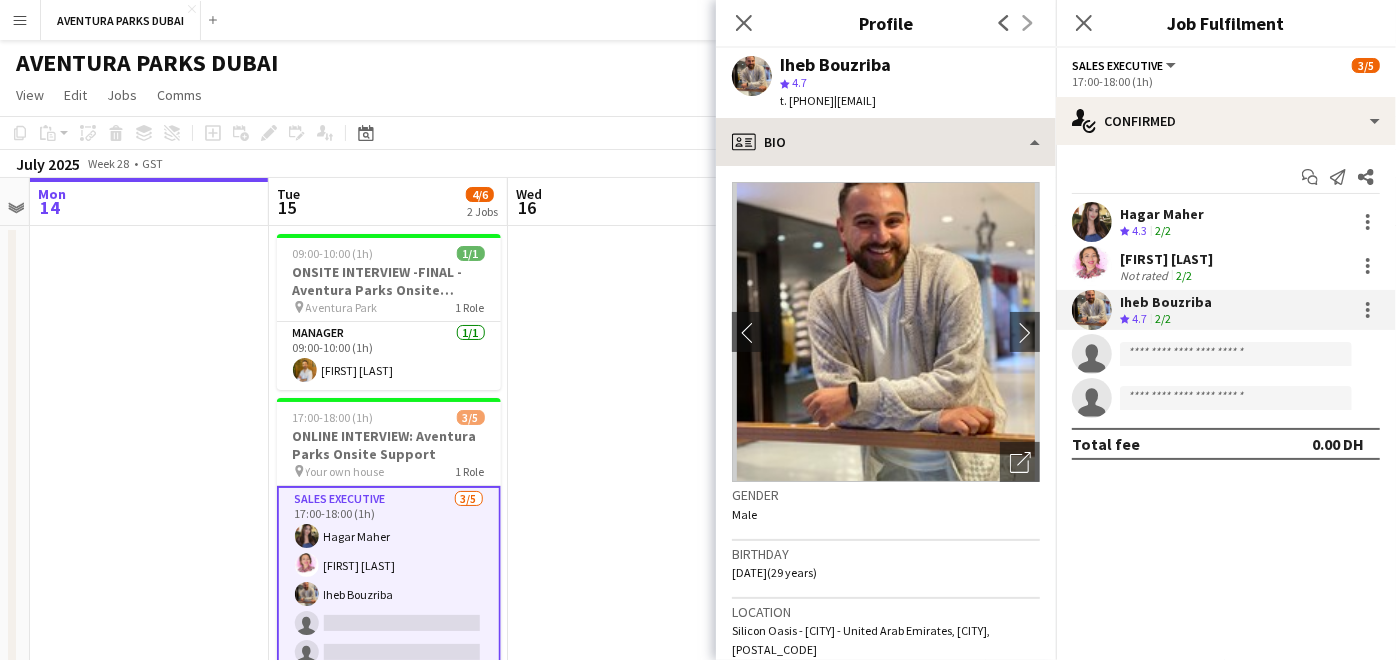 copy on "[EMAIL]" 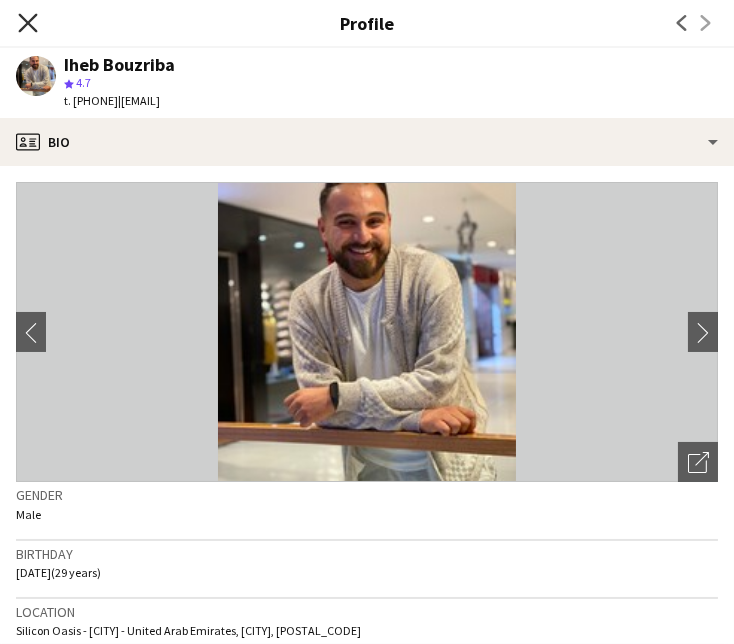 click on "Close pop-in" 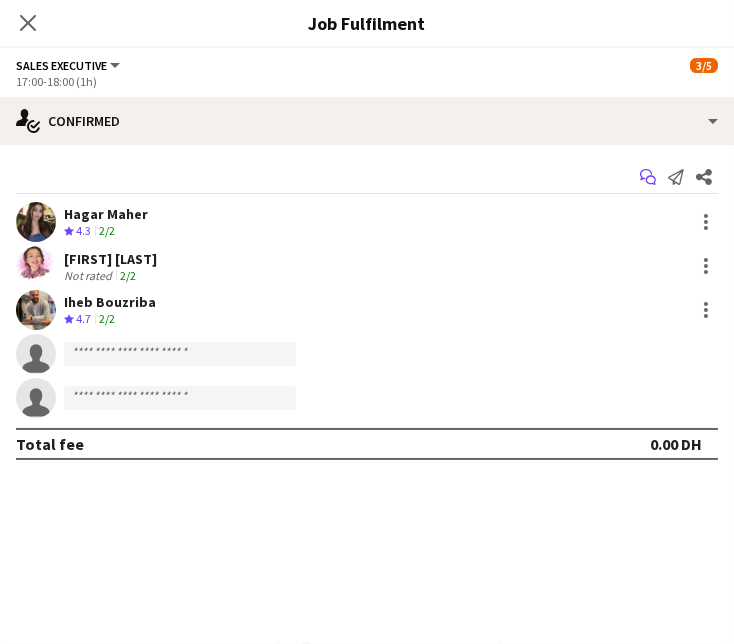 click on "Start chat" 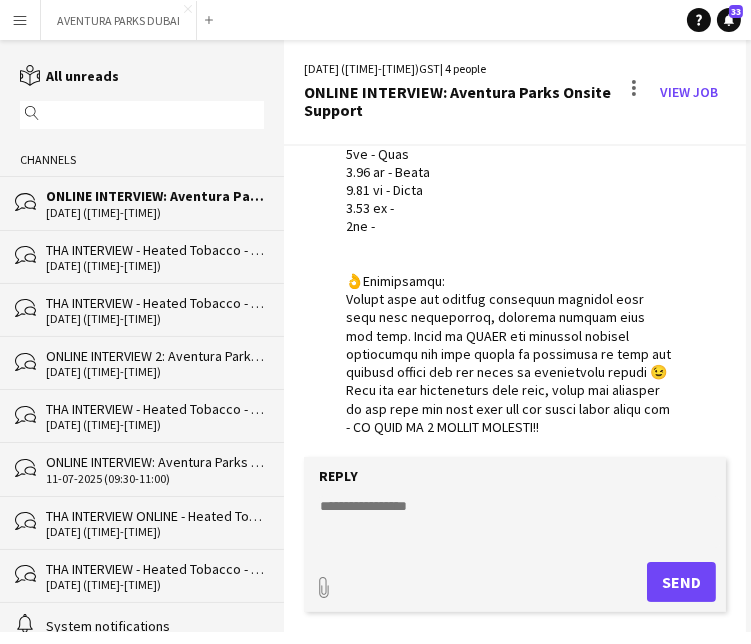 scroll, scrollTop: 194, scrollLeft: 0, axis: vertical 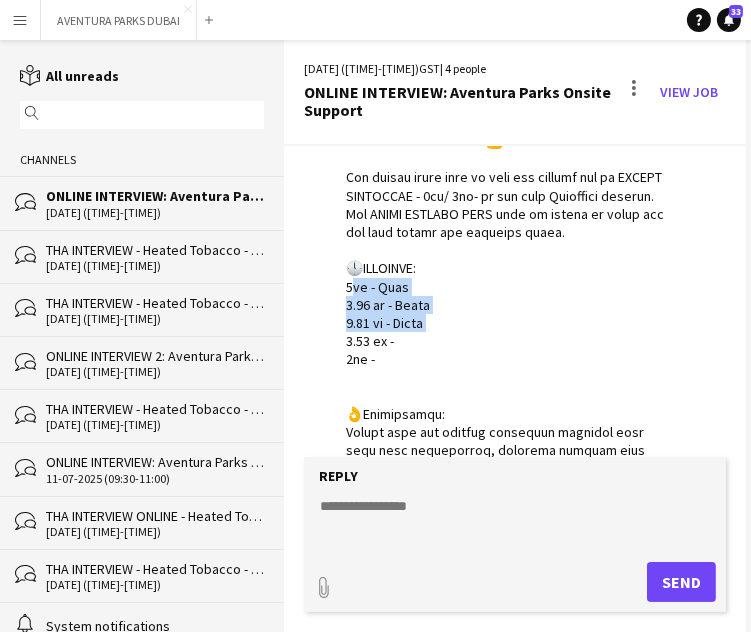 drag, startPoint x: 436, startPoint y: 335, endPoint x: 342, endPoint y: 310, distance: 97.26767 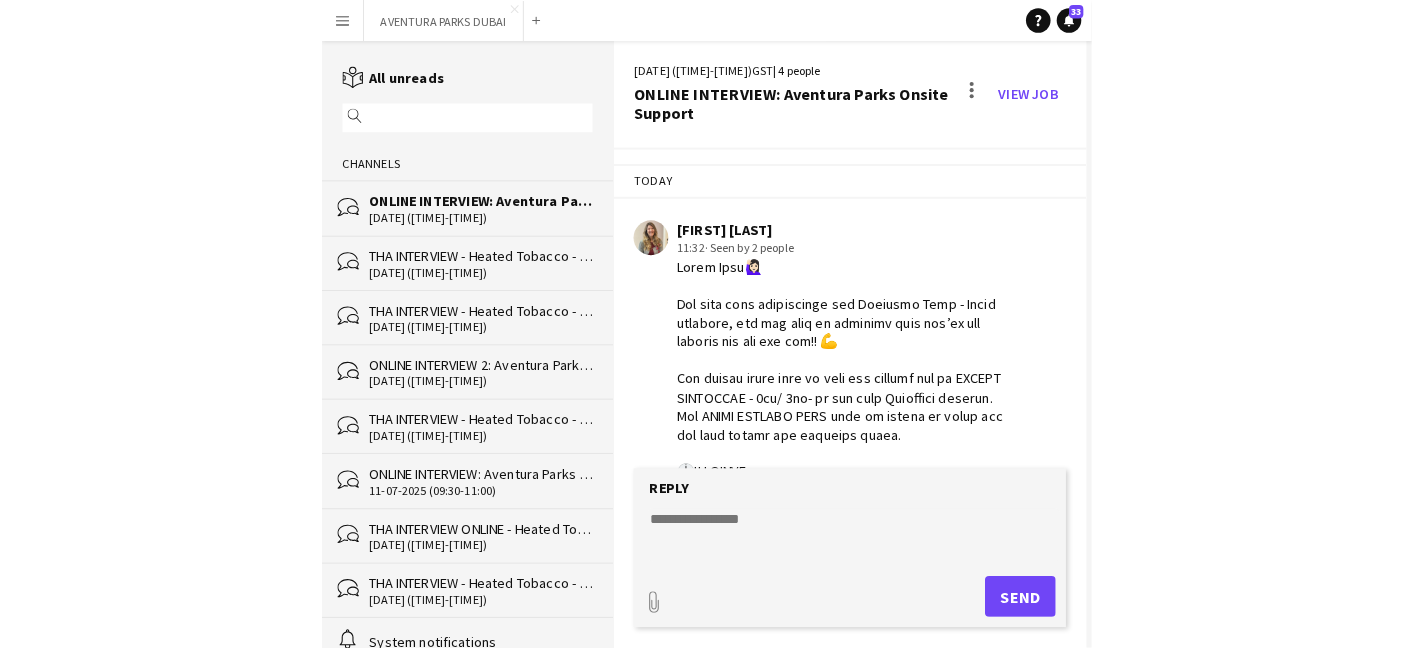 scroll, scrollTop: 0, scrollLeft: 0, axis: both 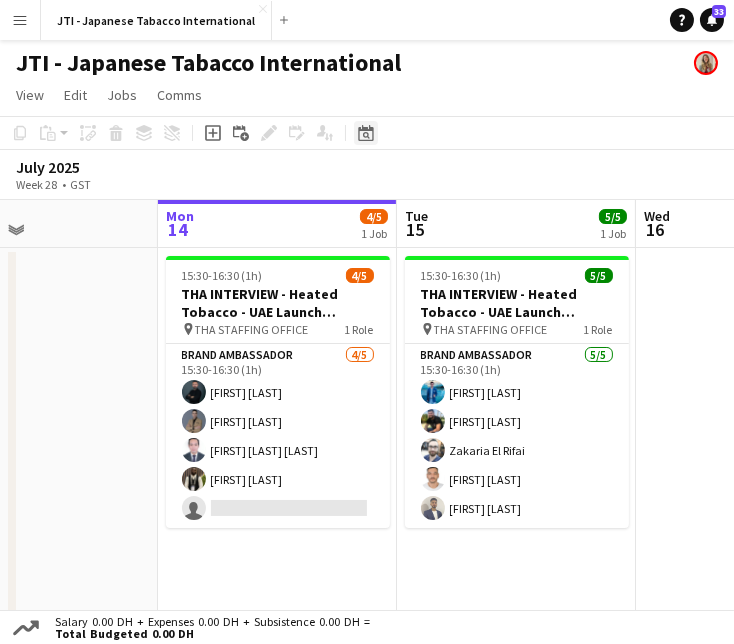 click 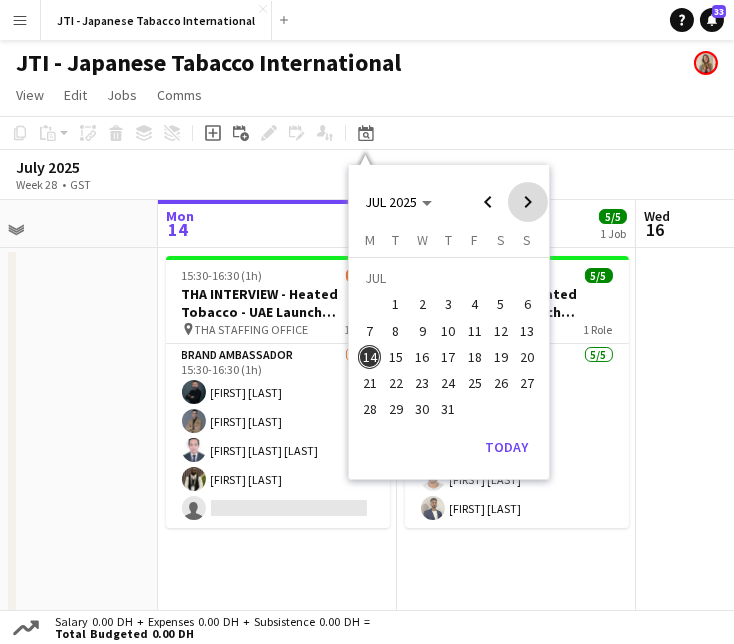 click at bounding box center [528, 202] 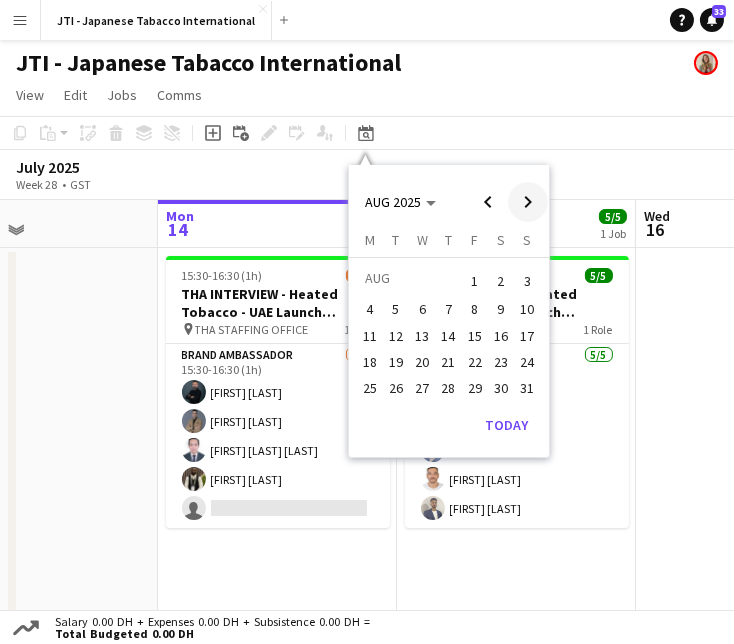 click at bounding box center [528, 202] 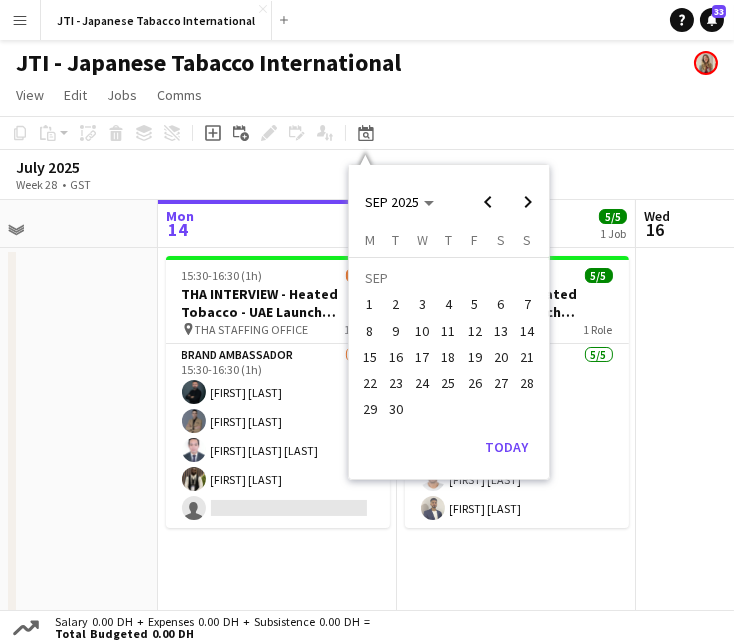 click on "1" at bounding box center (370, 305) 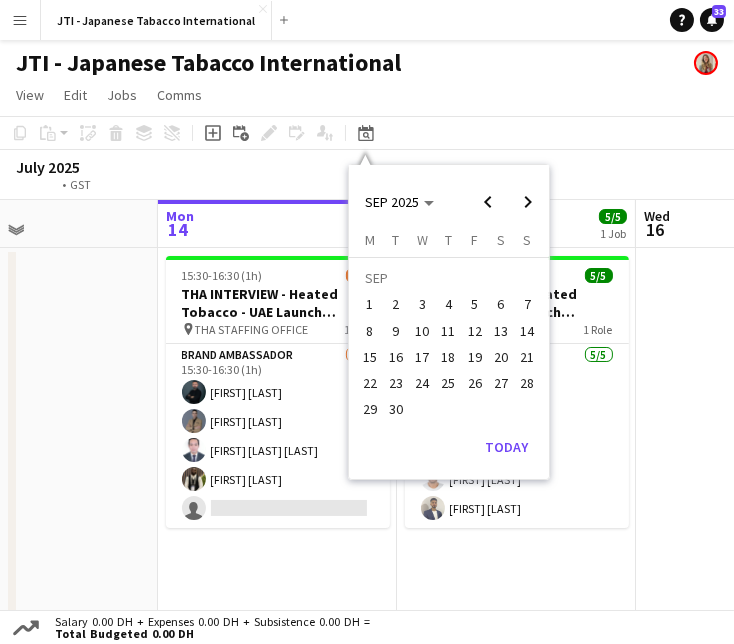 scroll, scrollTop: 0, scrollLeft: 418, axis: horizontal 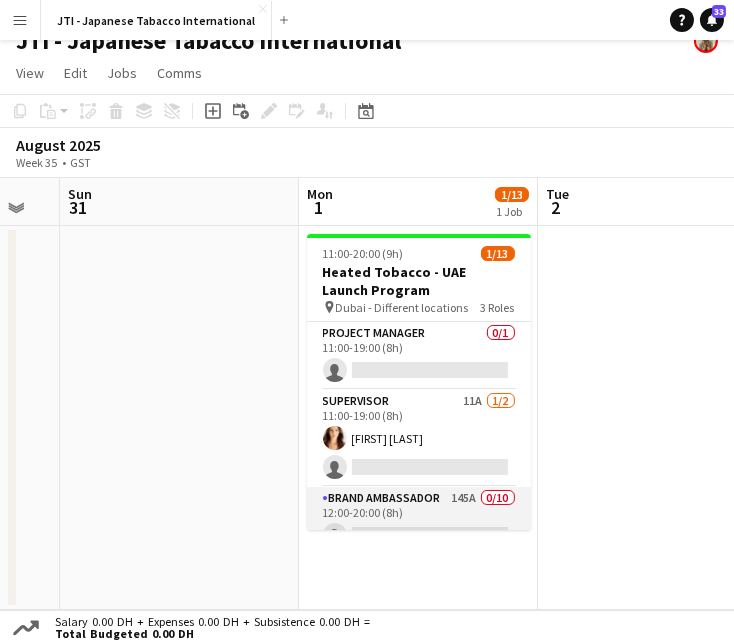 click on "Brand Ambassador    145A   0/10   12:00-20:00 (8h)
single-neutral-actions
single-neutral-actions
single-neutral-actions
single-neutral-actions
single-neutral-actions
single-neutral-actions
single-neutral-actions
single-neutral-actions
single-neutral-actions
single-neutral-actions" at bounding box center (419, 651) 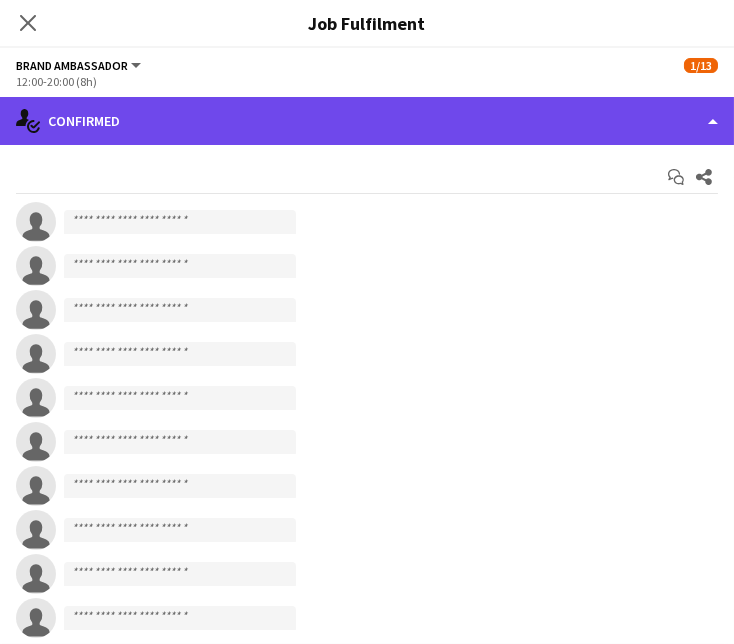 click on "single-neutral-actions-check-2
Confirmed" 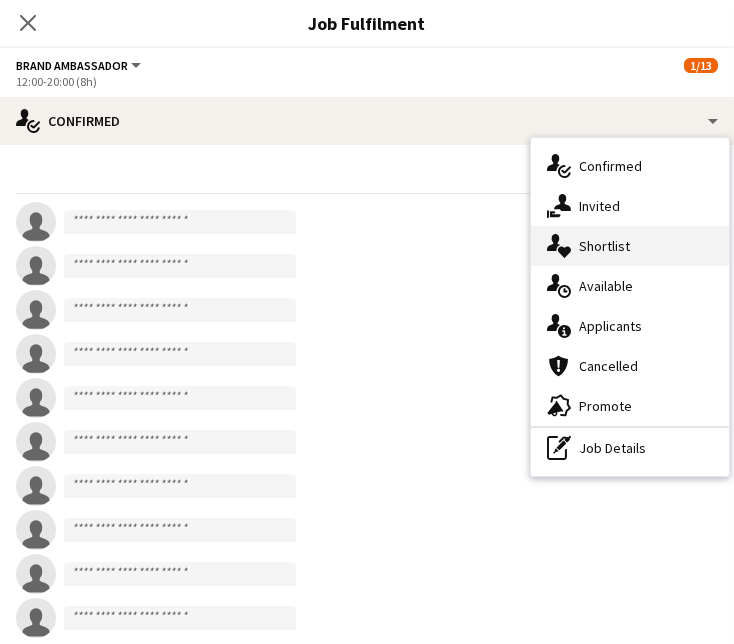 click on "single-neutral-actions-heart
Shortlist" at bounding box center [630, 246] 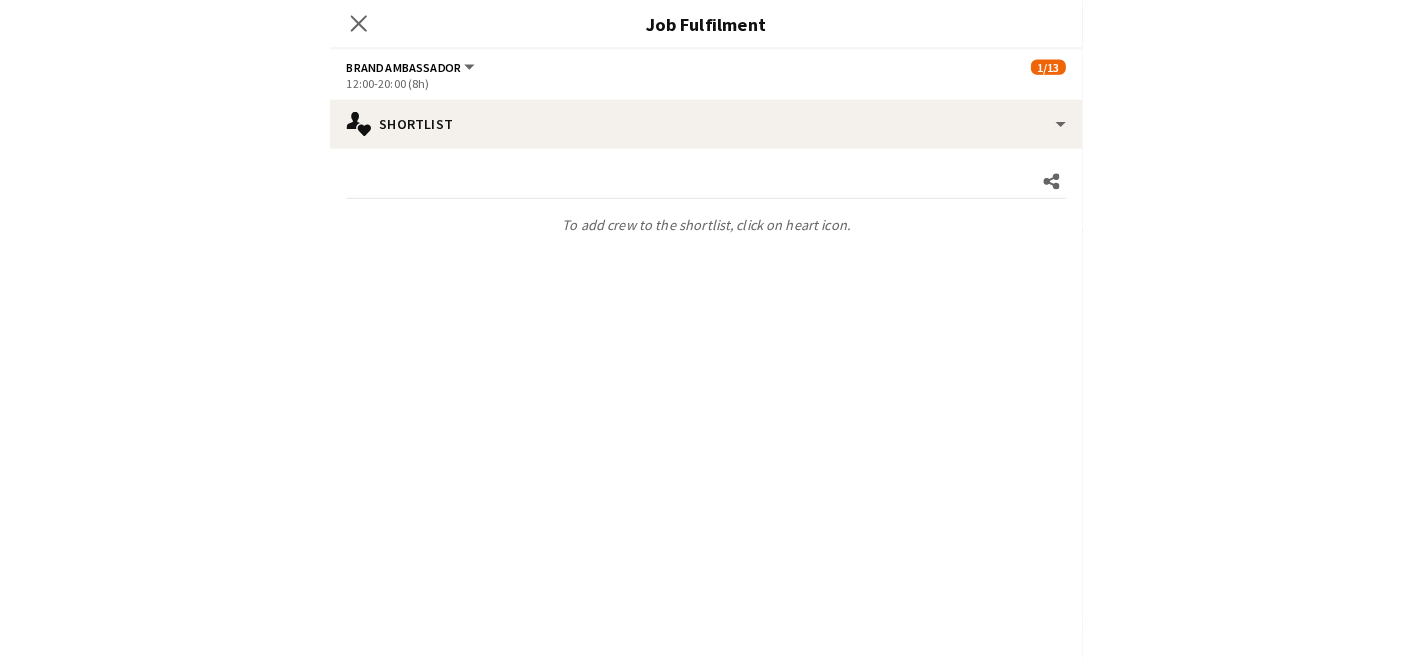 scroll, scrollTop: 0, scrollLeft: 0, axis: both 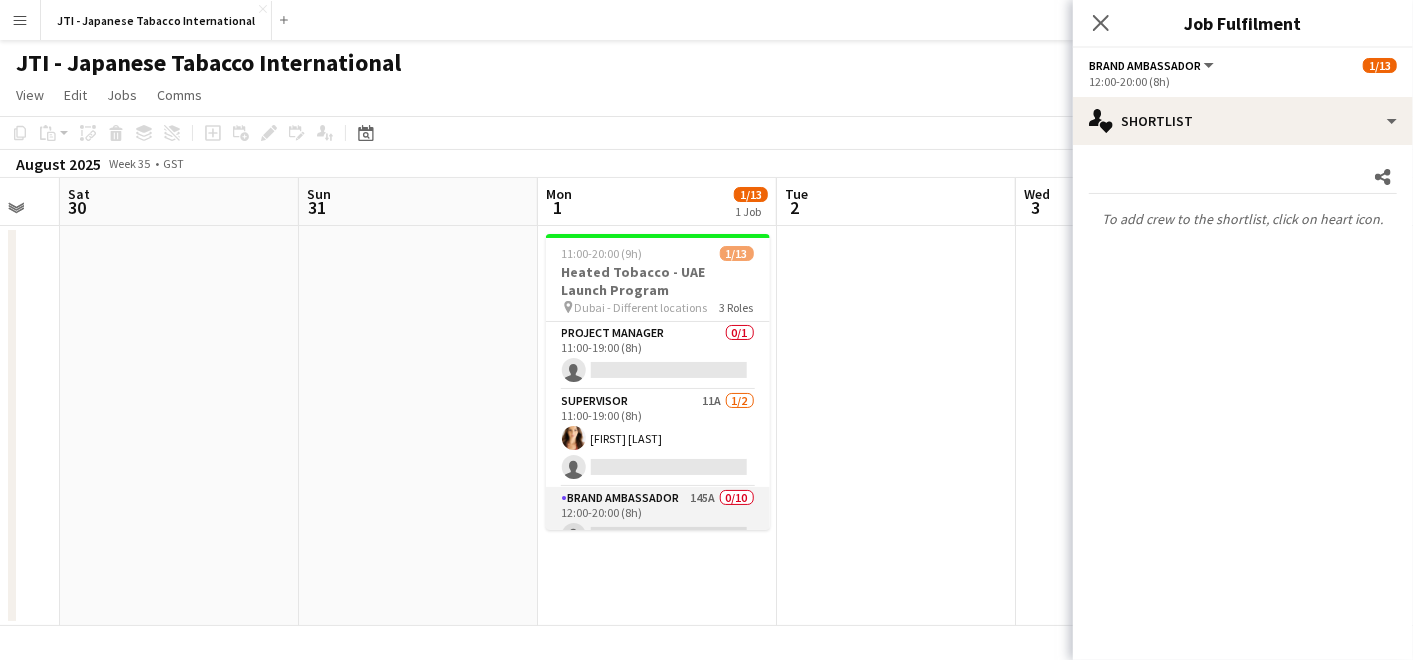 click on "Brand Ambassador    145A   0/10   12:00-20:00 (8h)
single-neutral-actions
single-neutral-actions
single-neutral-actions
single-neutral-actions
single-neutral-actions
single-neutral-actions
single-neutral-actions
single-neutral-actions
single-neutral-actions
single-neutral-actions" at bounding box center [658, 651] 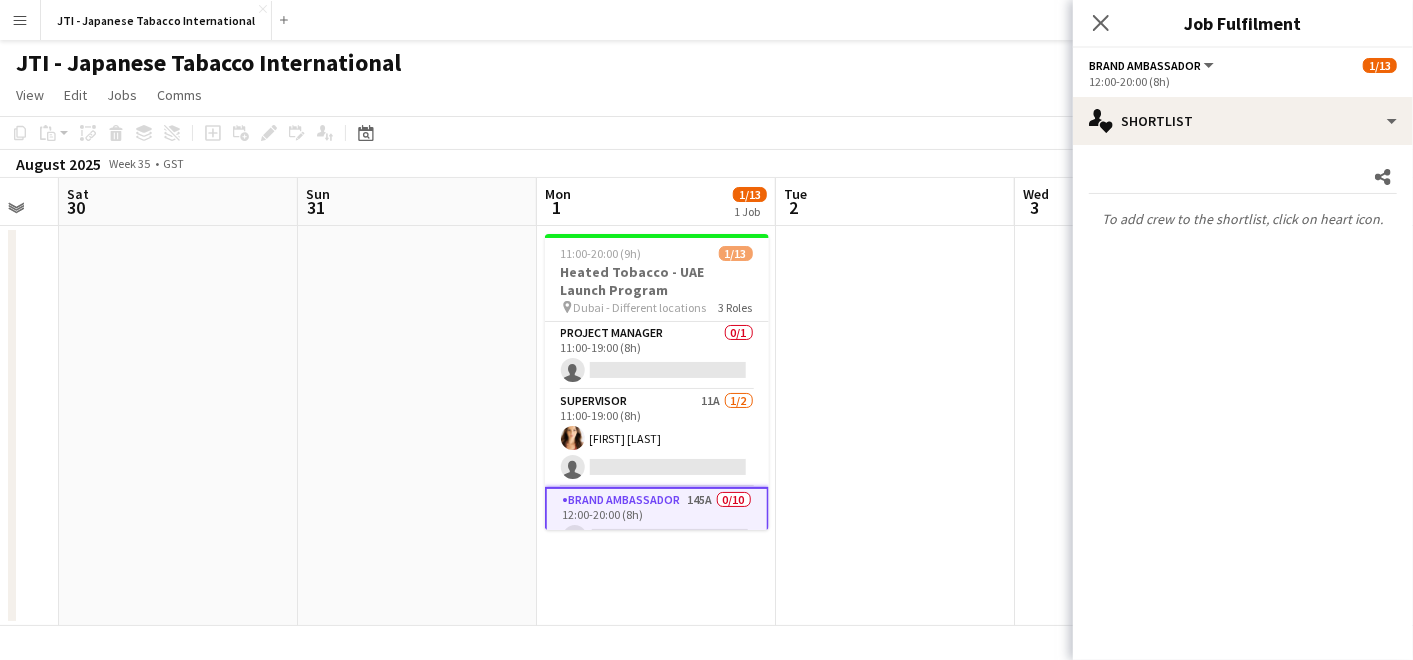 click at bounding box center [895, 426] 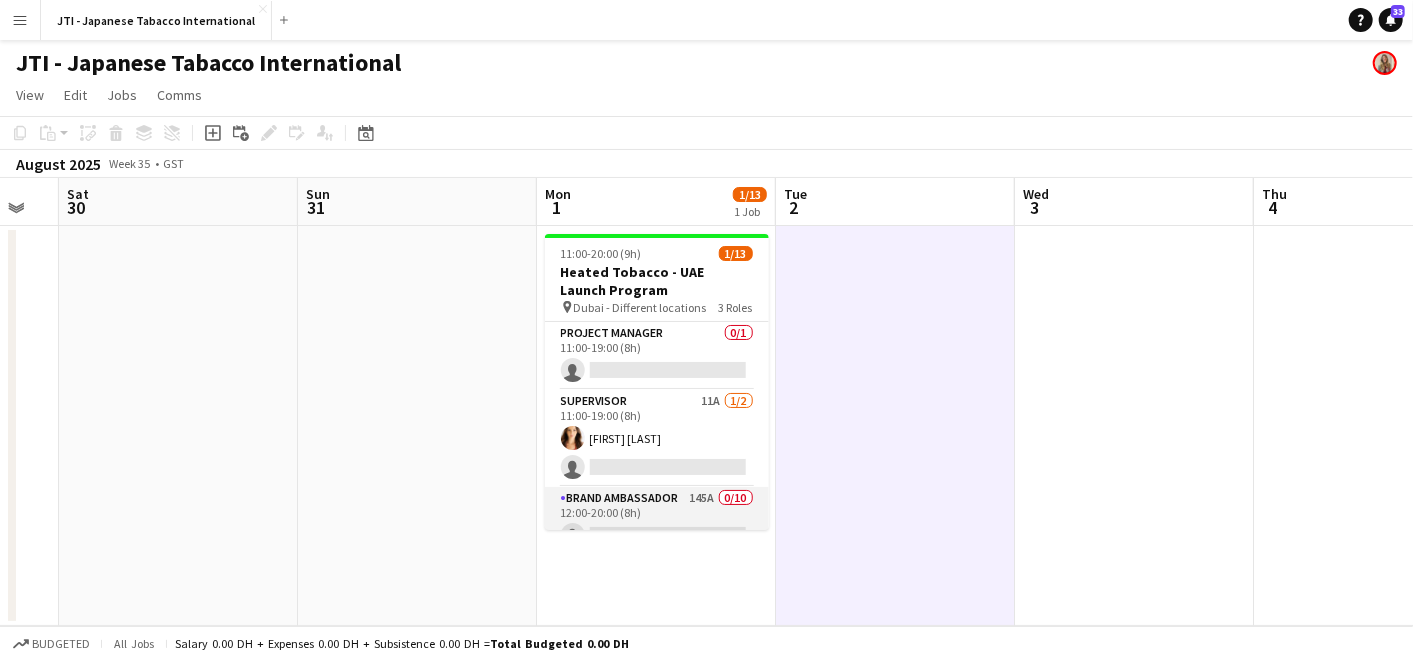 click on "Brand Ambassador    145A   0/10   12:00-20:00 (8h)
single-neutral-actions
single-neutral-actions
single-neutral-actions
single-neutral-actions
single-neutral-actions
single-neutral-actions
single-neutral-actions
single-neutral-actions
single-neutral-actions
single-neutral-actions" at bounding box center (657, 651) 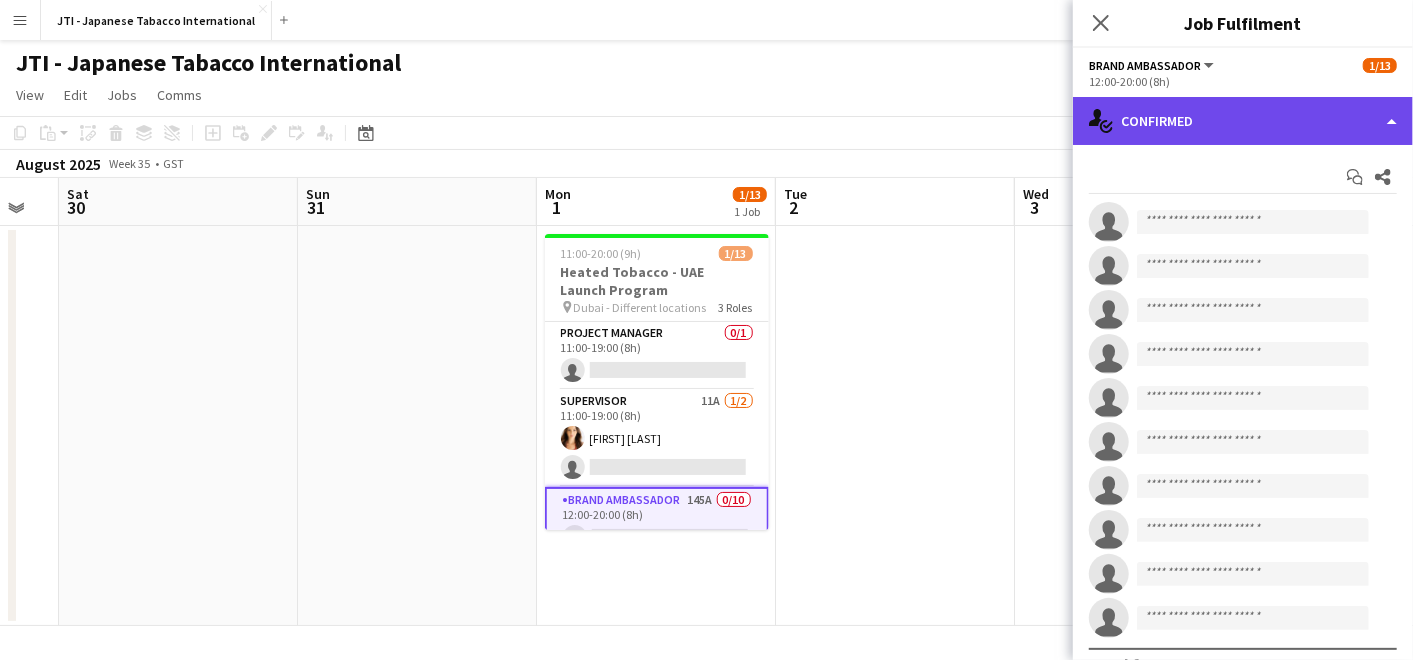 click on "single-neutral-actions-check-2
Confirmed" 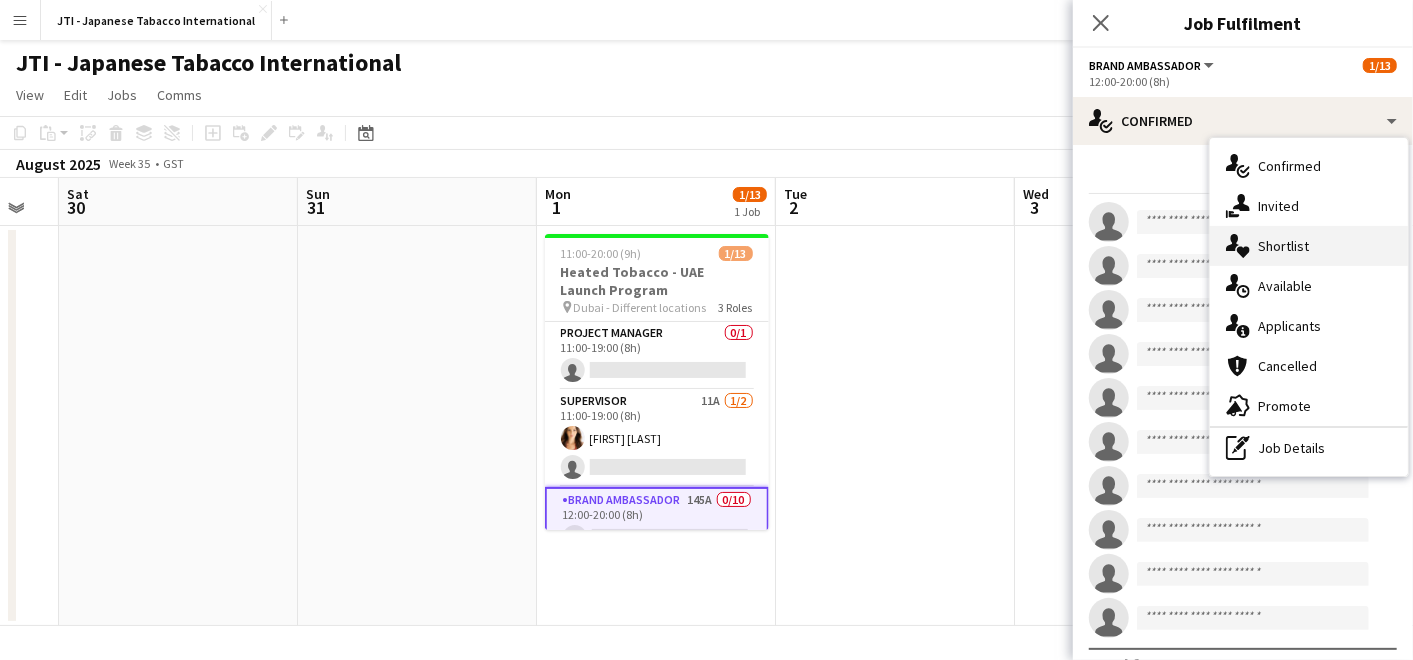 click on "single-neutral-actions-heart
Shortlist" at bounding box center [1309, 246] 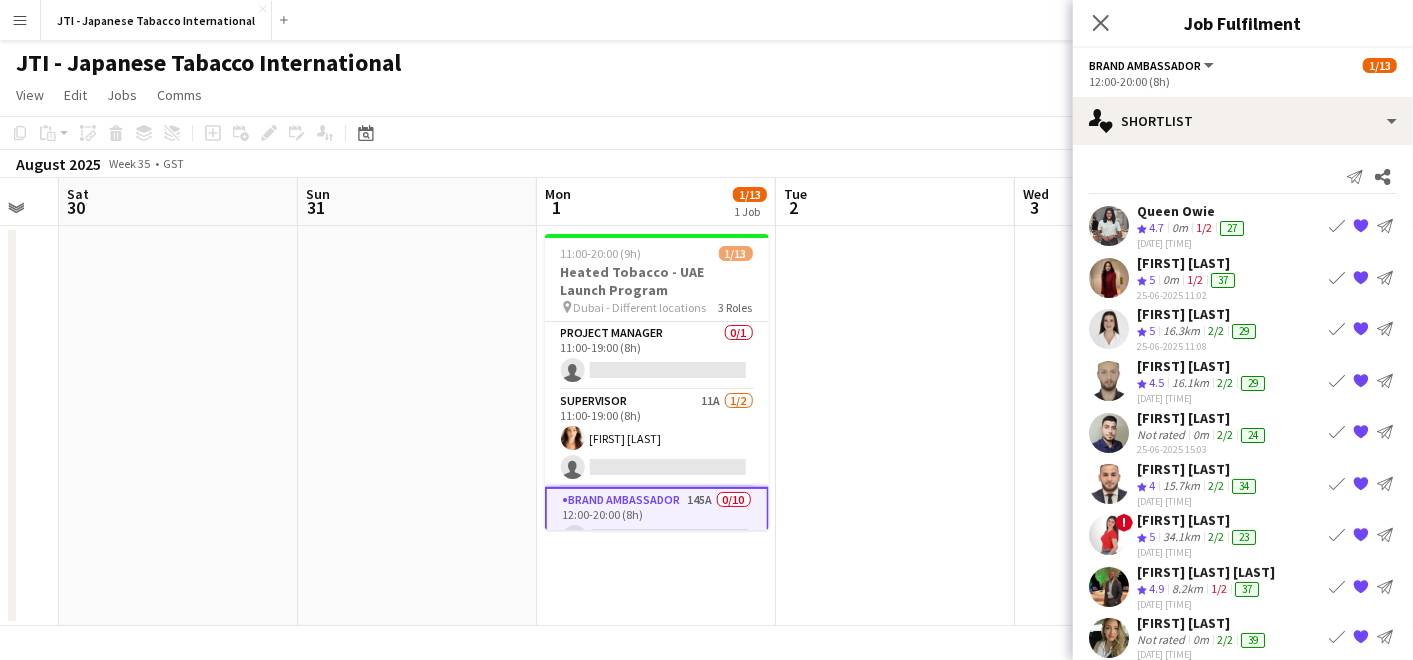 click on "{{ spriteTitle }}" at bounding box center [1361, 483] 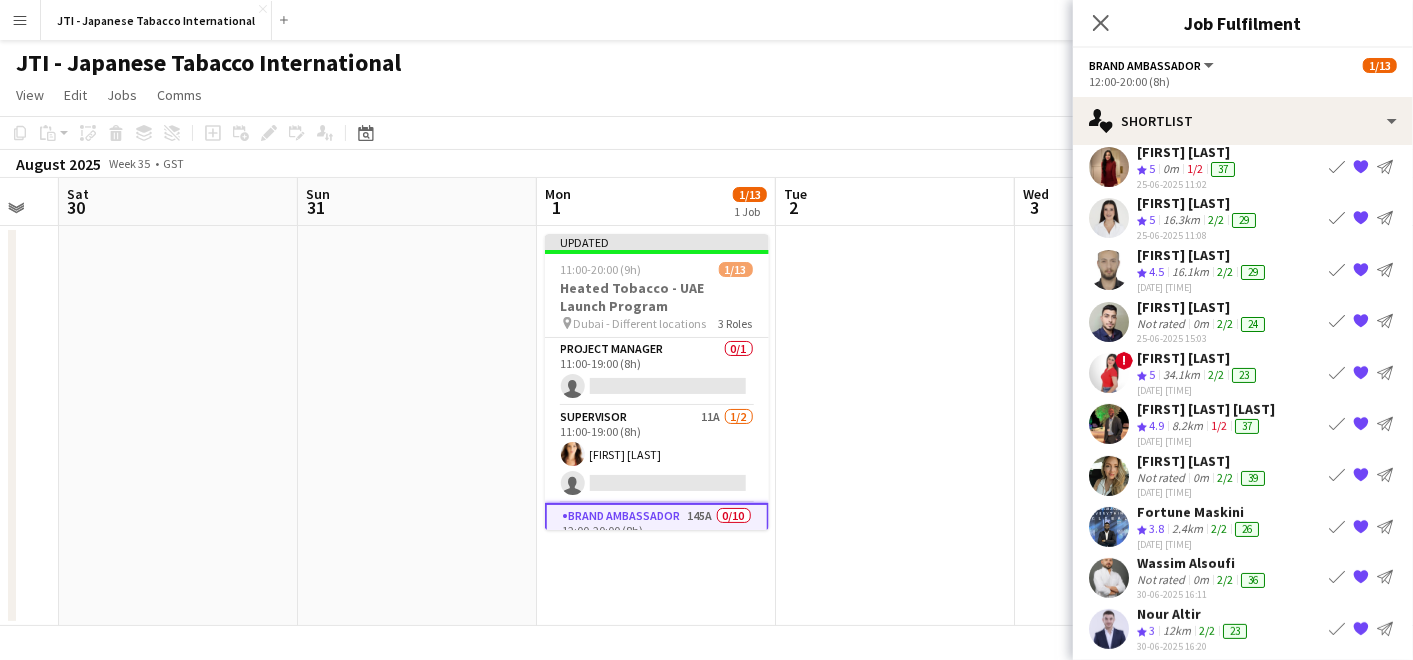 scroll, scrollTop: 222, scrollLeft: 0, axis: vertical 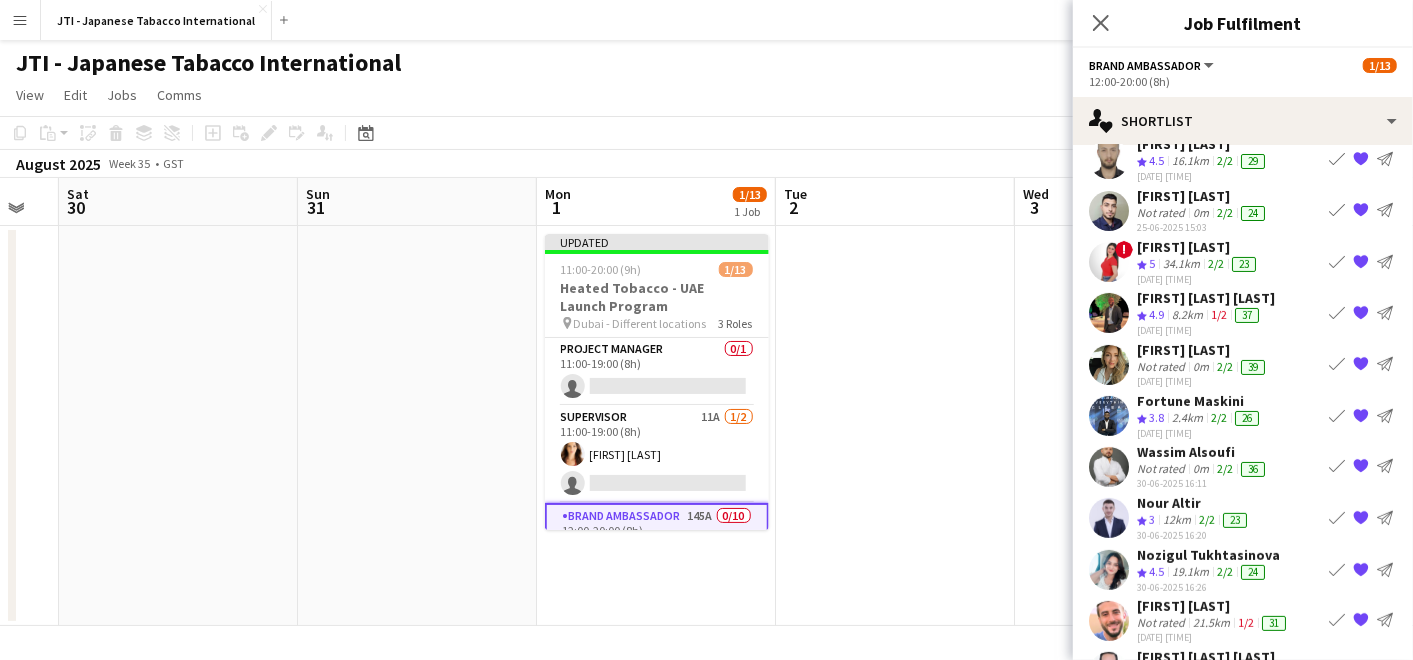 click on "{{ spriteTitle }}" at bounding box center [1361, 467] 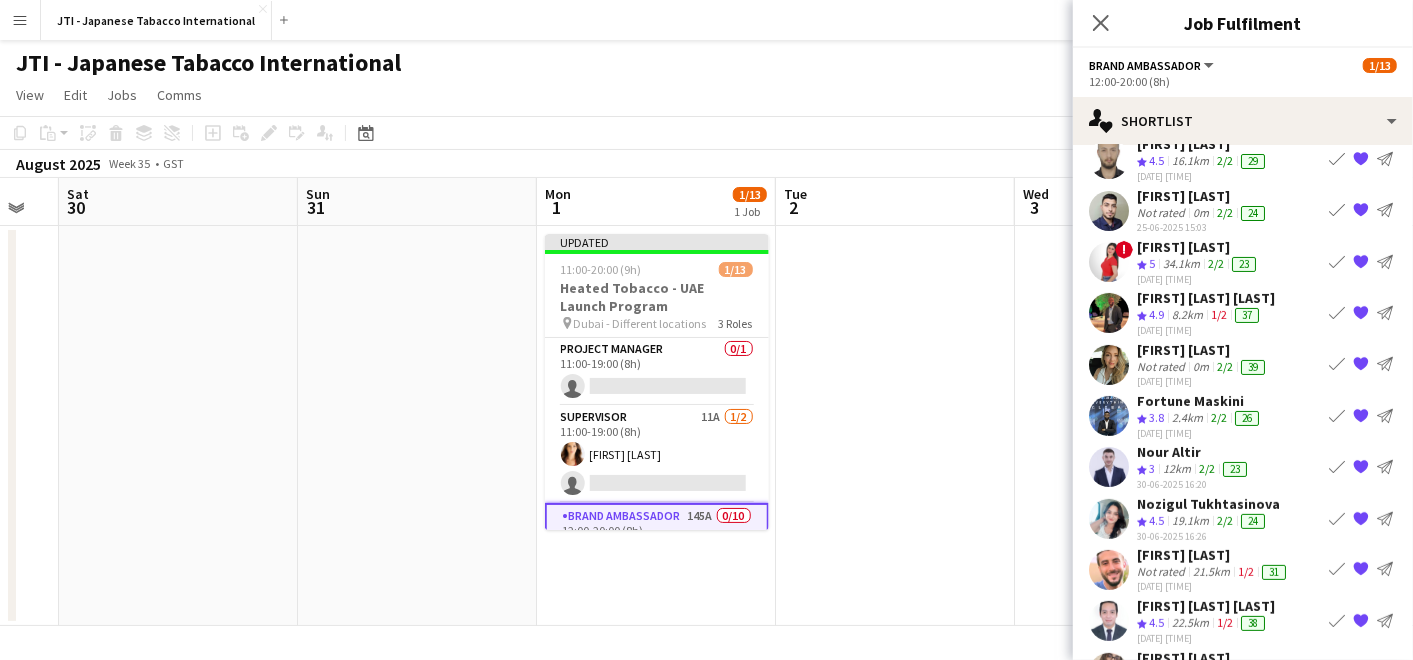 click on "{{ spriteTitle }}" at bounding box center (1361, 519) 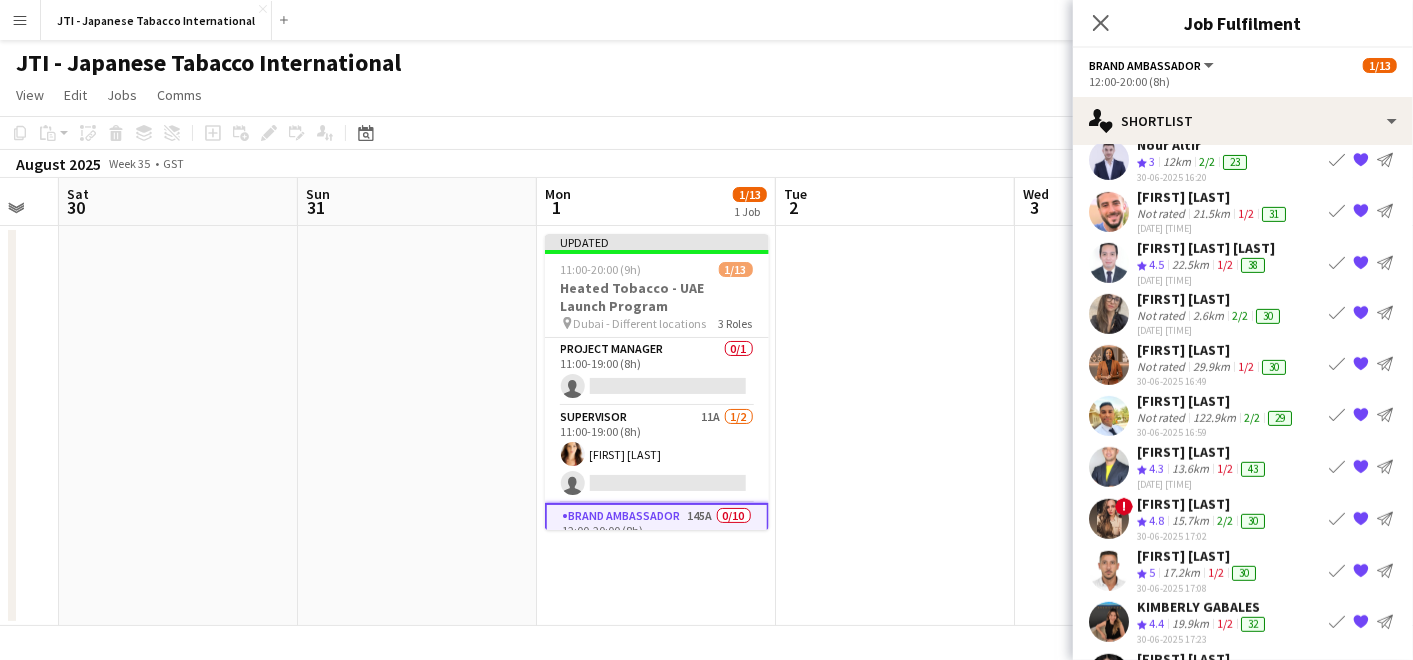 scroll, scrollTop: 555, scrollLeft: 0, axis: vertical 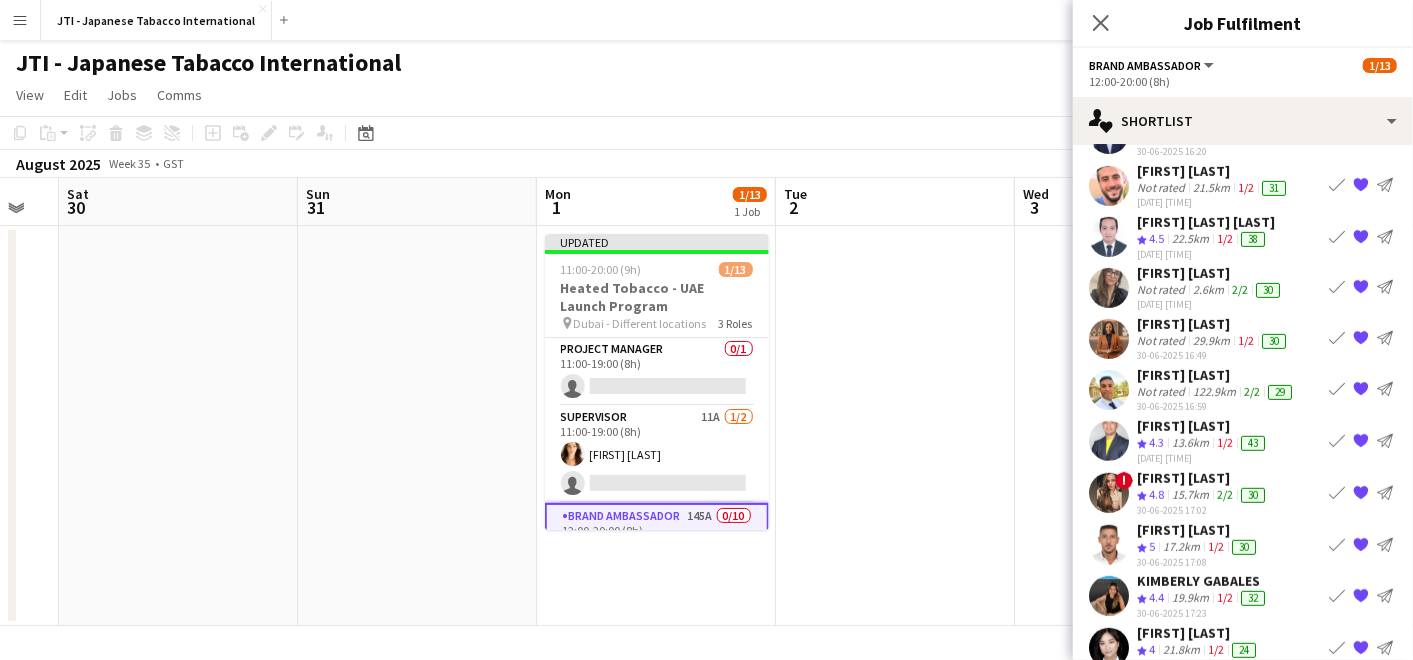 click on "{{ spriteTitle }}" at bounding box center [1361, 390] 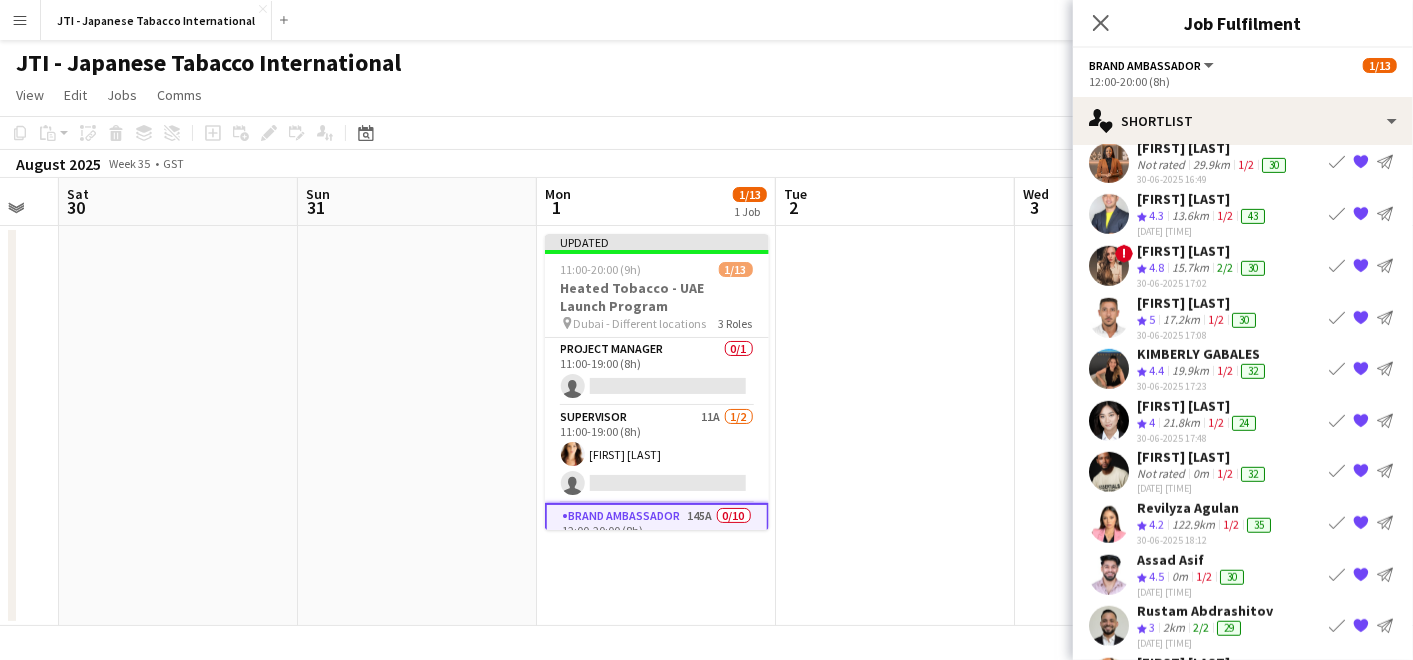 scroll, scrollTop: 777, scrollLeft: 0, axis: vertical 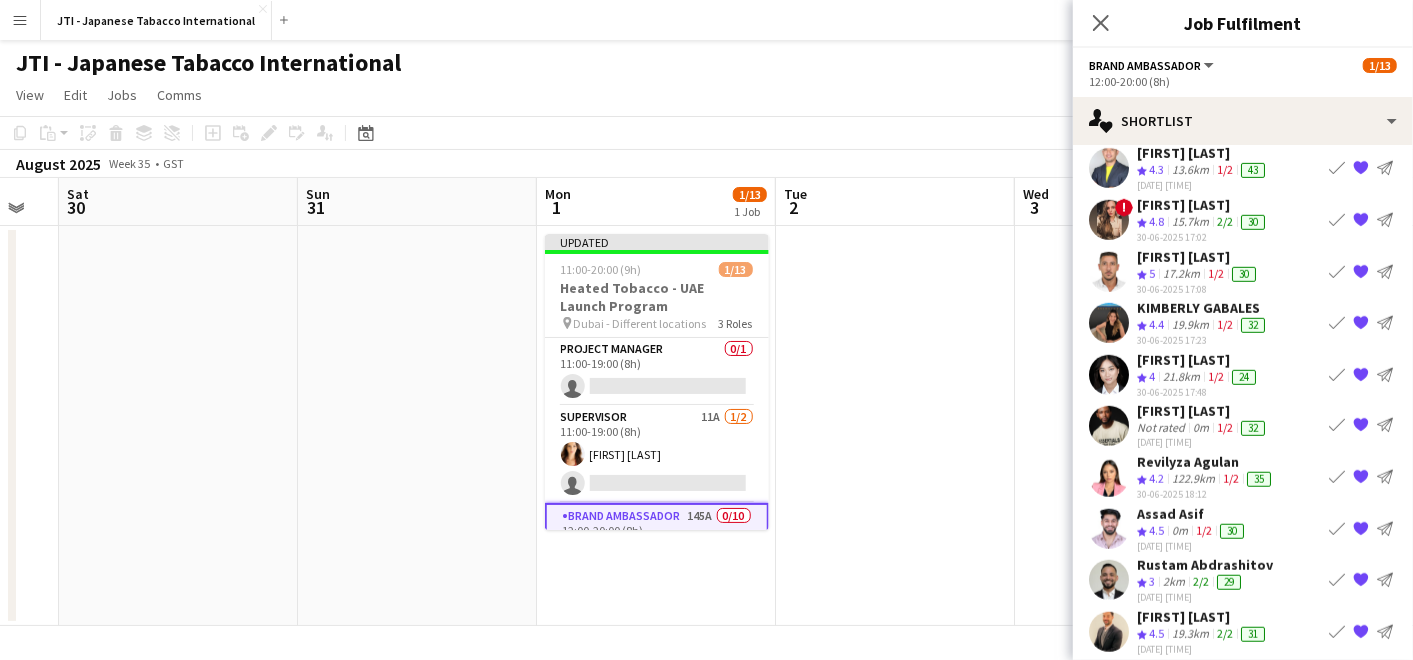 click on "{{ spriteTitle }}" at bounding box center [1361, 529] 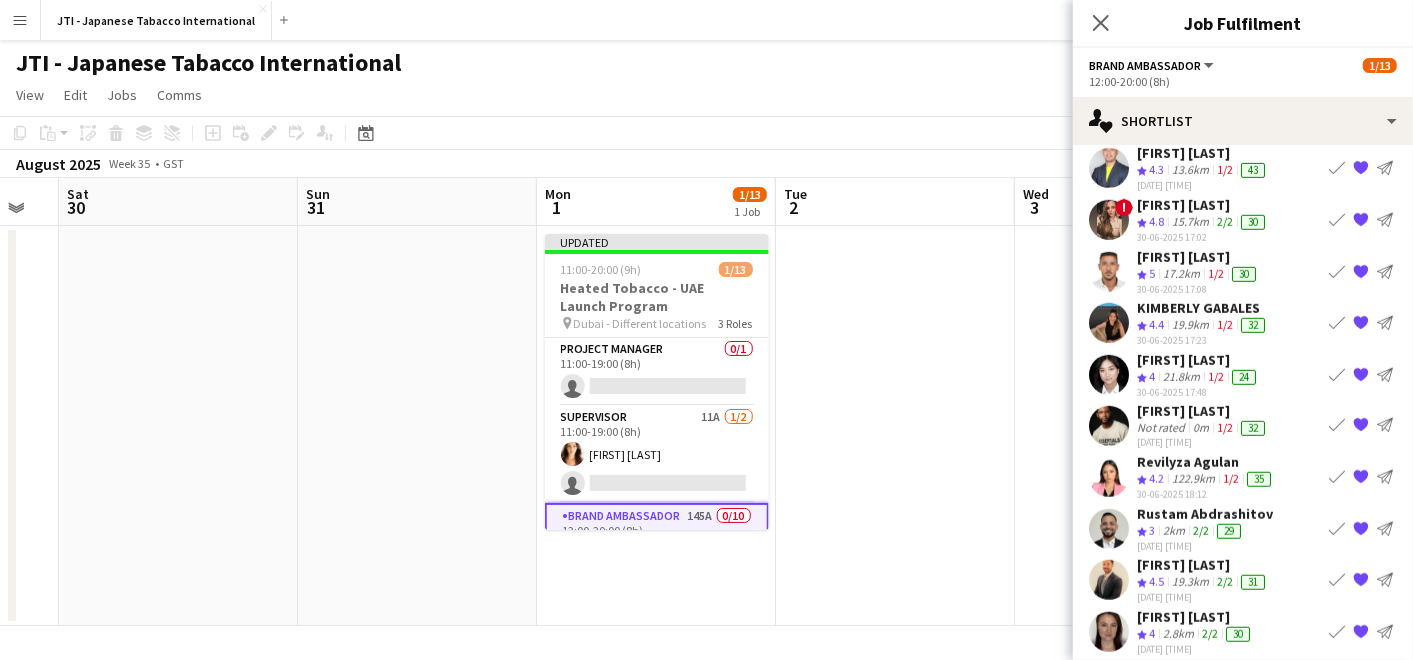 click on "{{ spriteTitle }}" at bounding box center [1361, 529] 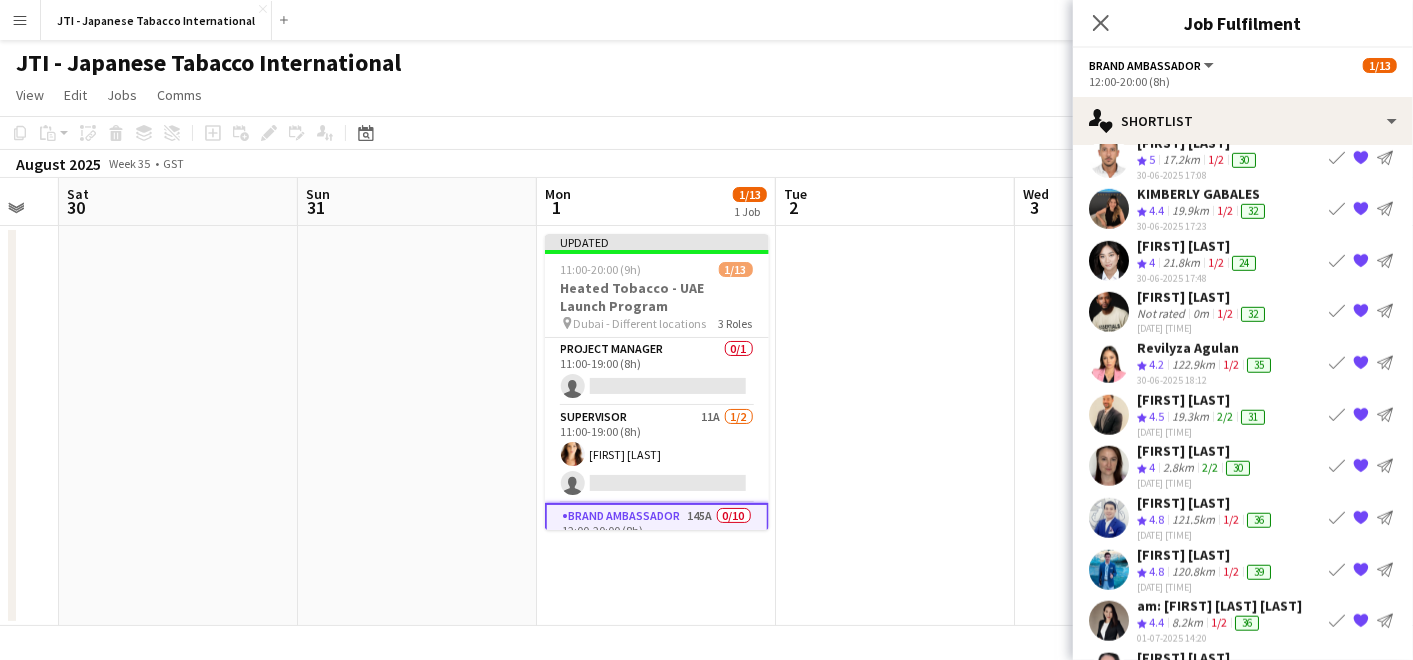 scroll, scrollTop: 1000, scrollLeft: 0, axis: vertical 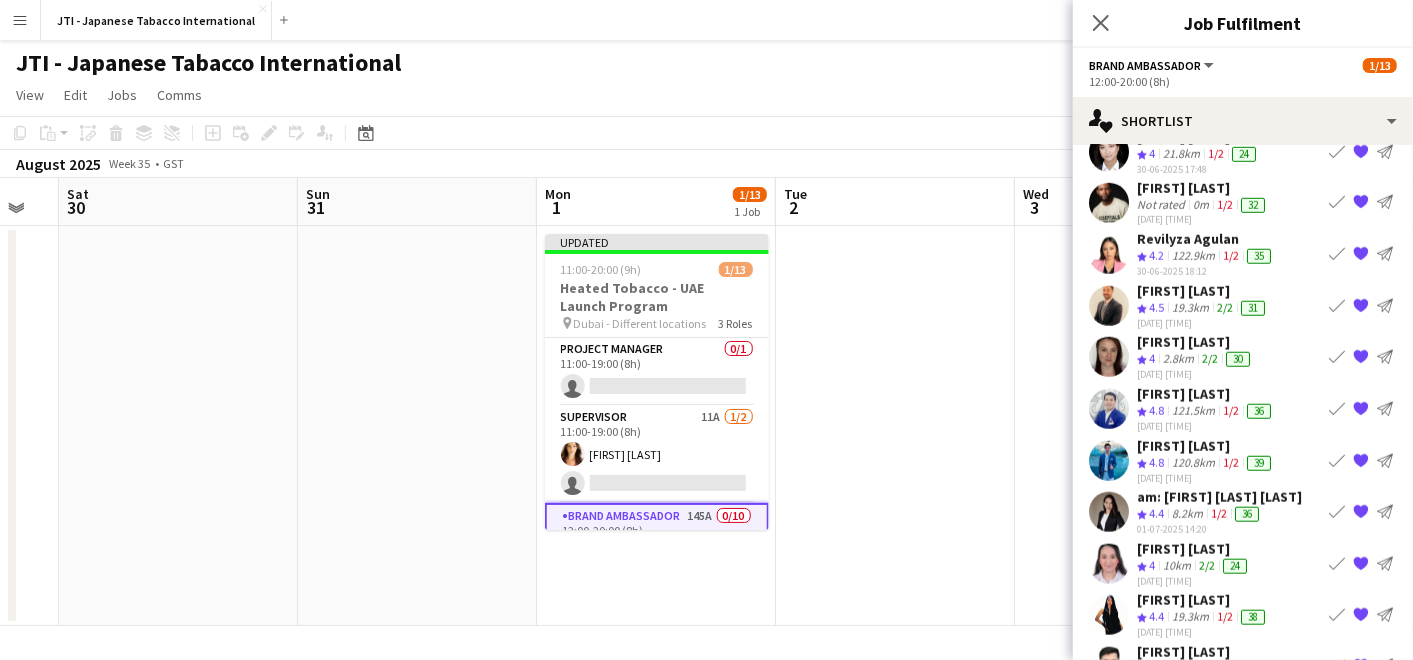click on "{{ spriteTitle }}" at bounding box center (1361, 409) 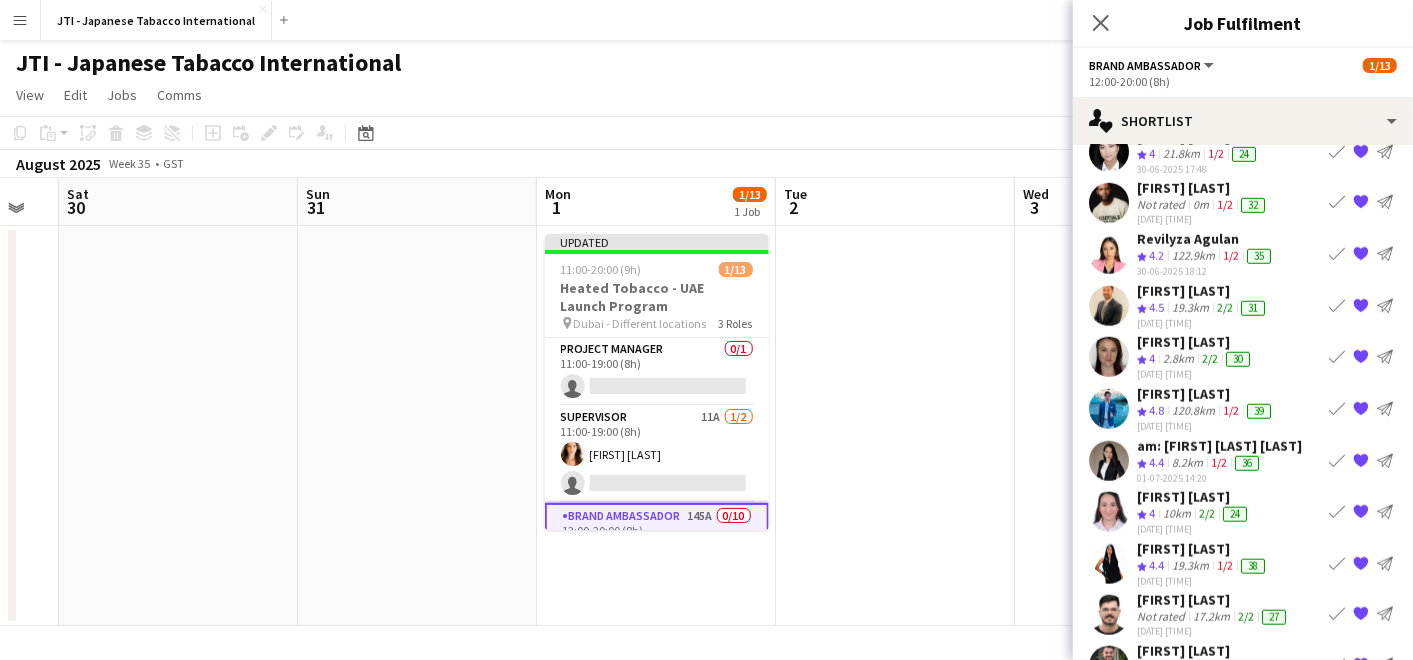 scroll, scrollTop: 1111, scrollLeft: 0, axis: vertical 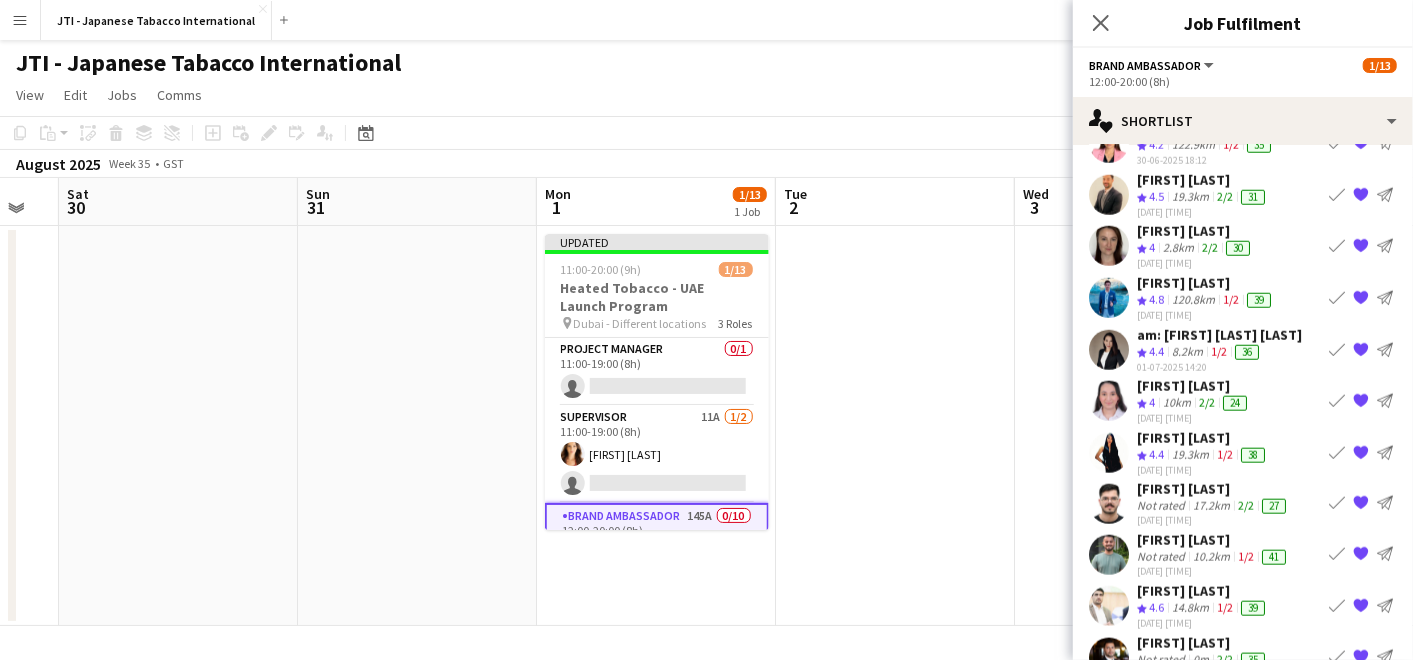 click on "{{ spriteTitle }}" at bounding box center [1361, 504] 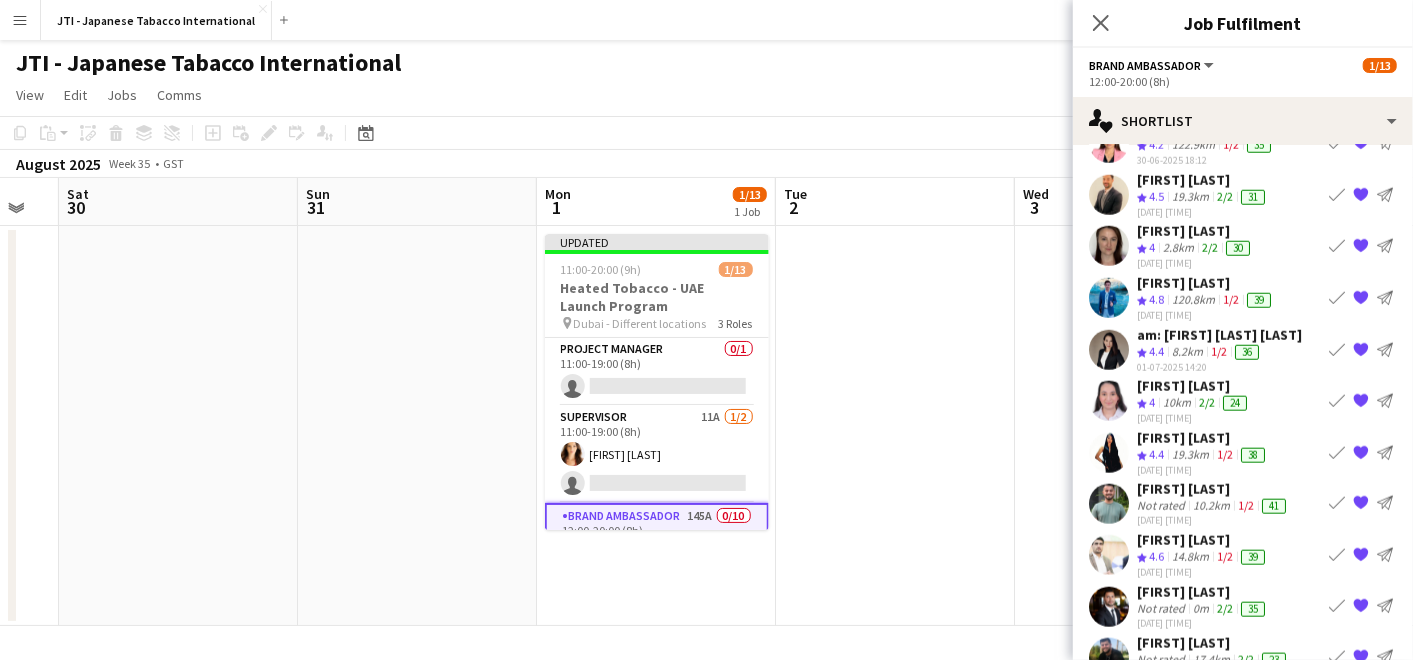 click on "{{ spriteTitle }}" at bounding box center [1361, 555] 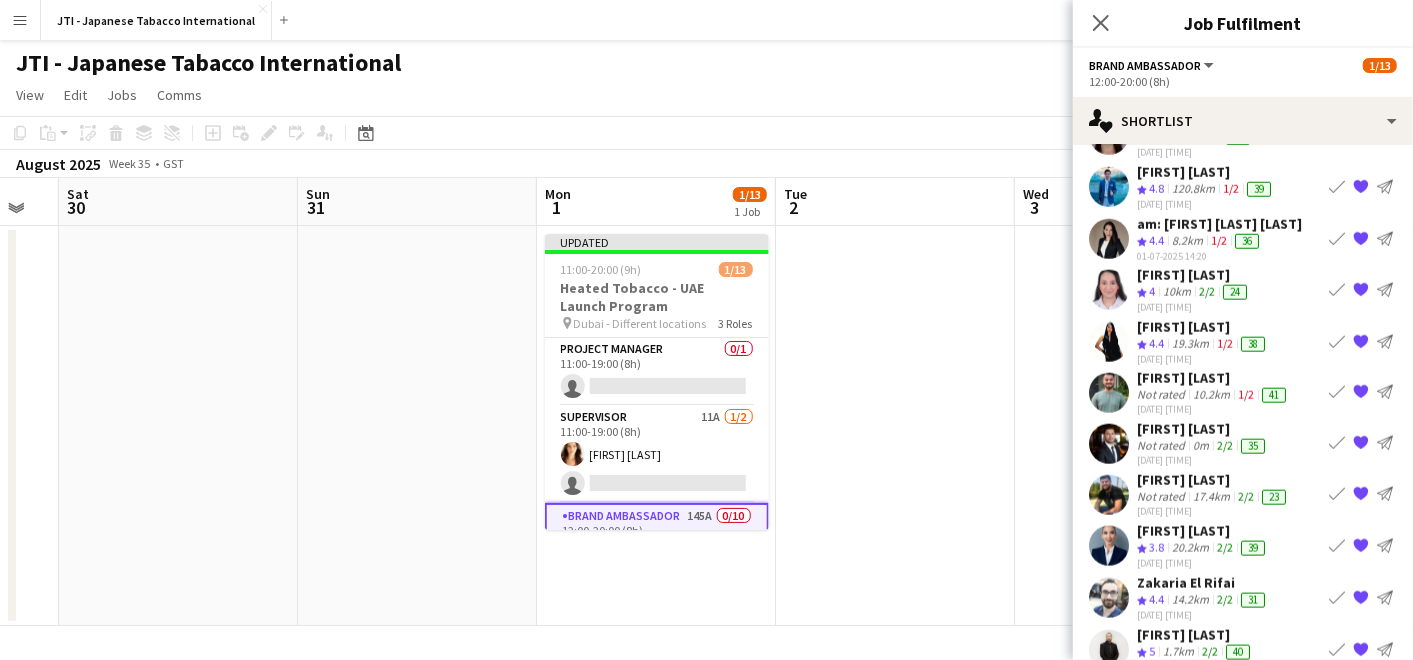 scroll, scrollTop: 1333, scrollLeft: 0, axis: vertical 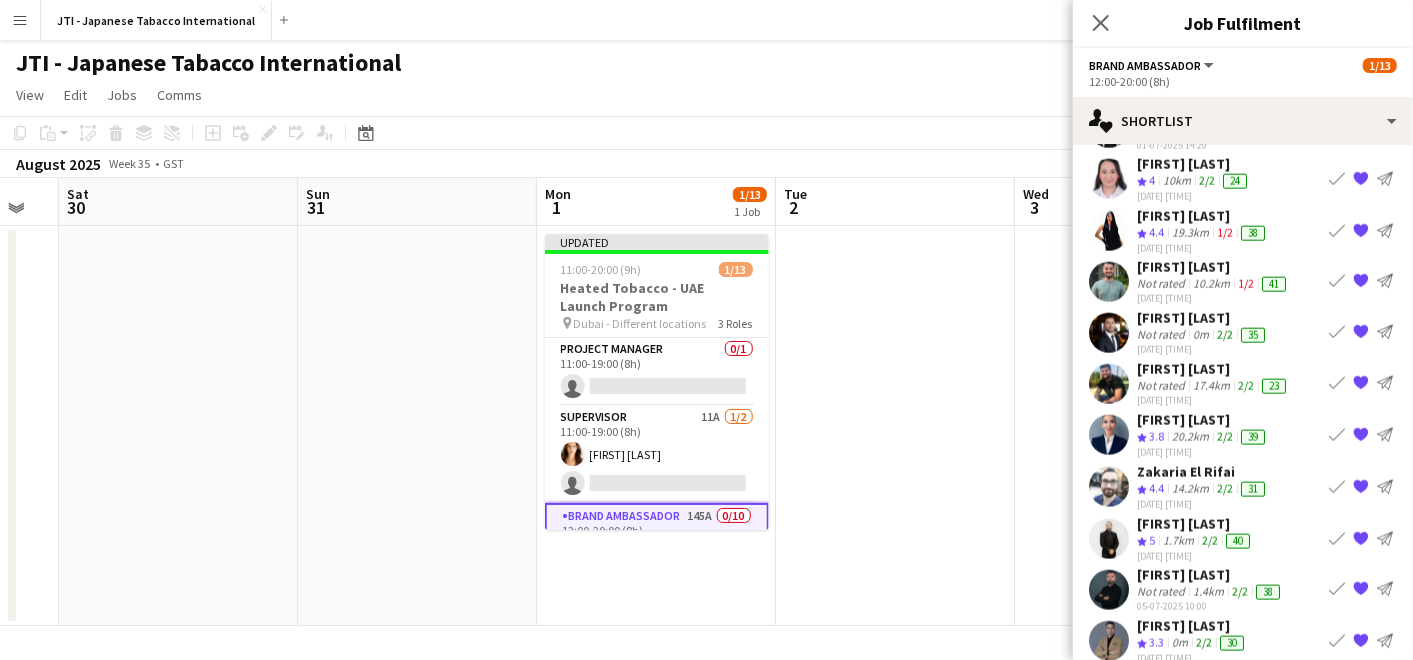 click on "{{ spriteTitle }}" at bounding box center [1361, 435] 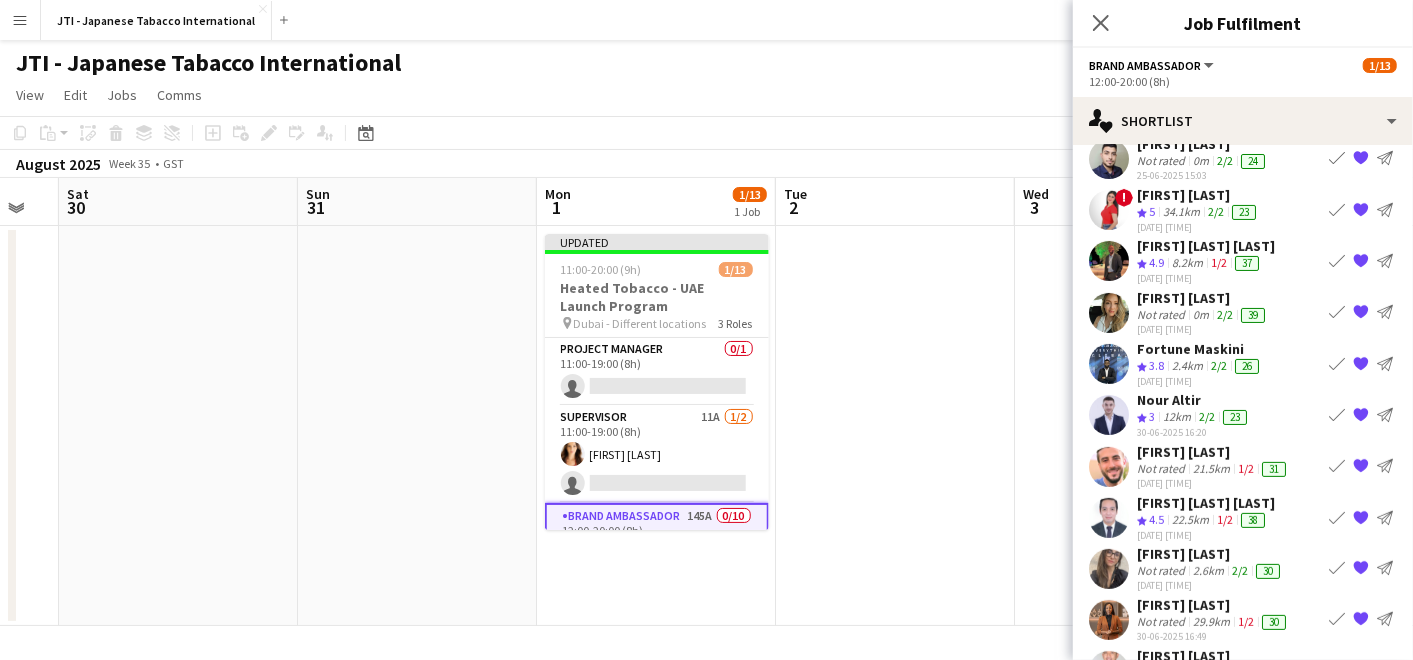scroll, scrollTop: 0, scrollLeft: 0, axis: both 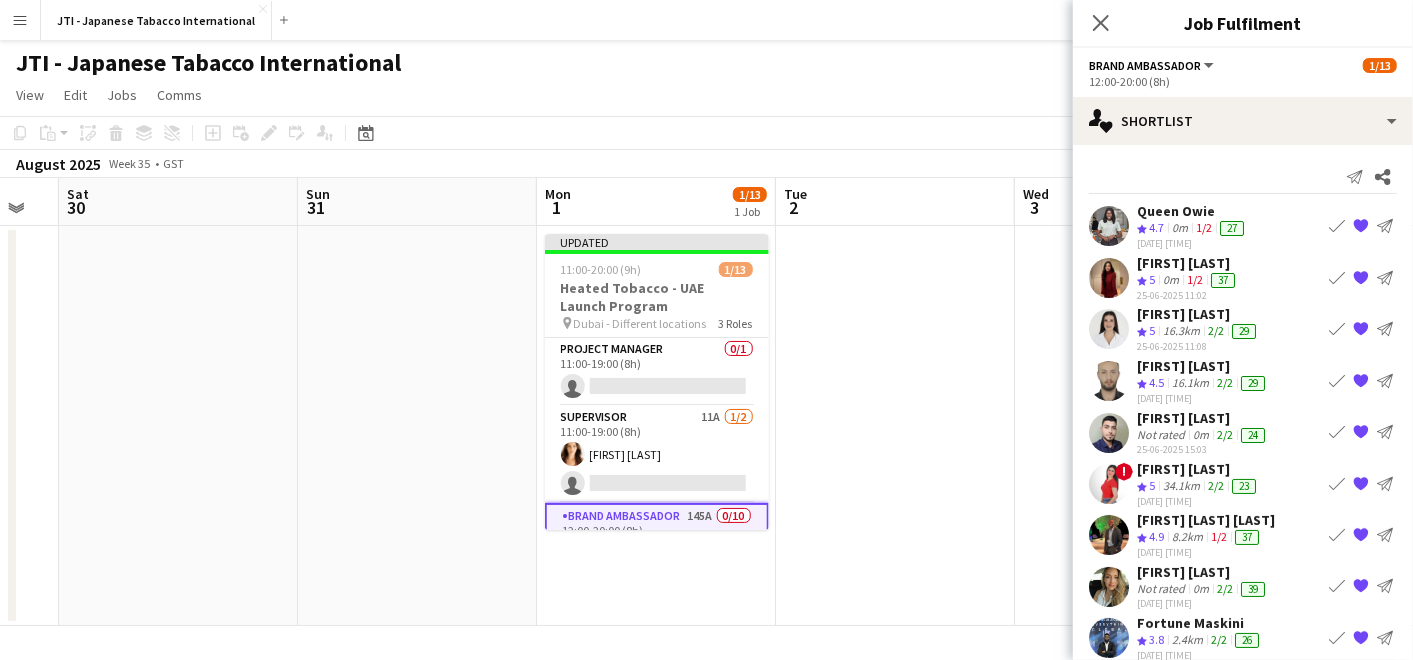 click at bounding box center (895, 426) 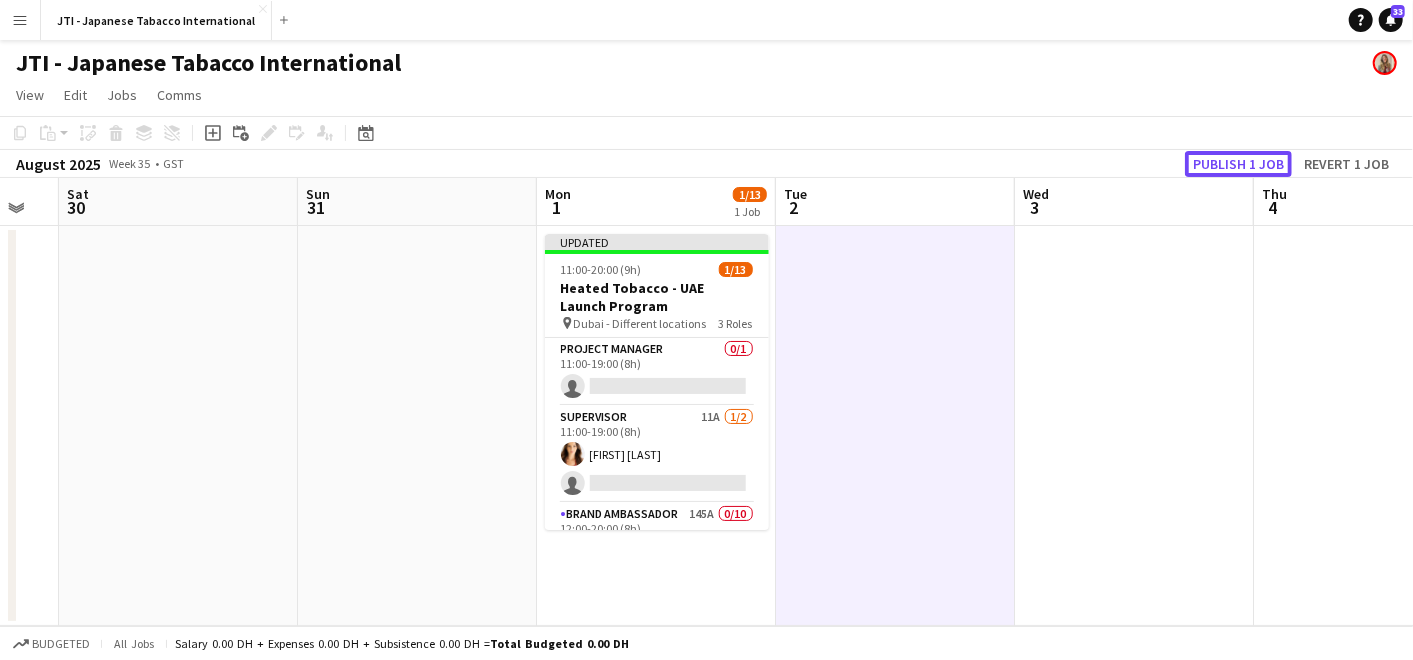 click on "Publish 1 job" 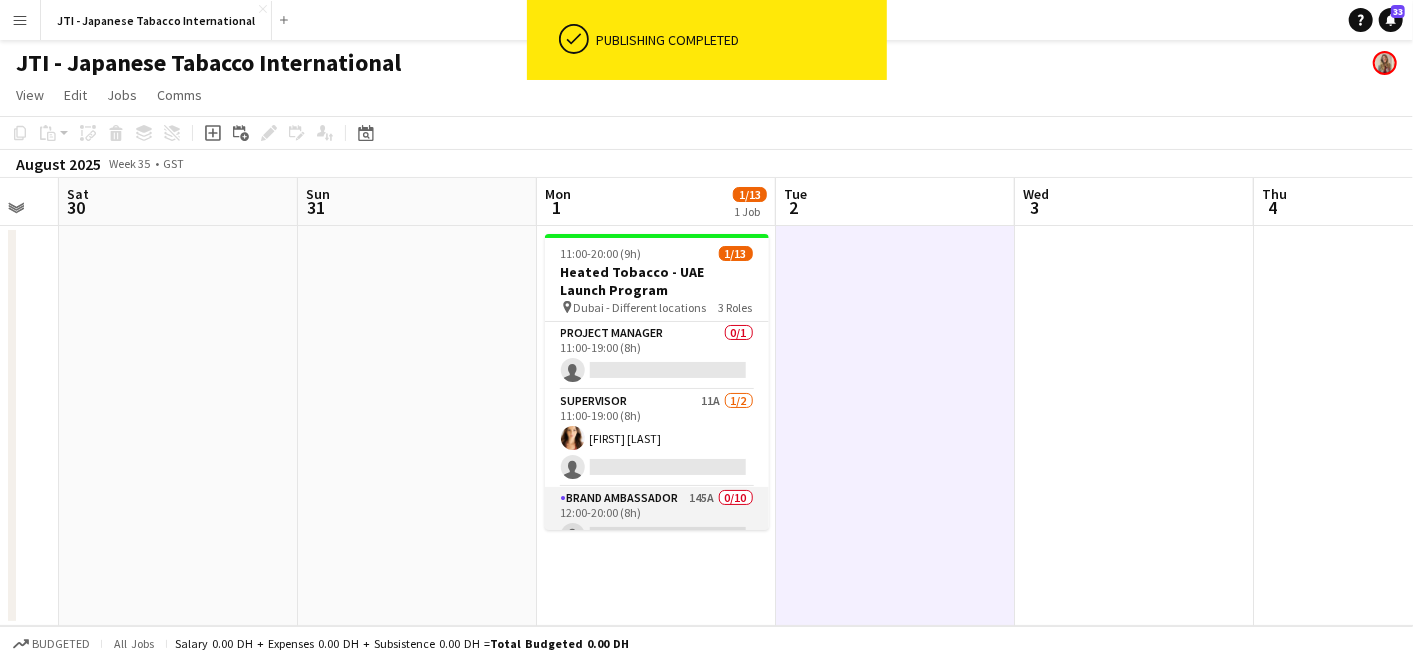 click on "Brand Ambassador    145A   0/10   12:00-20:00 (8h)
single-neutral-actions
single-neutral-actions
single-neutral-actions
single-neutral-actions
single-neutral-actions
single-neutral-actions
single-neutral-actions
single-neutral-actions
single-neutral-actions
single-neutral-actions" at bounding box center (657, 651) 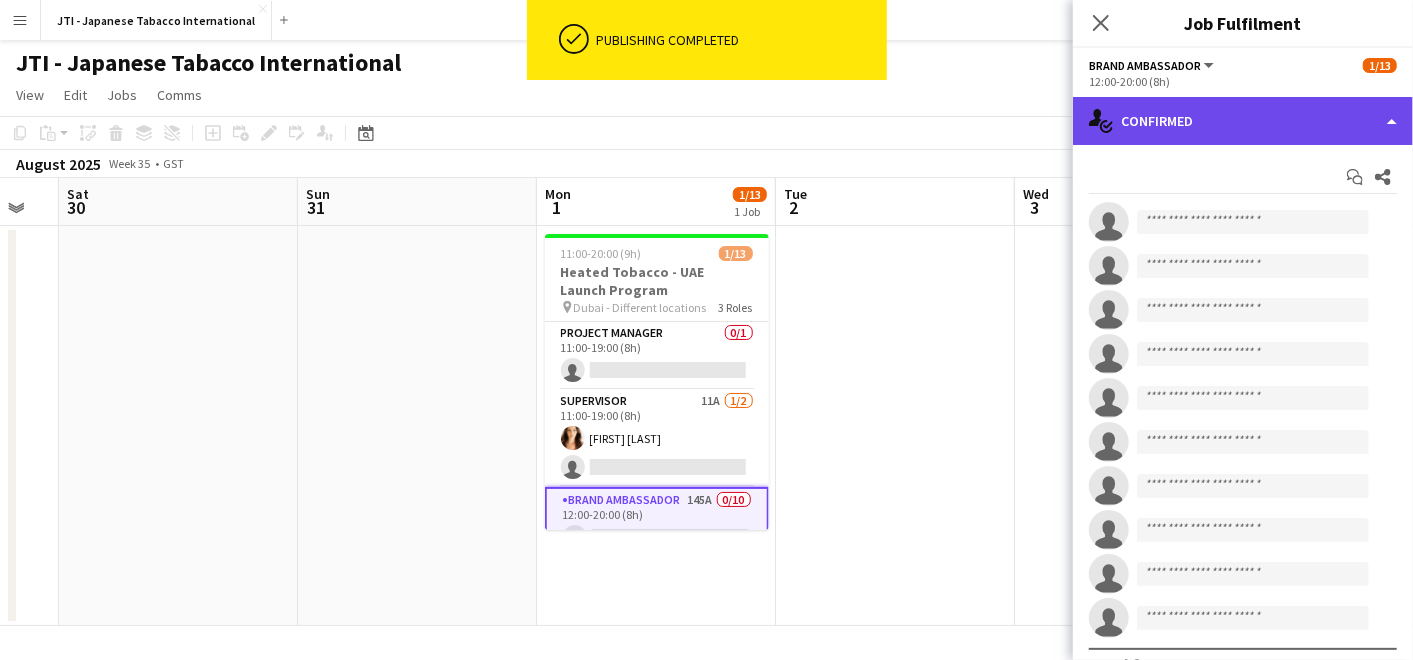 click on "single-neutral-actions-check-2
Confirmed" 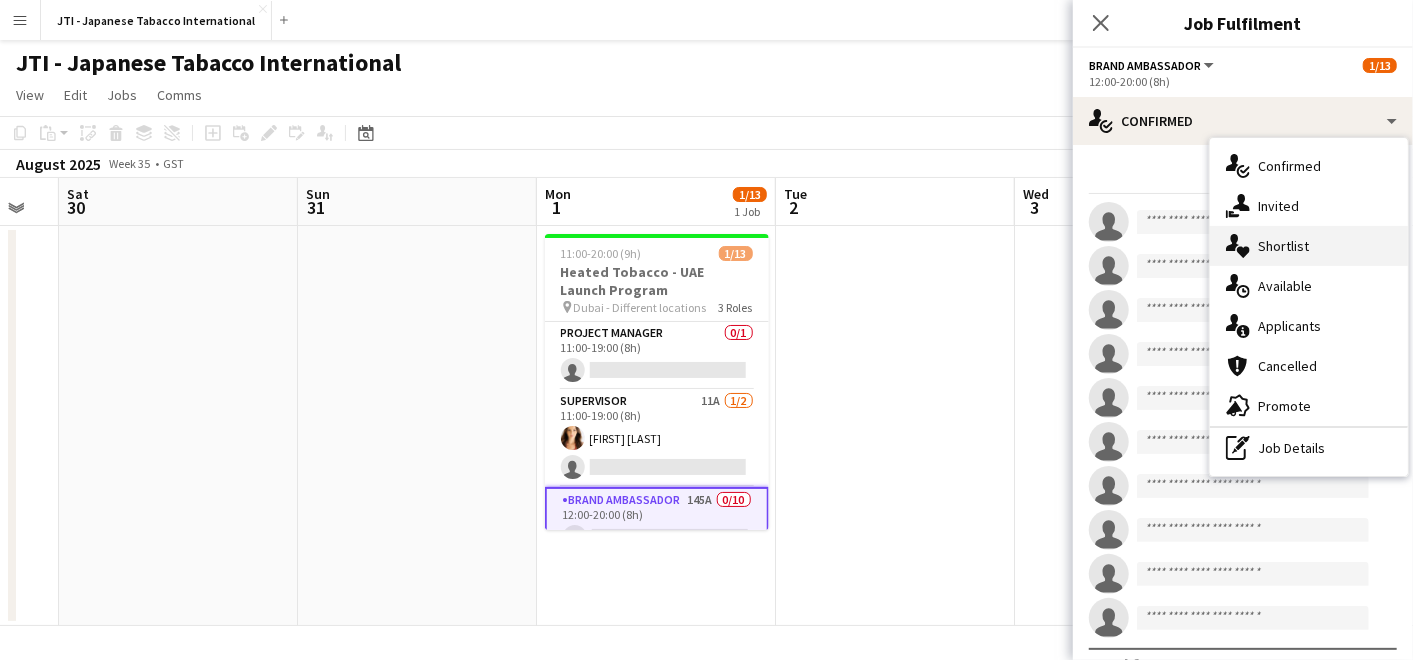 click on "single-neutral-actions-heart
Shortlist" at bounding box center (1309, 246) 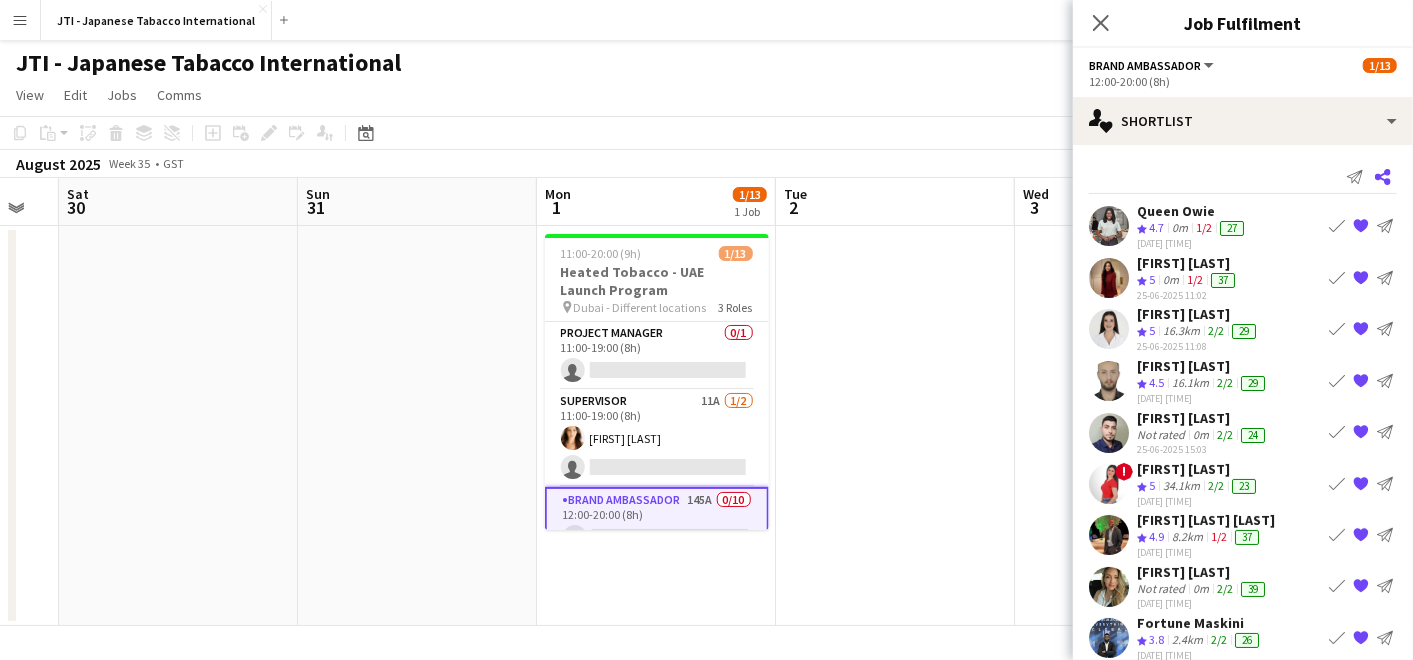 click 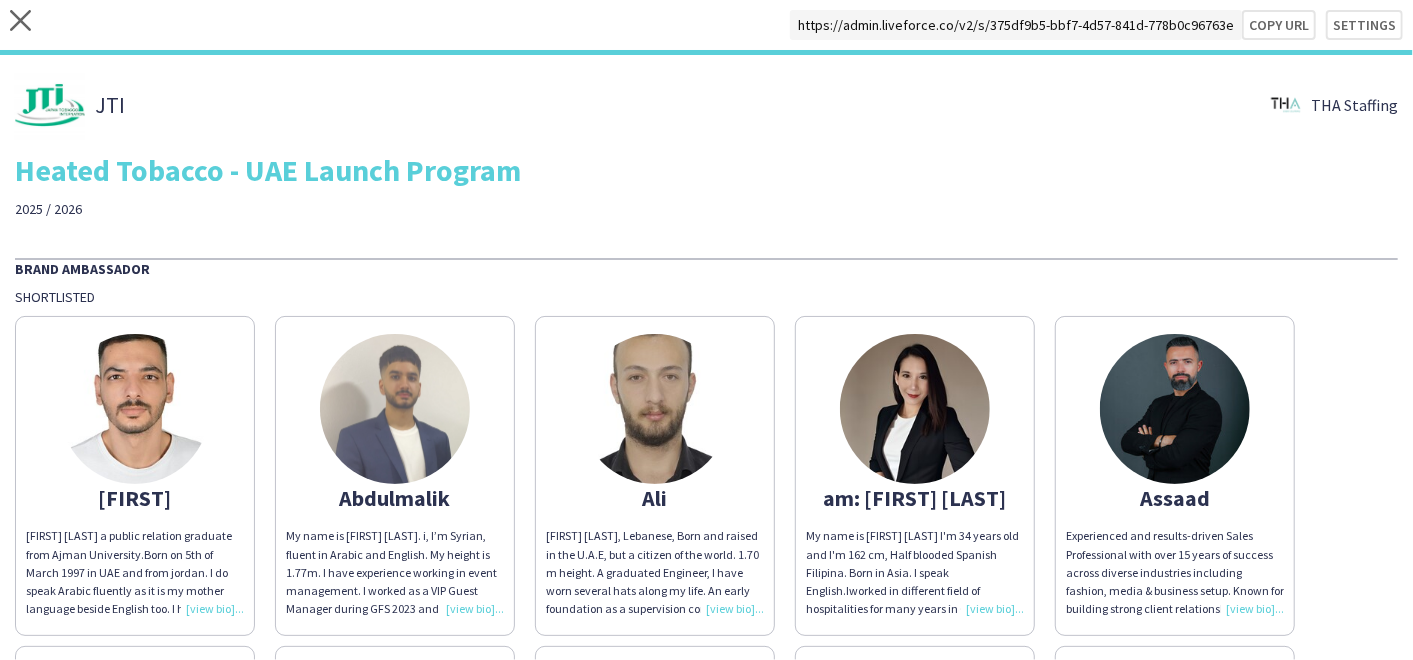 click 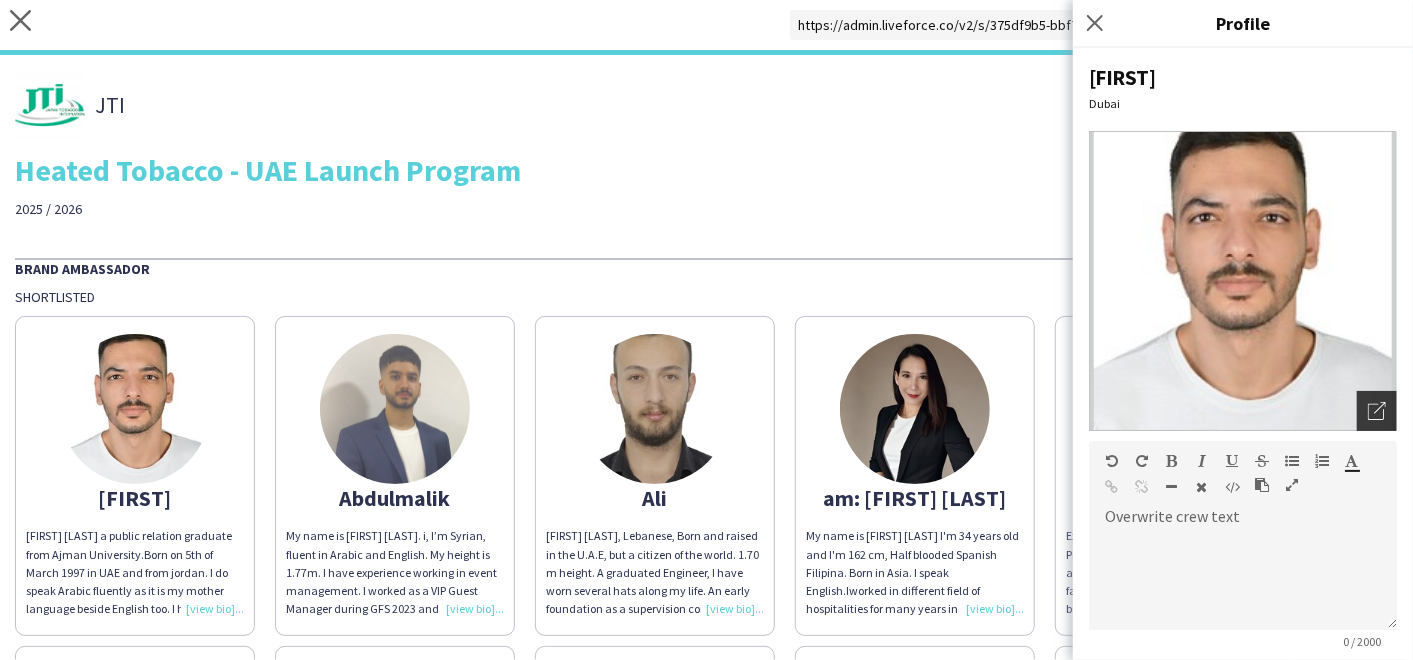 click on "Open photos pop-in" 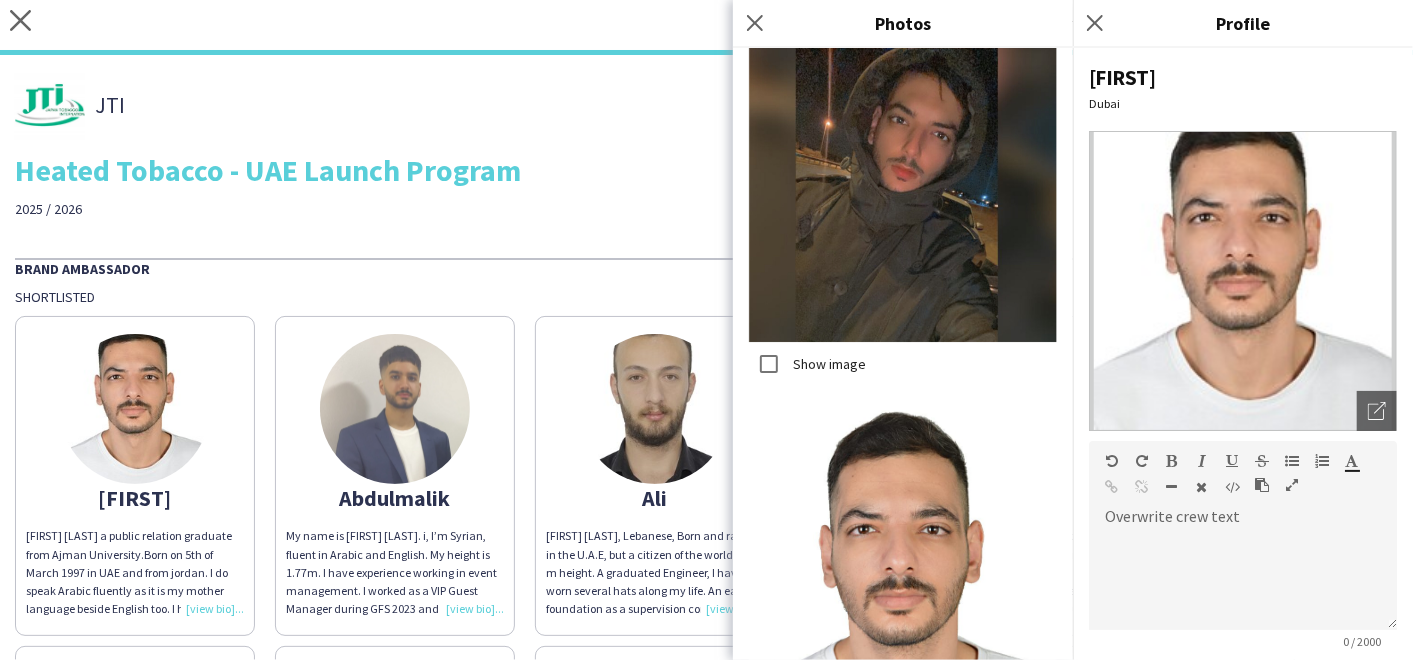 scroll, scrollTop: 533, scrollLeft: 0, axis: vertical 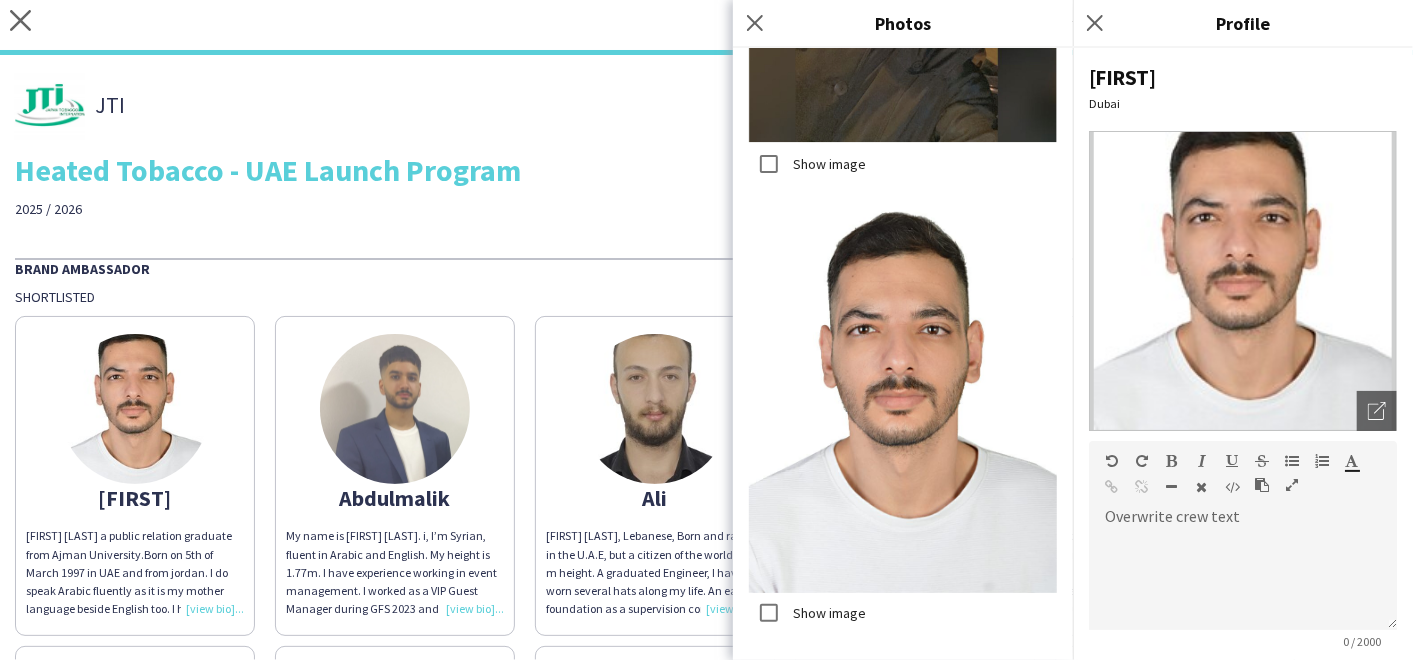 click on "Save" 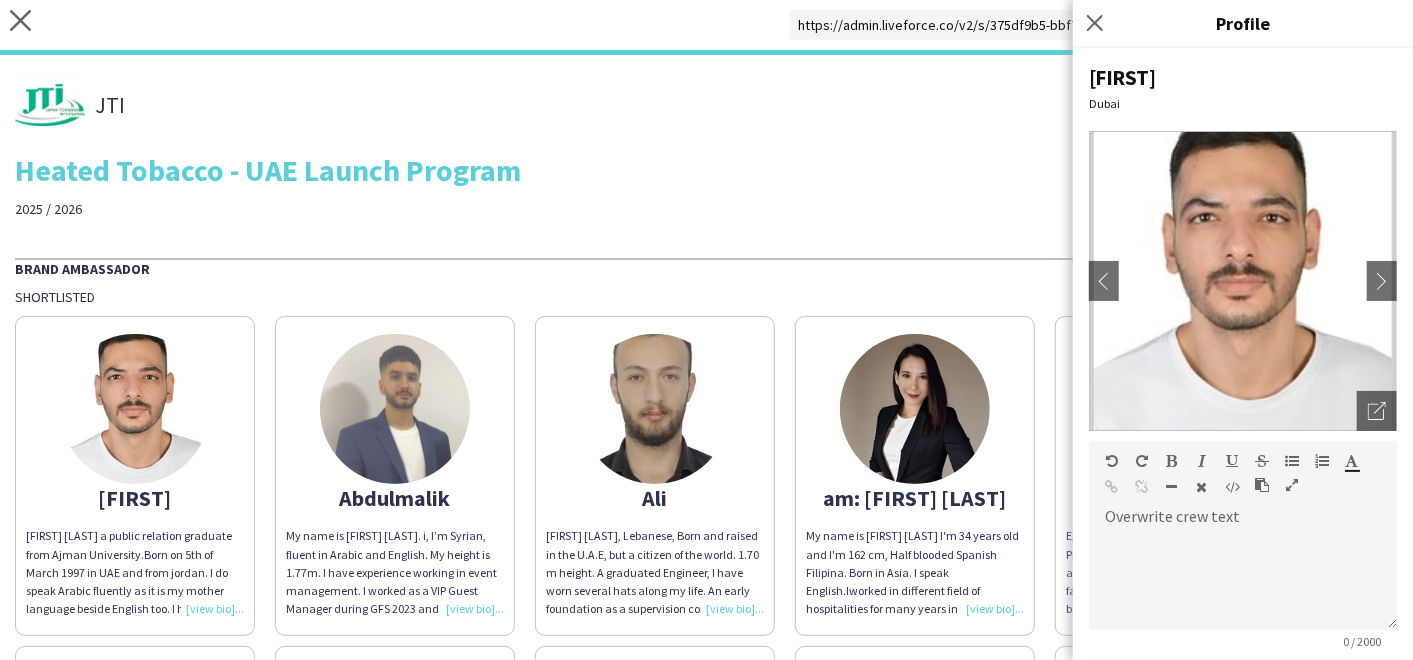 scroll, scrollTop: 273, scrollLeft: 0, axis: vertical 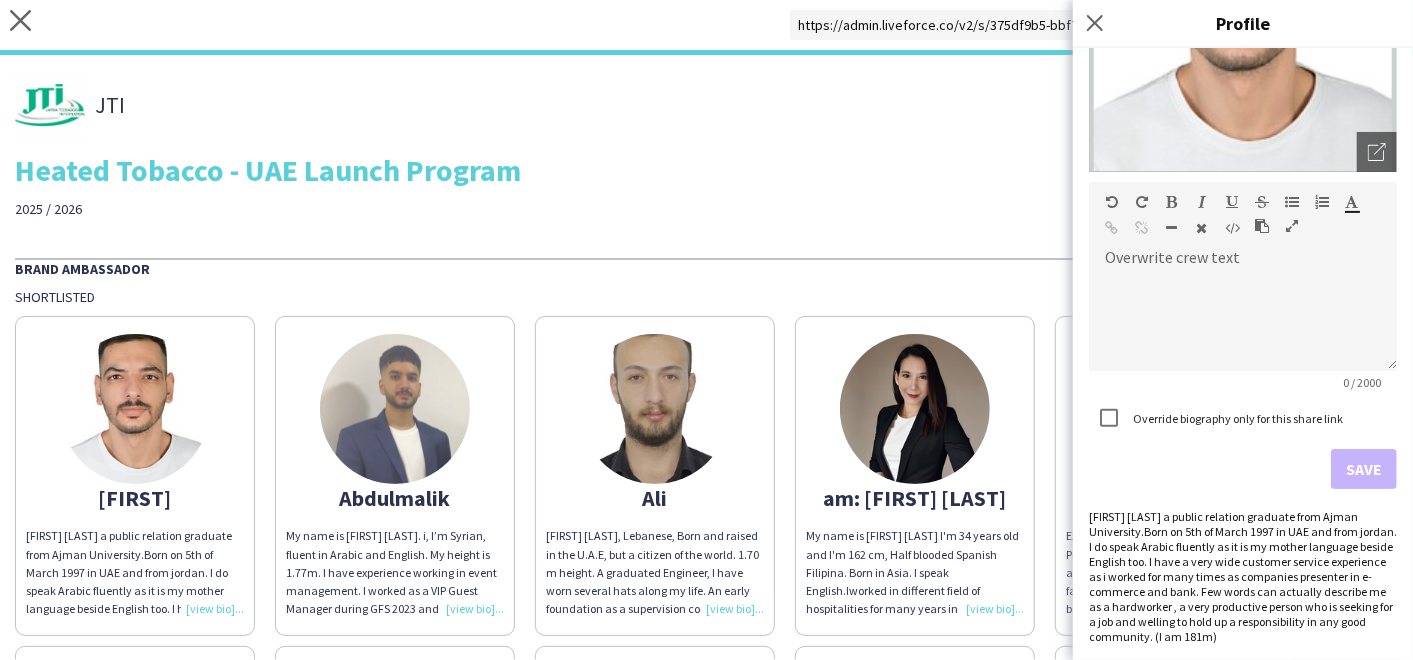 click on "JTI   THA Staffing   Heated Tobacco - UAE Launch Program   2025 / 2026" 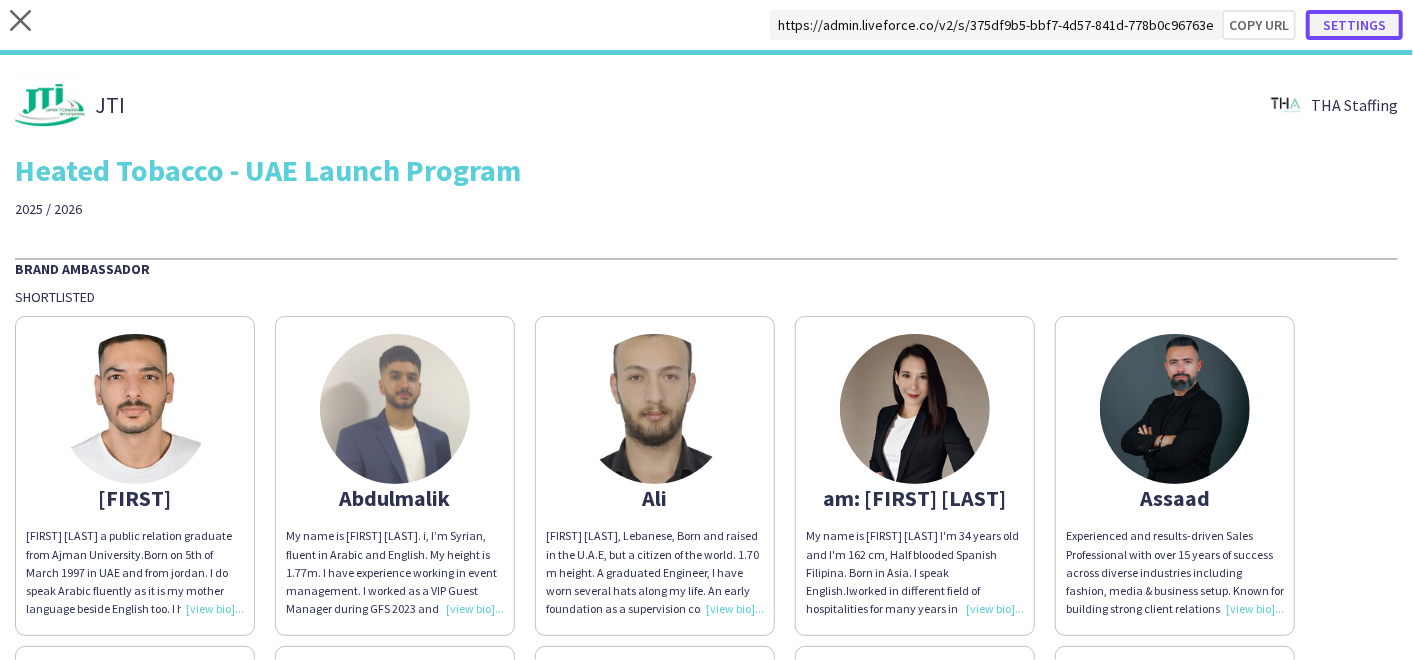 click on "Settings" 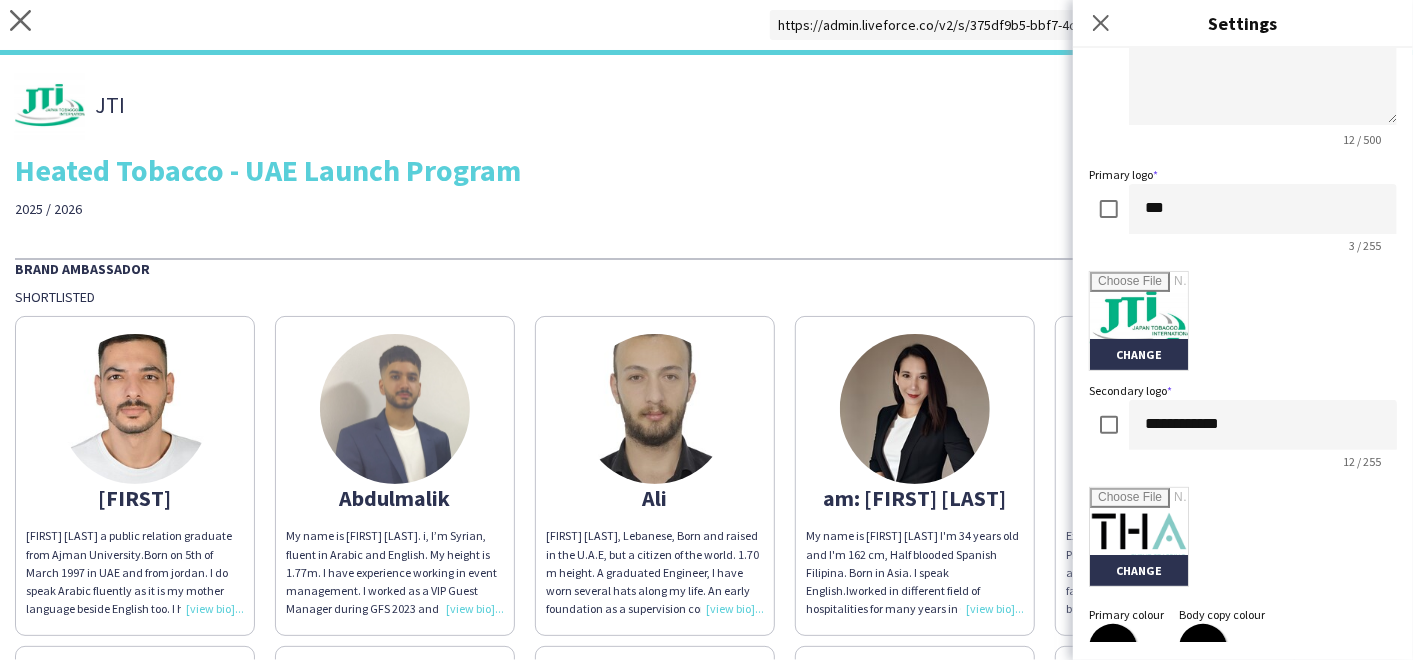 scroll, scrollTop: 499, scrollLeft: 0, axis: vertical 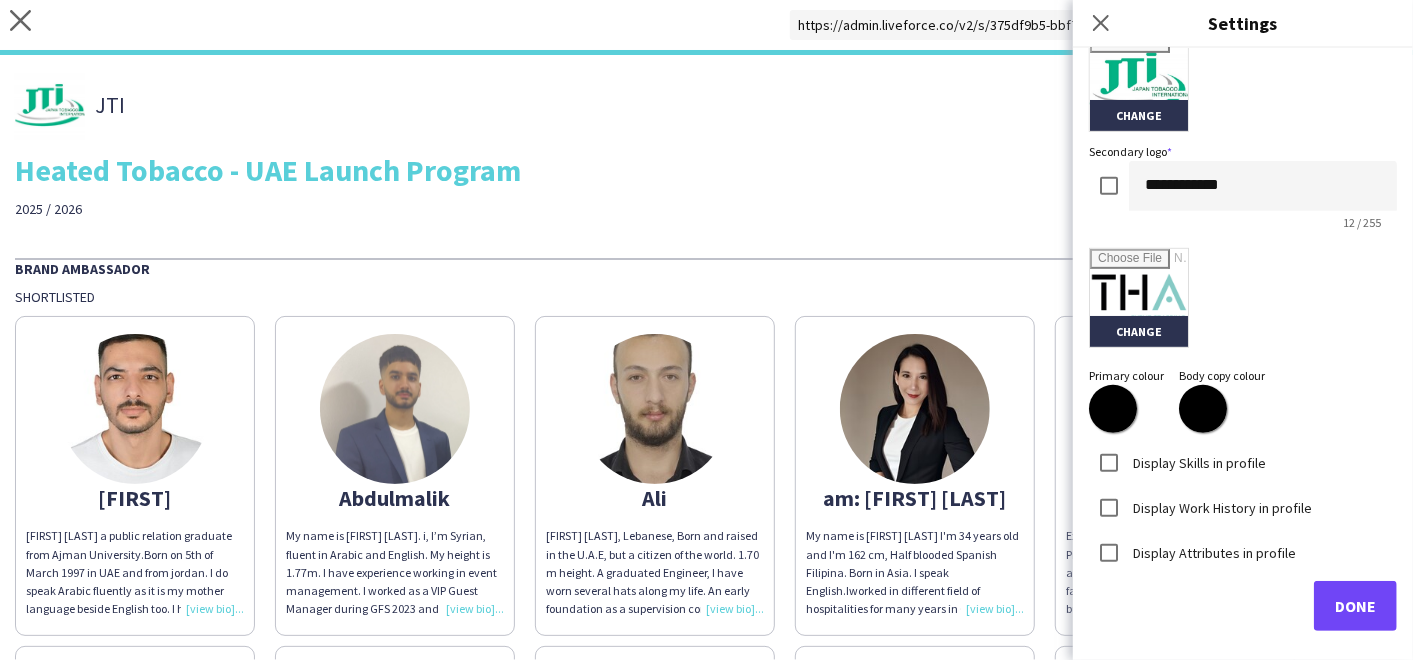 click on "JTI   THA Staffing   Heated Tobacco - UAE Launch Program   2025 / 2026" 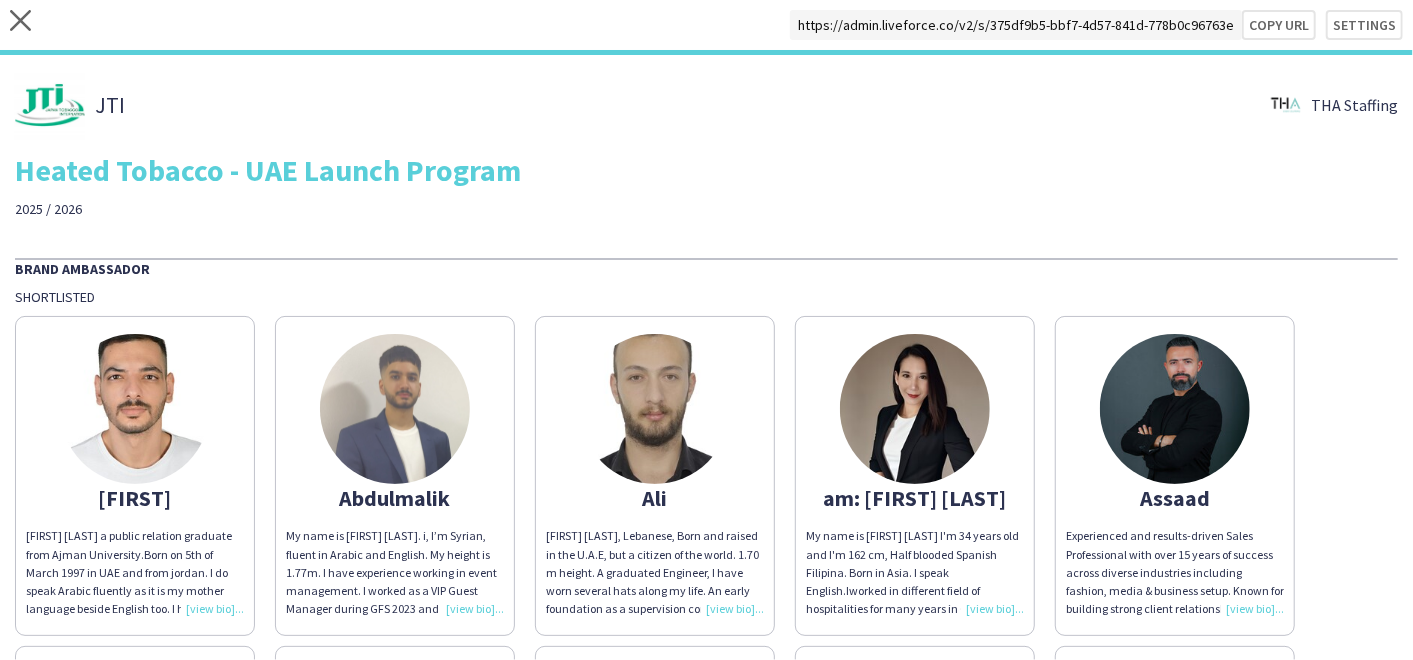 click 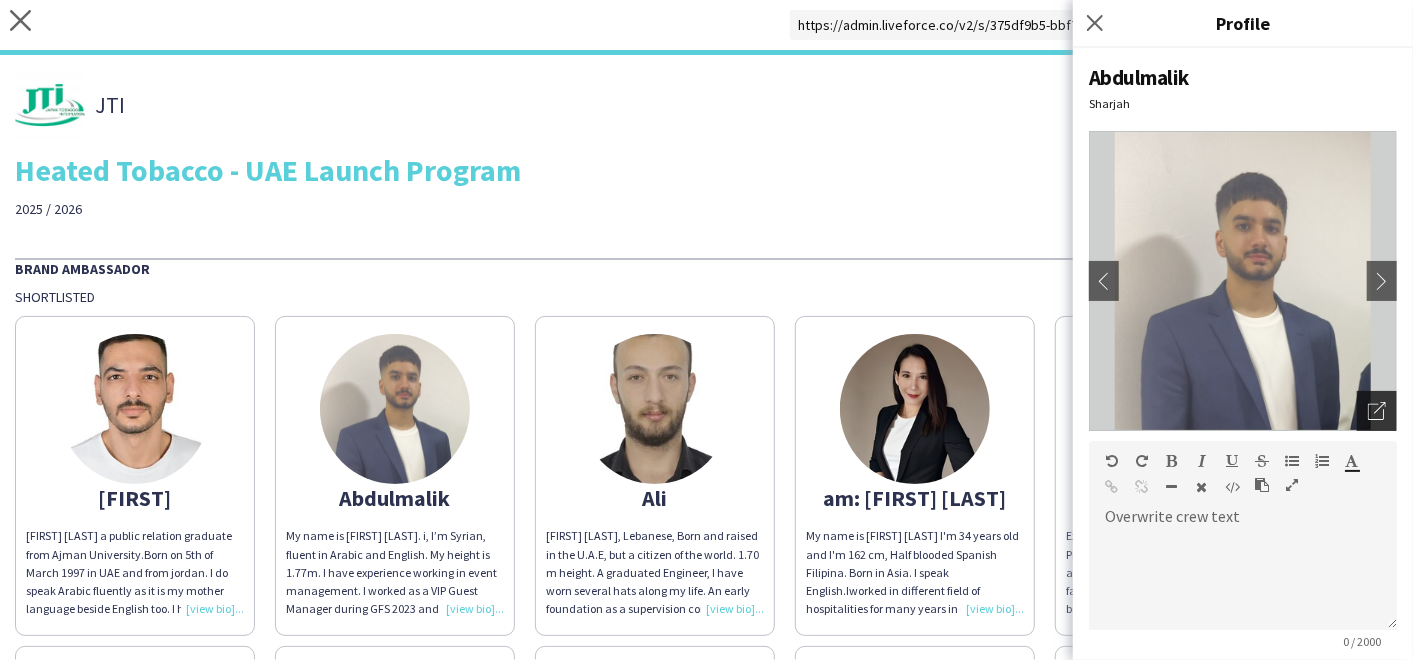 click on "Open photos pop-in" 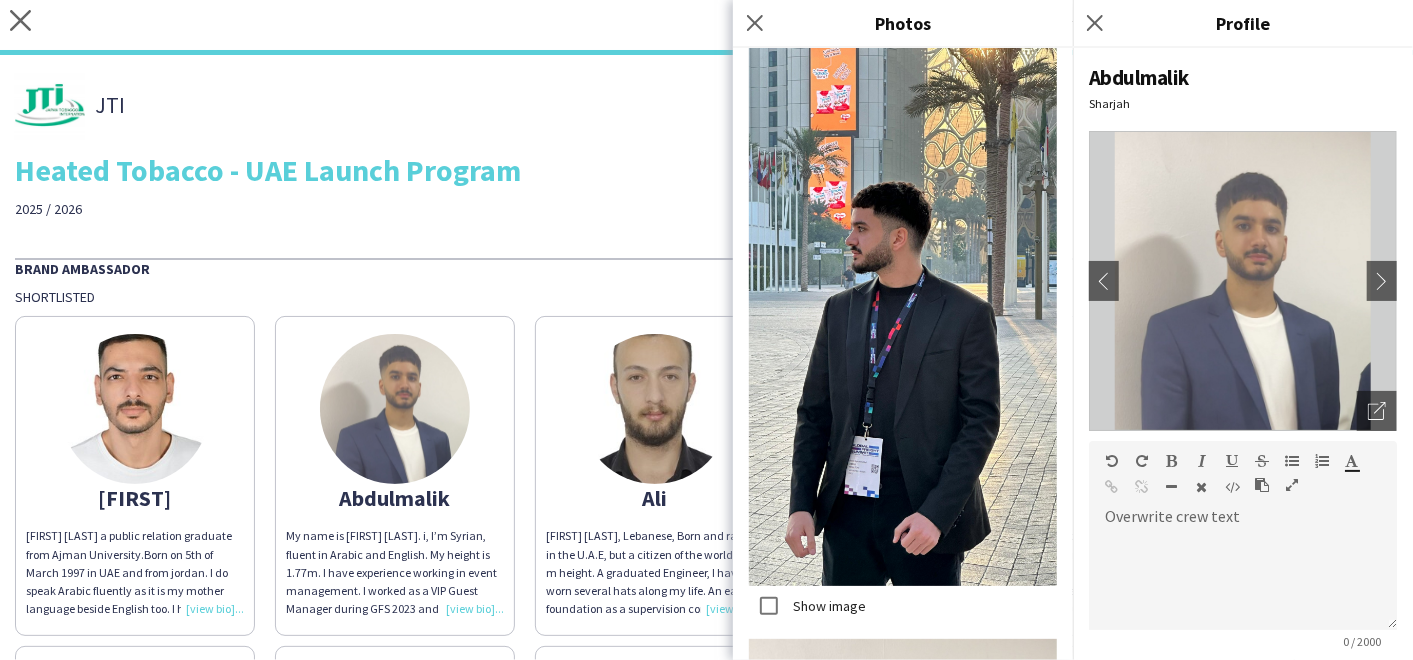 scroll, scrollTop: 1111, scrollLeft: 0, axis: vertical 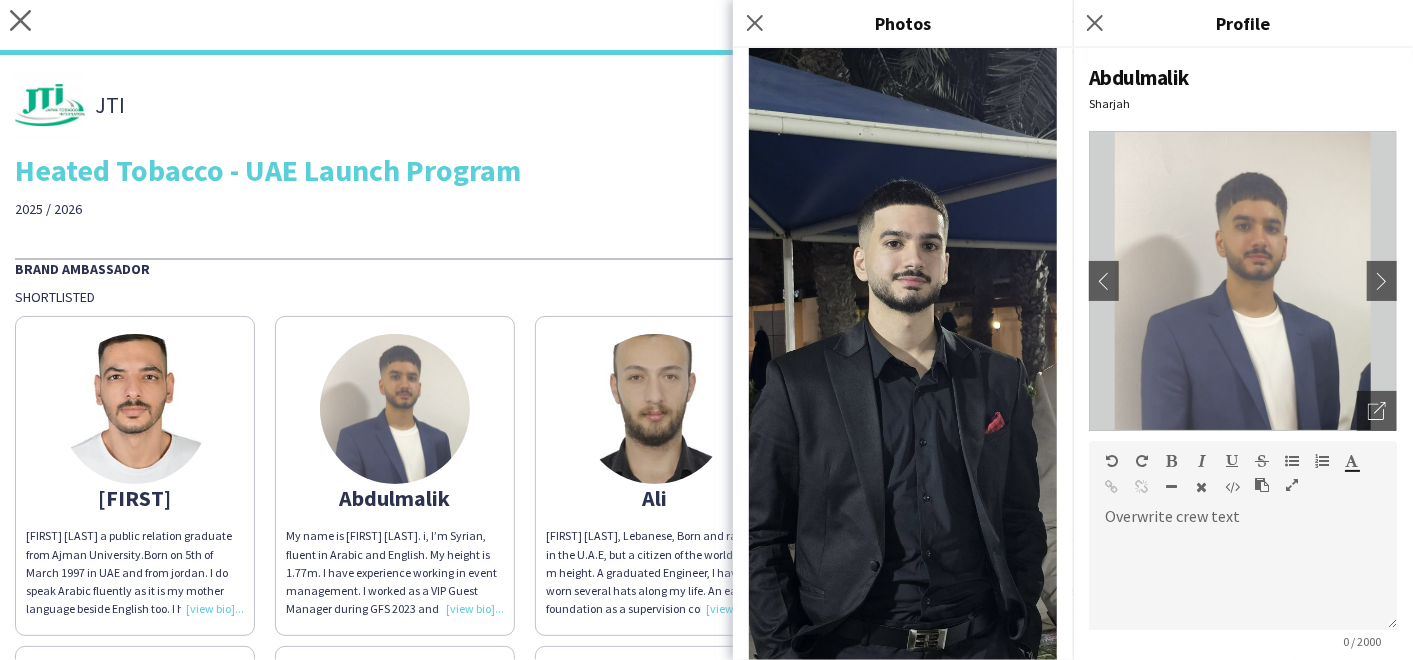 click on "Save" 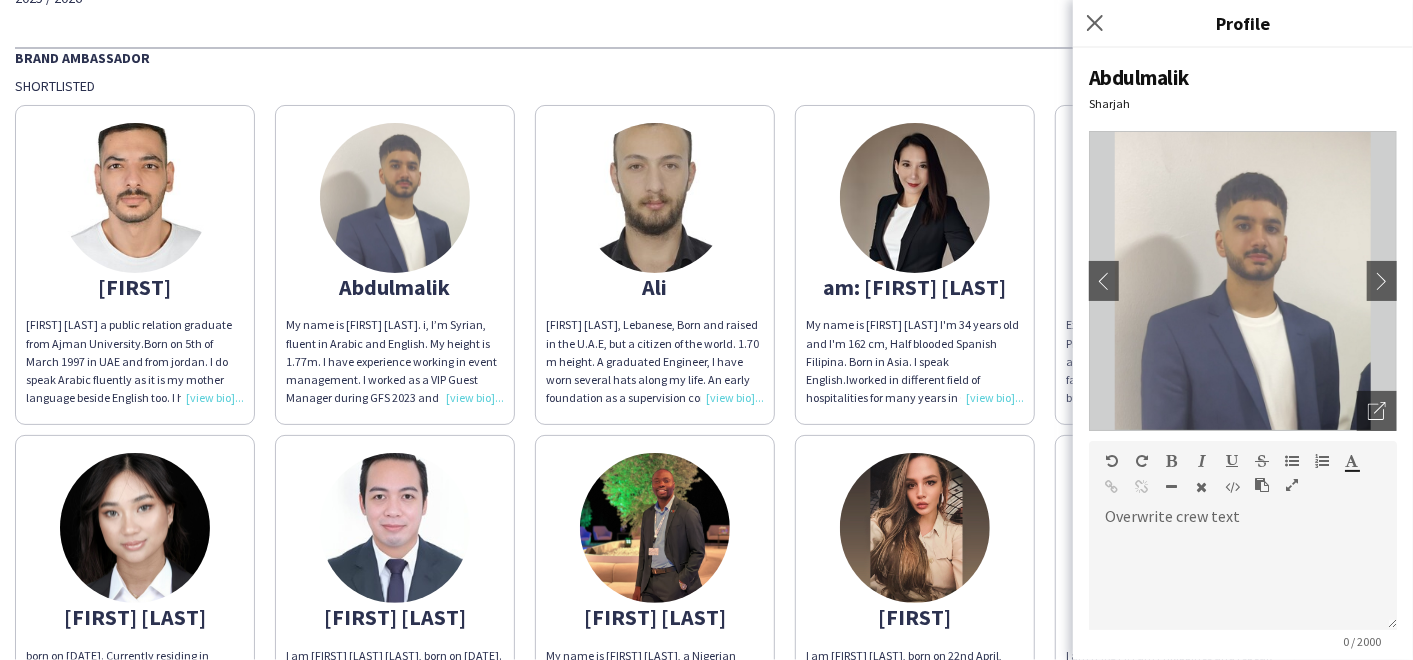 scroll, scrollTop: 333, scrollLeft: 0, axis: vertical 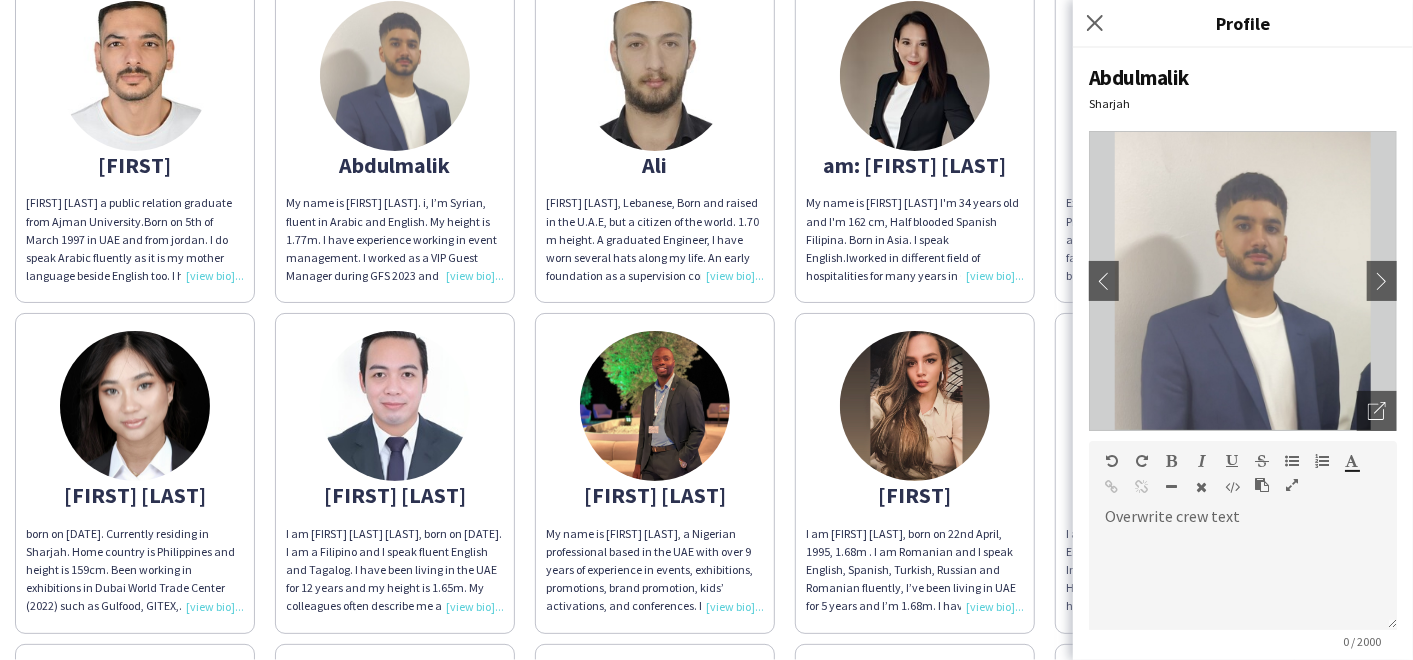 click on "Abdullah
‏Abdullah alshanti a public relation graduate from Ajman University.Born on 5th of March 1997 in UAE and from jordan. I do speak Arabic fluently as it is my mother language beside English too. I have a very wide customer service experience as i worked for many times as companies presenter in e-commerce and bank. Few words can actually describe me as a hardworker , a very productive person who is seeking for a job and welling to hold up a responsibility in any good community.
‏(I am 181m)  Abdulmalik
My name is Abdulmalek S. i, I’m Syrian, fluent in Arabic and English. My height is 1.77m.
I have experience working in event management. I worked as a VIP Guest Manager during GFS 2023 and GFS 2024, and as a Supervisor in the Audio System room at Sharjah Book Fairs 2024. These roles helped me develop skills like teamwork, organization, and problem-solving. I’m also studying Computer Engineering at Ajman University and looking forward to growing my career in the events field.  Ali
I Dress size" 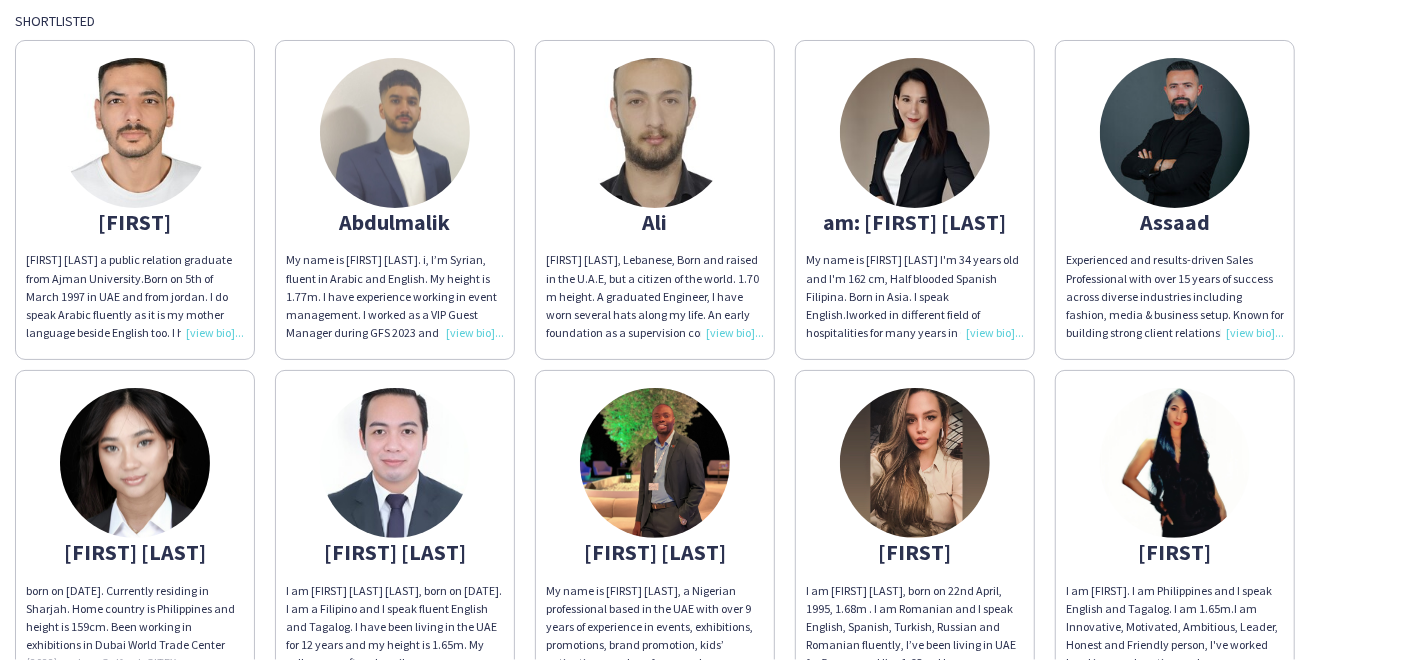 scroll, scrollTop: 111, scrollLeft: 0, axis: vertical 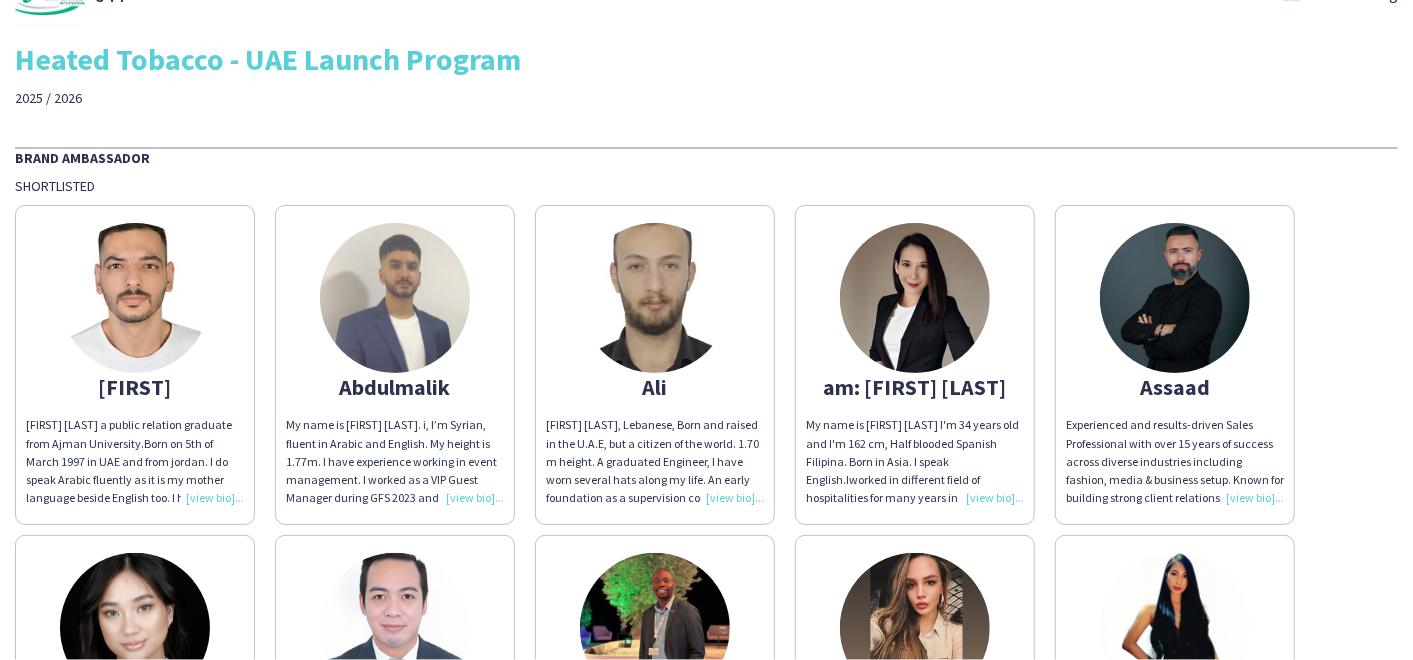click 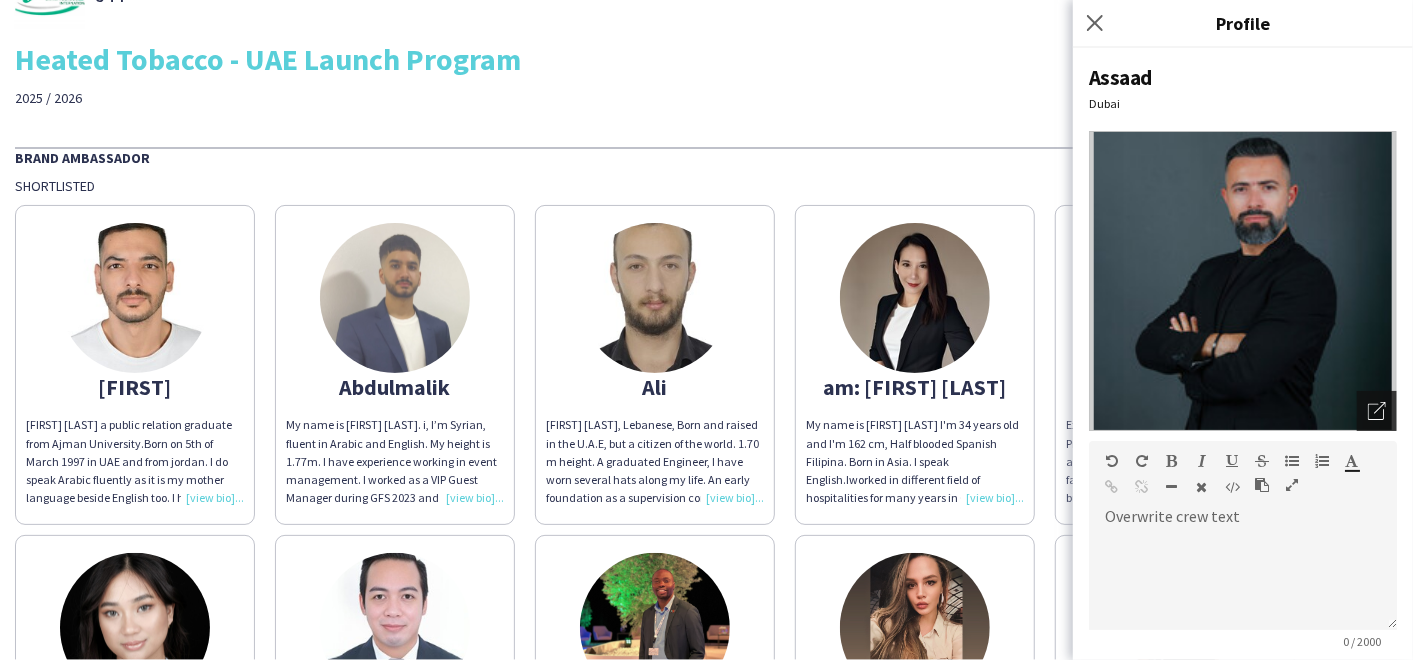 click on "Open photos pop-in" 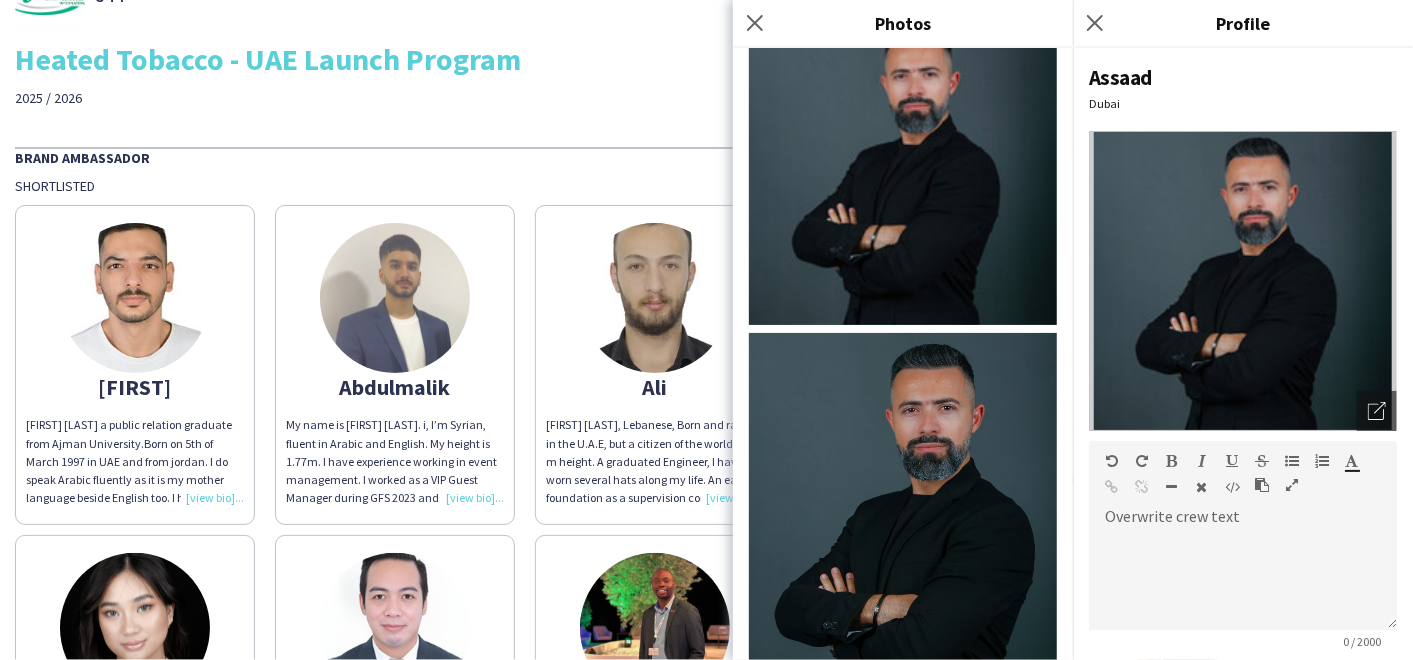 scroll, scrollTop: 222, scrollLeft: 0, axis: vertical 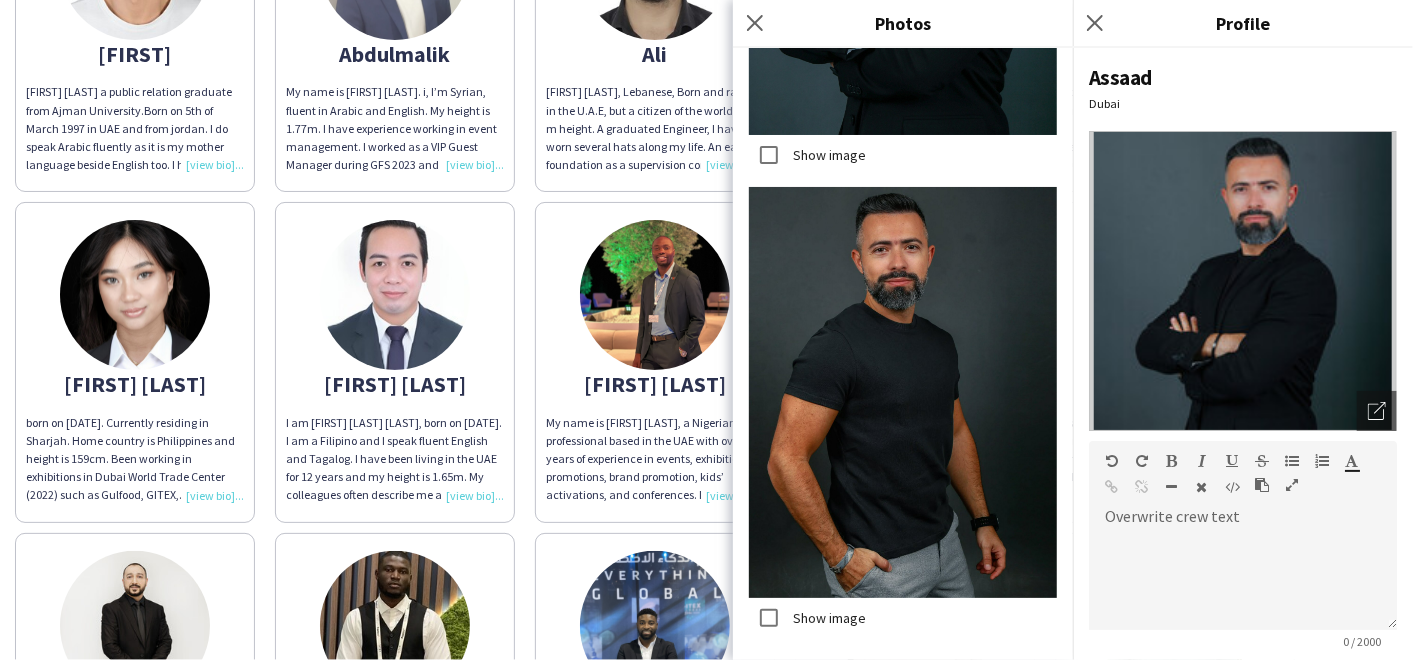 click on "Save" 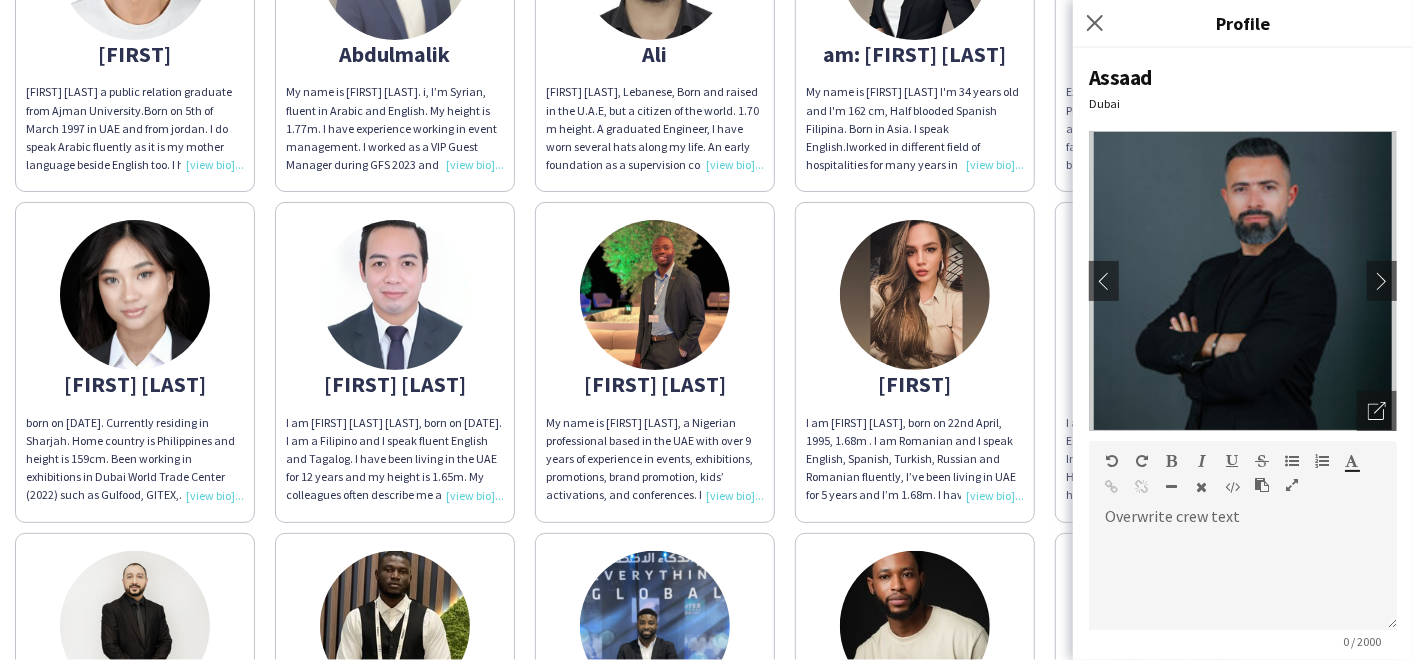 drag, startPoint x: 439, startPoint y: 312, endPoint x: 431, endPoint y: 304, distance: 11.313708 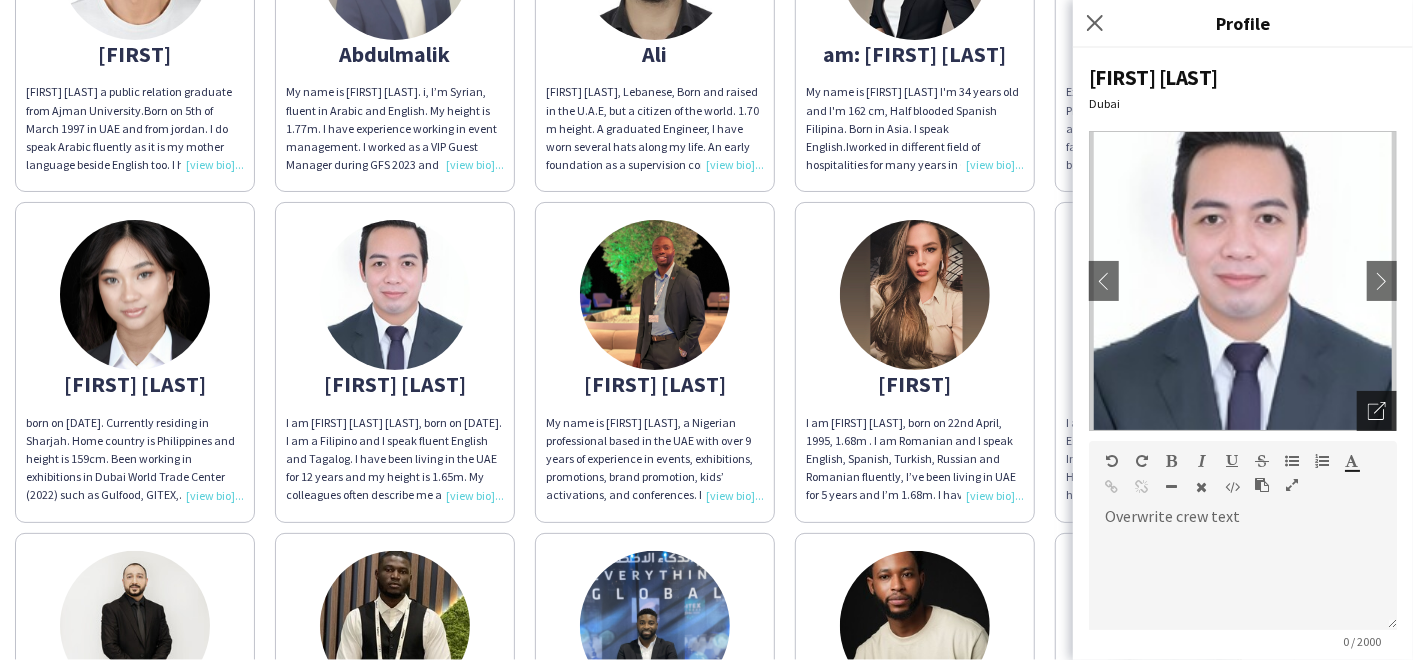 click on "Open photos pop-in" 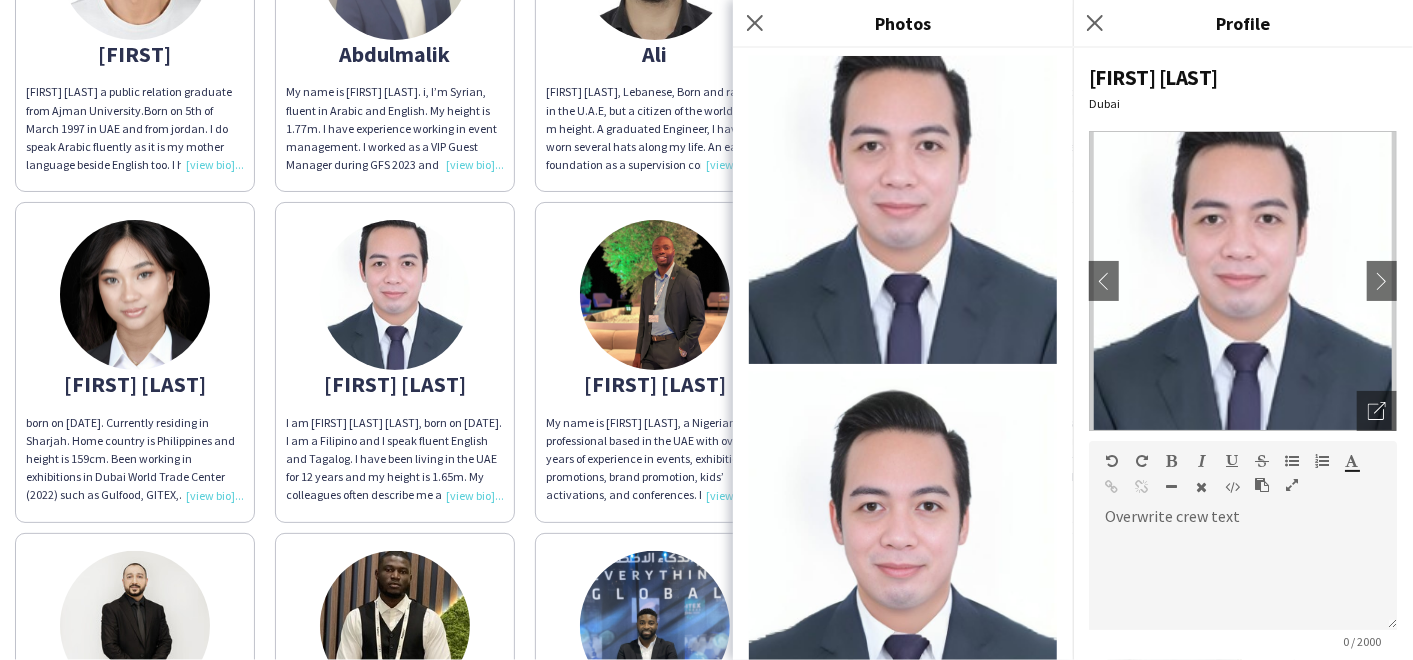 click on "Abdullah
‏Abdullah alshanti a public relation graduate from Ajman University.Born on 5th of March 1997 in UAE and from jordan. I do speak Arabic fluently as it is my mother language beside English too. I have a very wide customer service experience as i worked for many times as companies presenter in e-commerce and bank. Few words can actually describe me as a hardworker , a very productive person who is seeking for a job and welling to hold up a responsibility in any good community.
‏(I am 181m)  Abdulmalik
My name is Abdulmalek S. i, I’m Syrian, fluent in Arabic and English. My height is 1.77m.
I have experience working in event management. I worked as a VIP Guest Manager during GFS 2023 and GFS 2024, and as a Supervisor in the Audio System room at Sharjah Book Fairs 2024. These roles helped me develop skills like teamwork, organization, and problem-solving. I’m also studying Computer Engineering at Ajman University and looking forward to growing my career in the events field.  Ali
I Dress size" 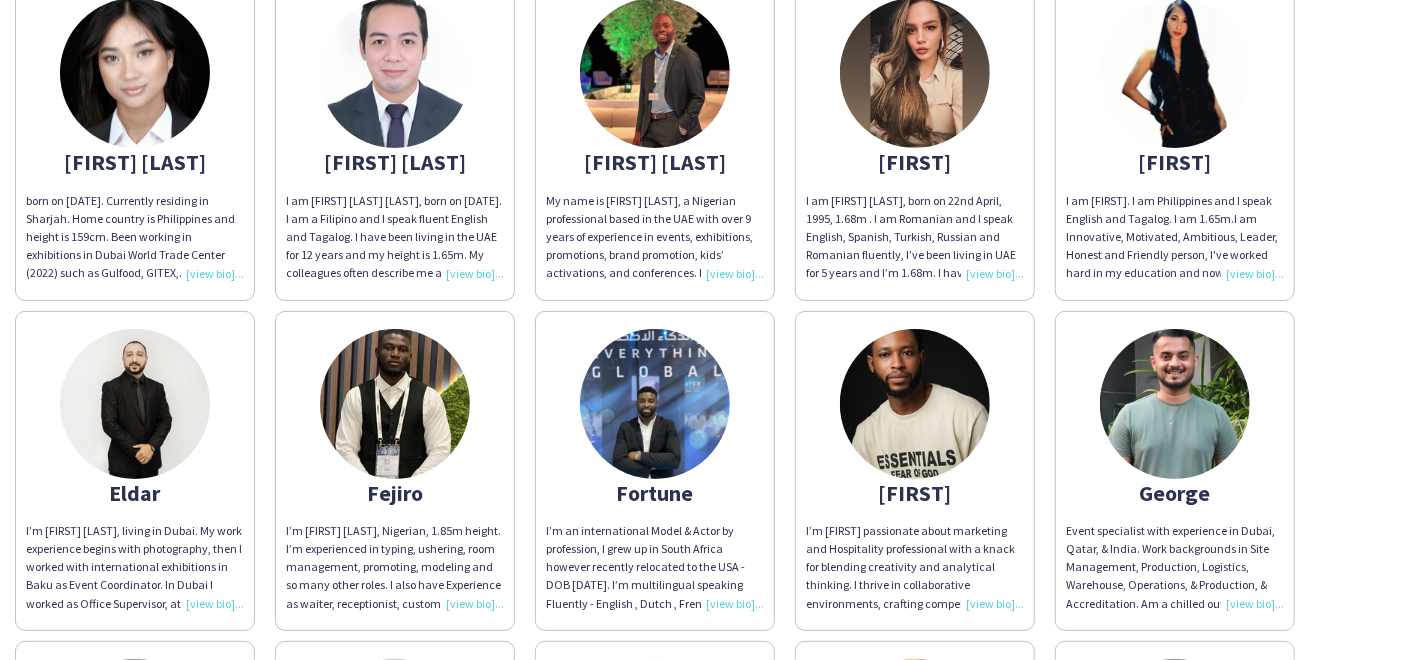 scroll, scrollTop: 888, scrollLeft: 0, axis: vertical 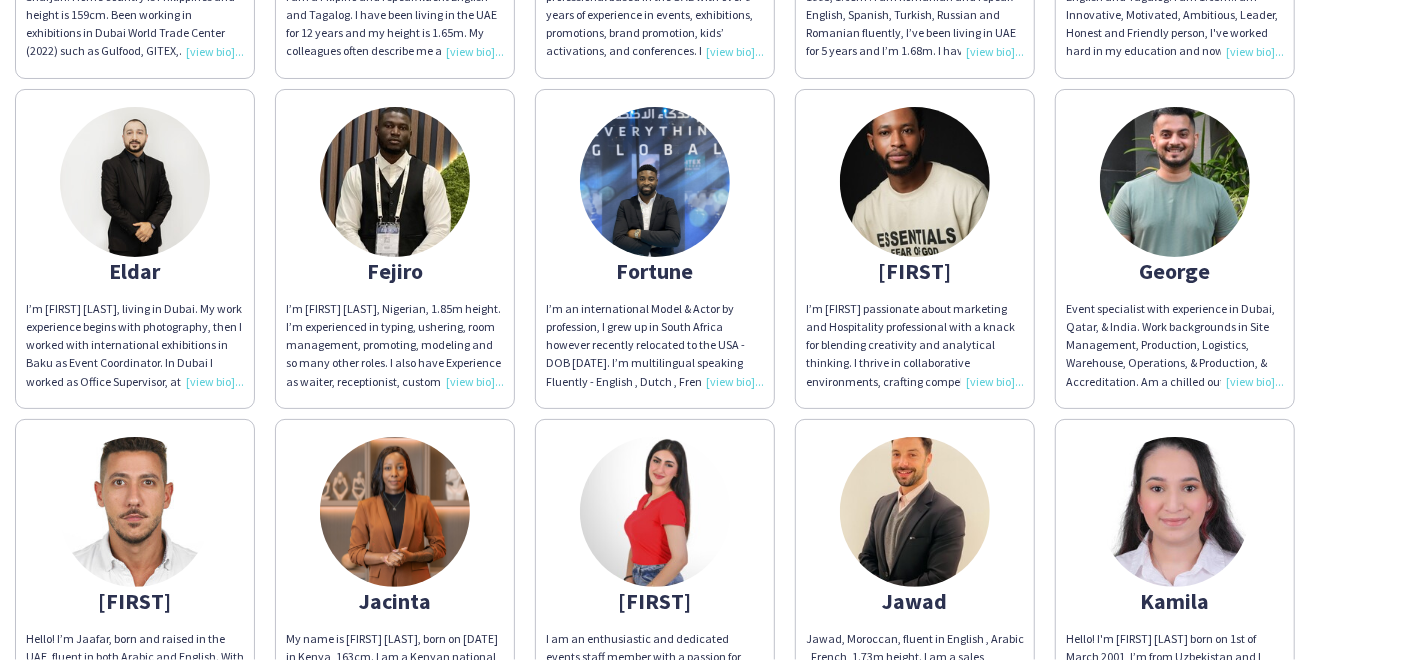 click 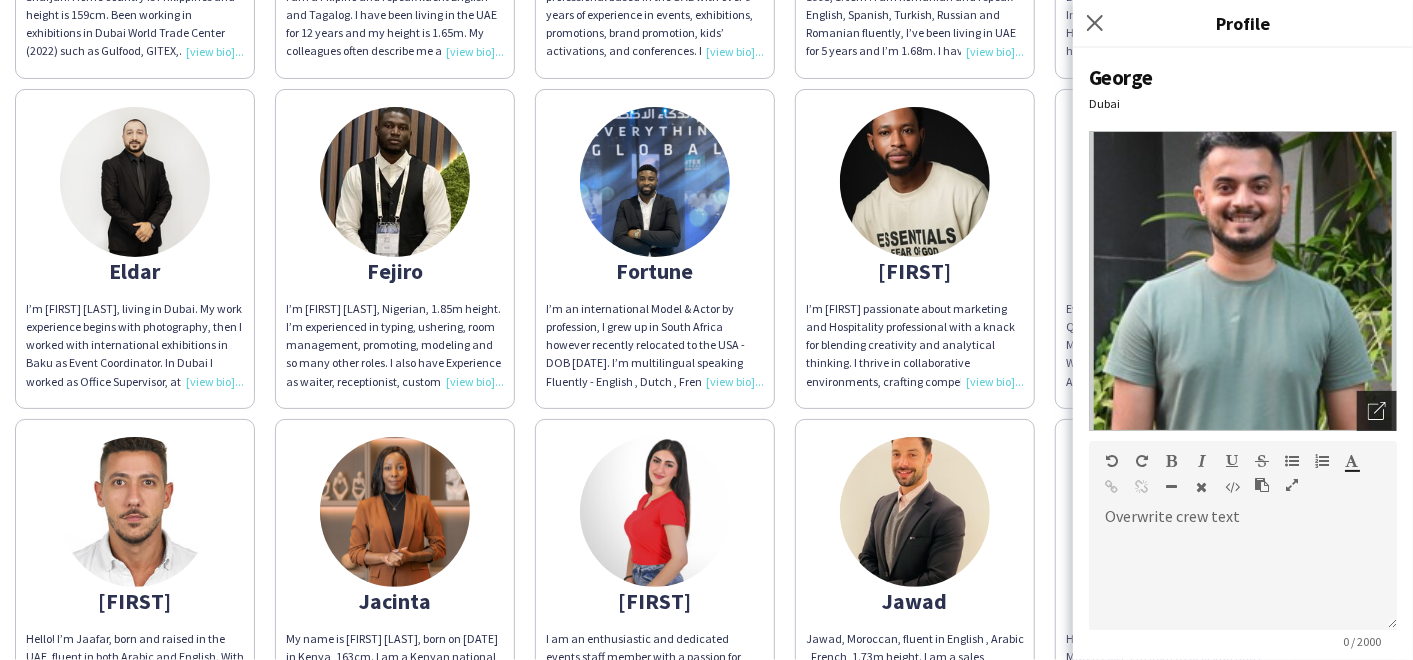 click on "Open photos pop-in" 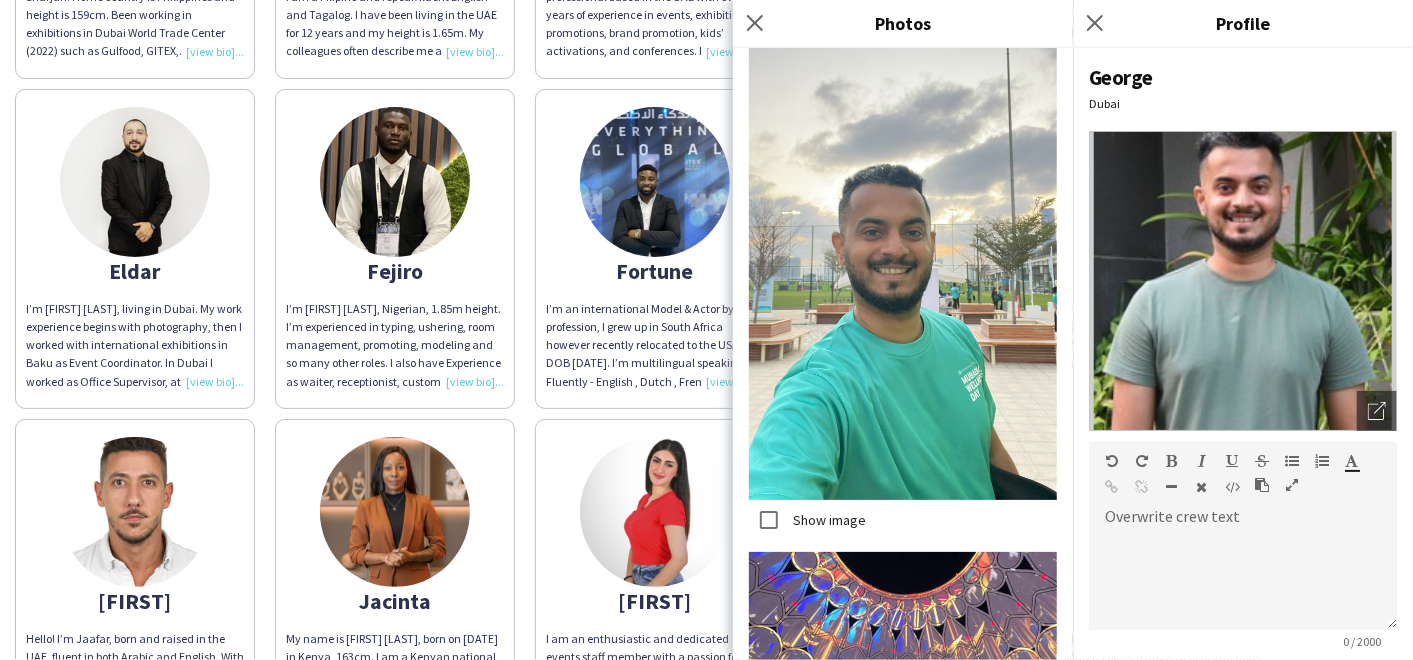 scroll, scrollTop: 666, scrollLeft: 0, axis: vertical 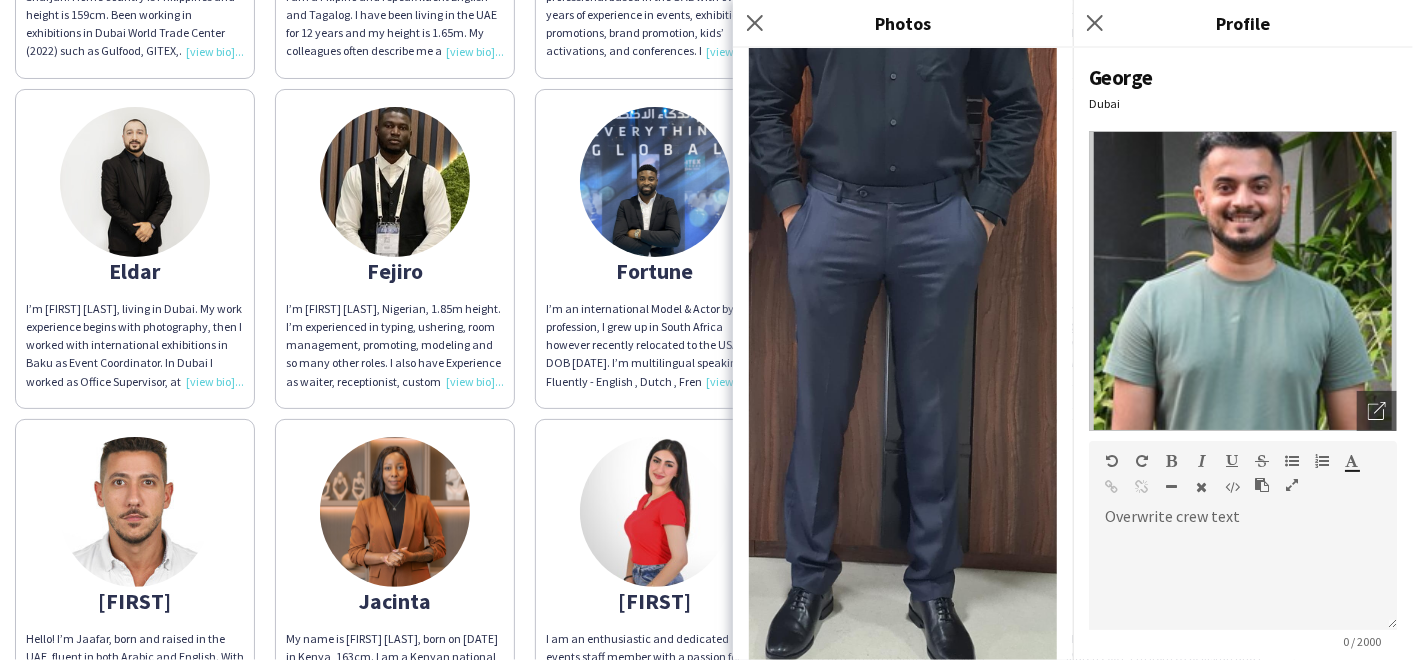 click on "Save" 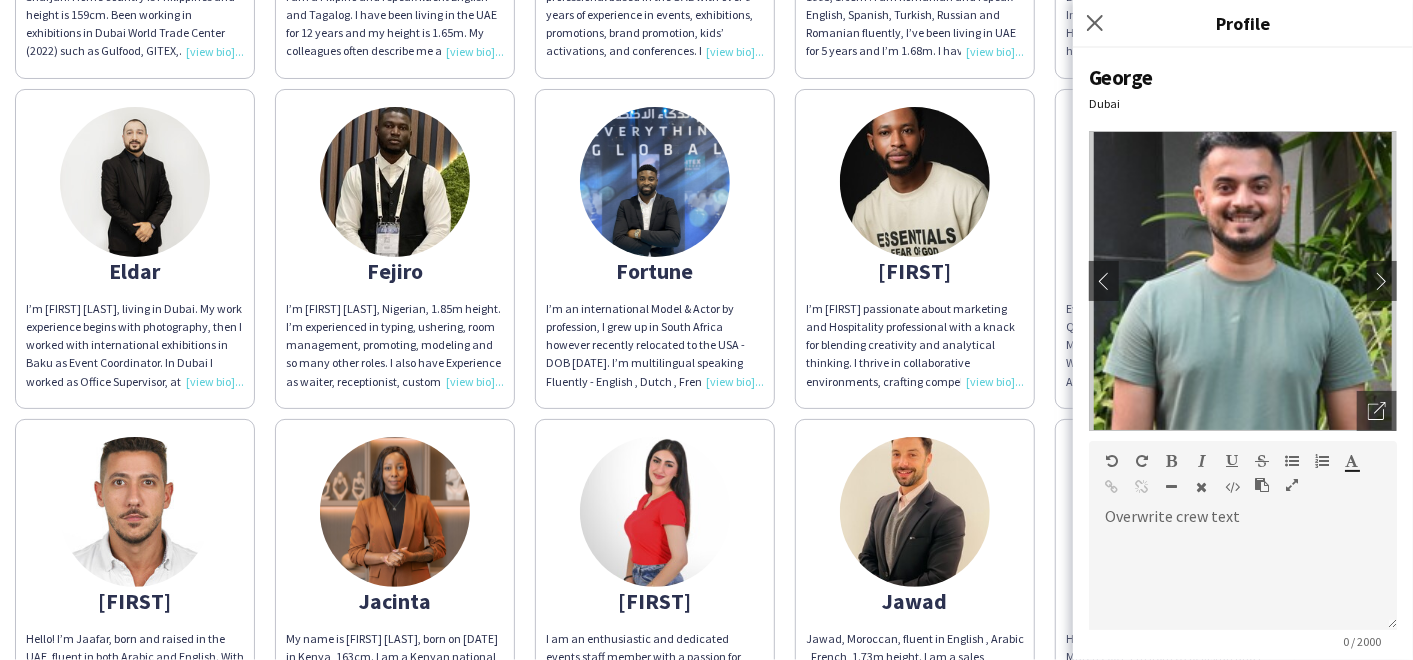 click 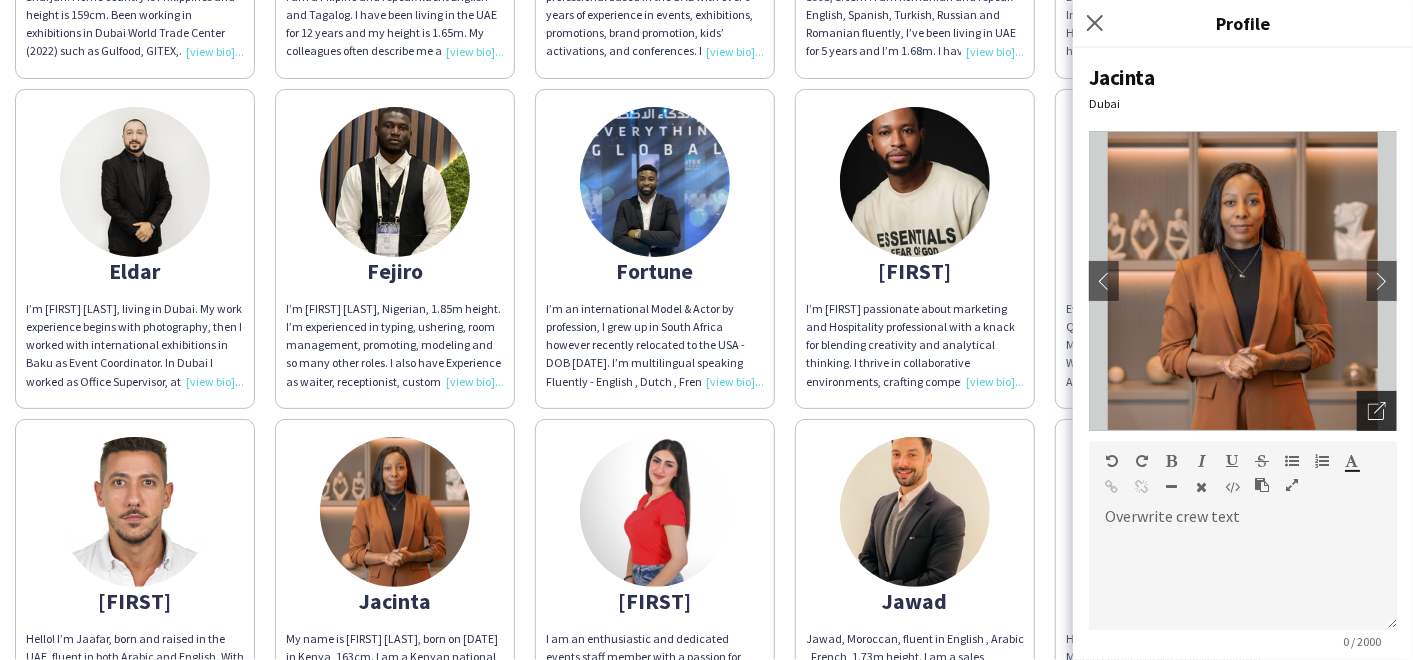 click on "Open photos pop-in" 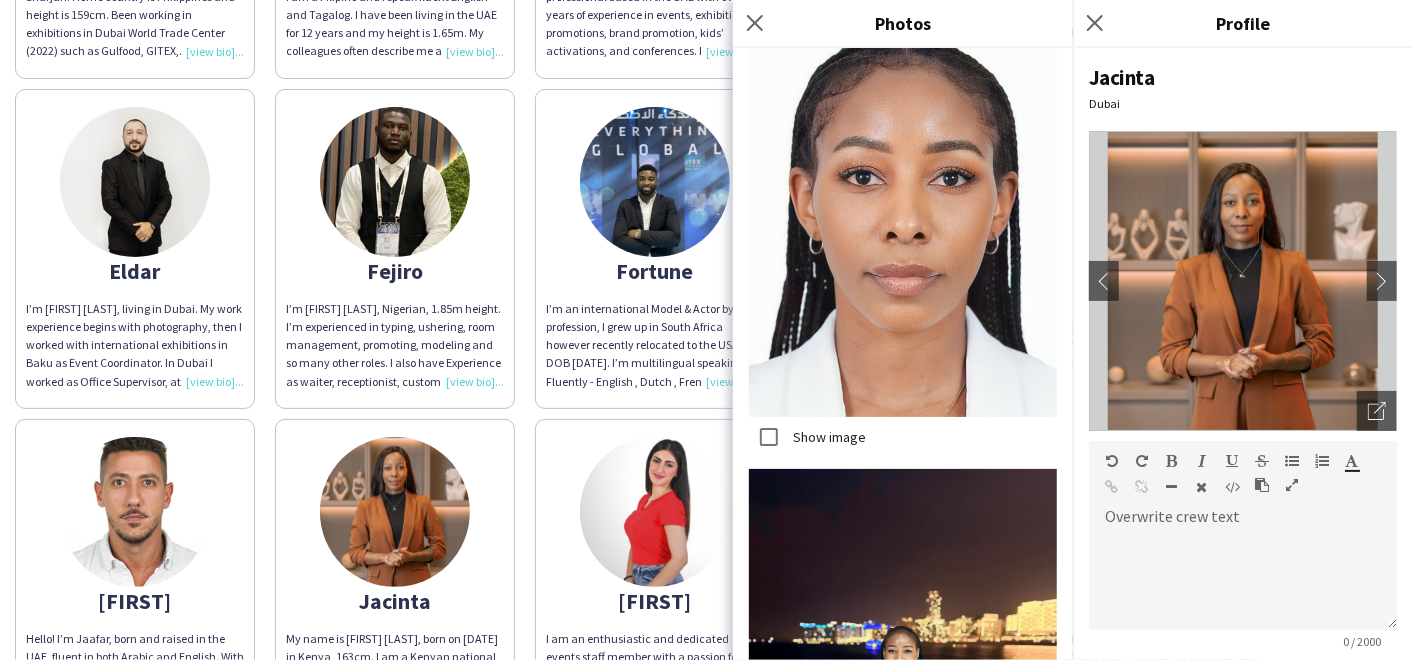 scroll, scrollTop: 431, scrollLeft: 0, axis: vertical 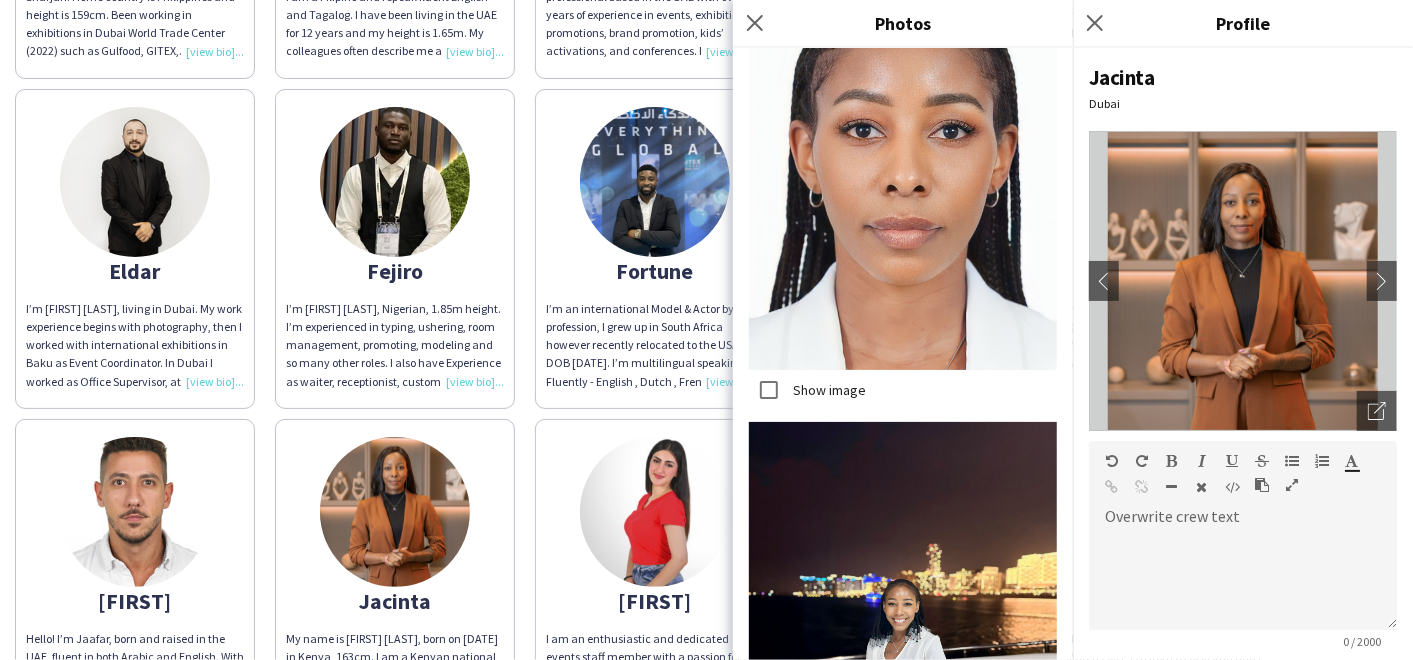 click on "Jana
I am an enthusiastic and dedicated events staff member with a passion for creating memorable experiences. I have been working with companies that specialize in providing jobs in the events industry. My attention to detail, excellent communication skills, and ability to work efficiently under pressure make me an invaluable asset to any event team. My commitment to delivering high-quality service ensures that every event I am involved in runs smoothly and successfully." 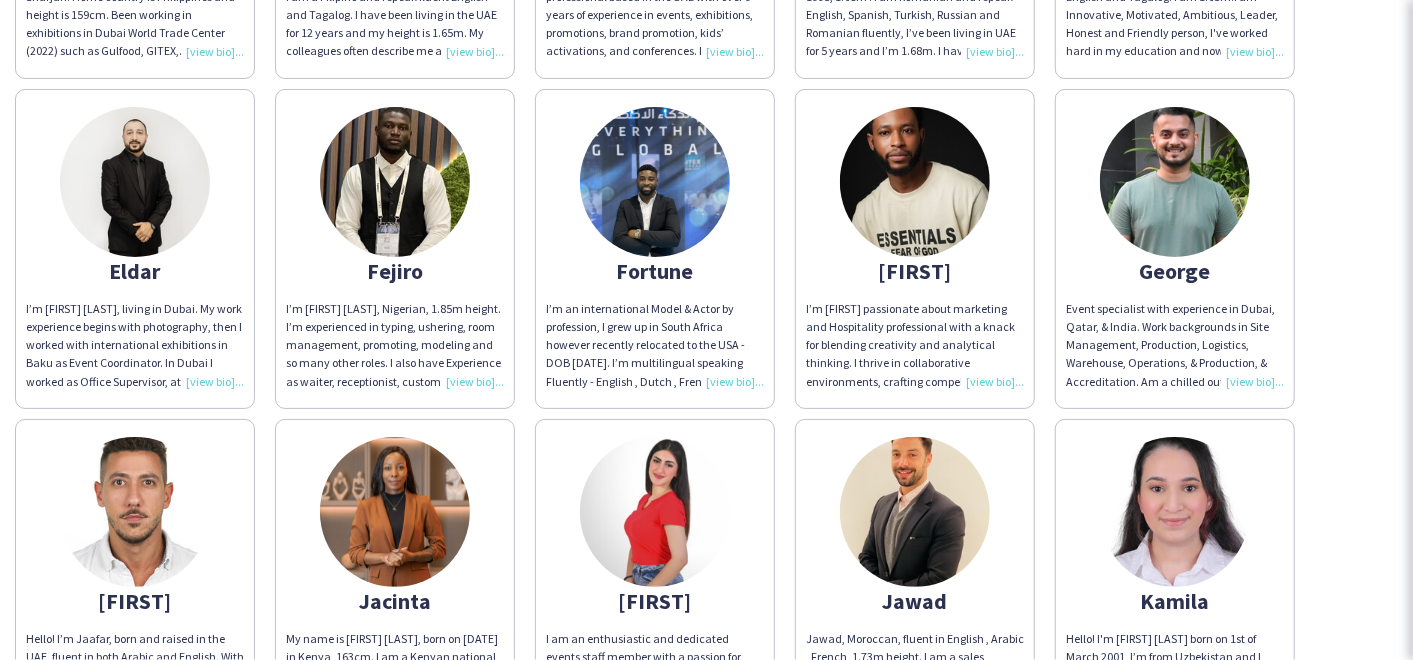 scroll, scrollTop: 0, scrollLeft: 0, axis: both 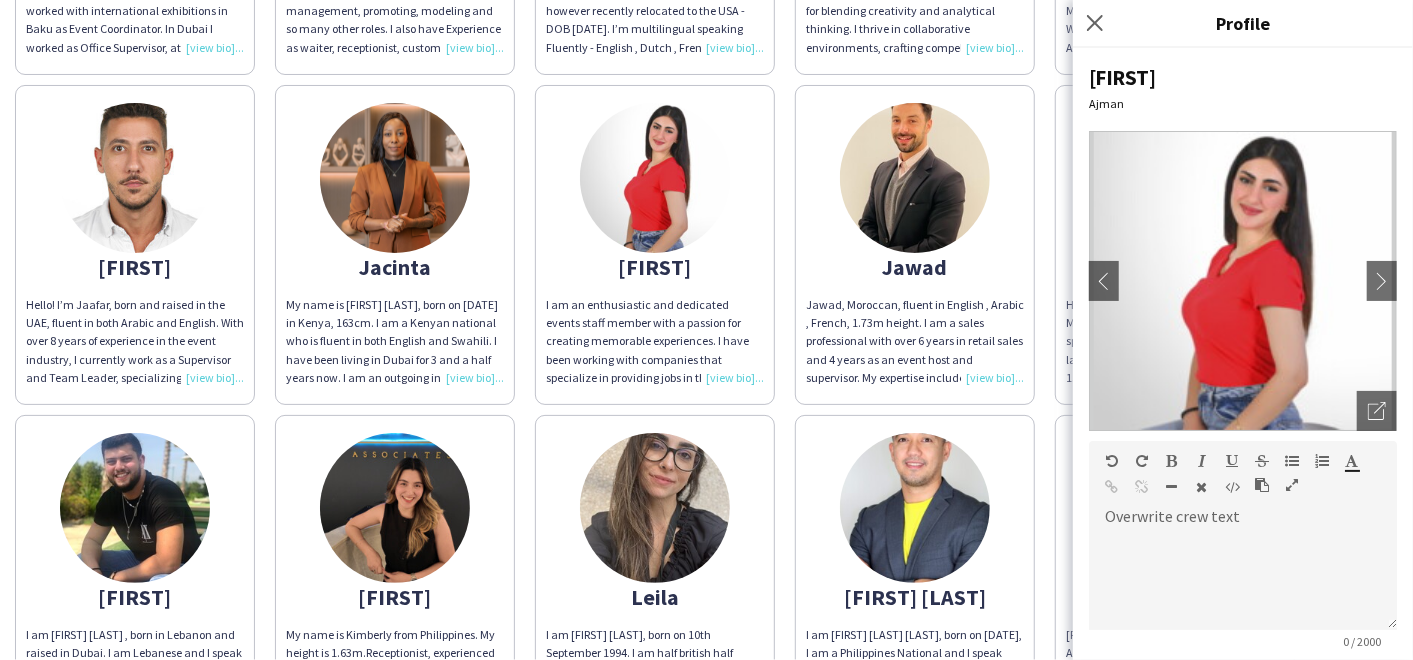 click on "Abdullah
‏Abdullah alshanti a public relation graduate from Ajman University.Born on 5th of March 1997 in UAE and from jordan. I do speak Arabic fluently as it is my mother language beside English too. I have a very wide customer service experience as i worked for many times as companies presenter in e-commerce and bank. Few words can actually describe me as a hardworker , a very productive person who is seeking for a job and welling to hold up a responsibility in any good community.
‏(I am 181m)  Abdulmalik
My name is Abdulmalek S. i, I’m Syrian, fluent in Arabic and English. My height is 1.77m.
I have experience working in event management. I worked as a VIP Guest Manager during GFS 2023 and GFS 2024, and as a Supervisor in the Audio System room at Sharjah Book Fairs 2024. These roles helped me develop skills like teamwork, organization, and problem-solving. I’m also studying Computer Engineering at Ajman University and looking forward to growing my career in the events field.  Ali
I Dress size" 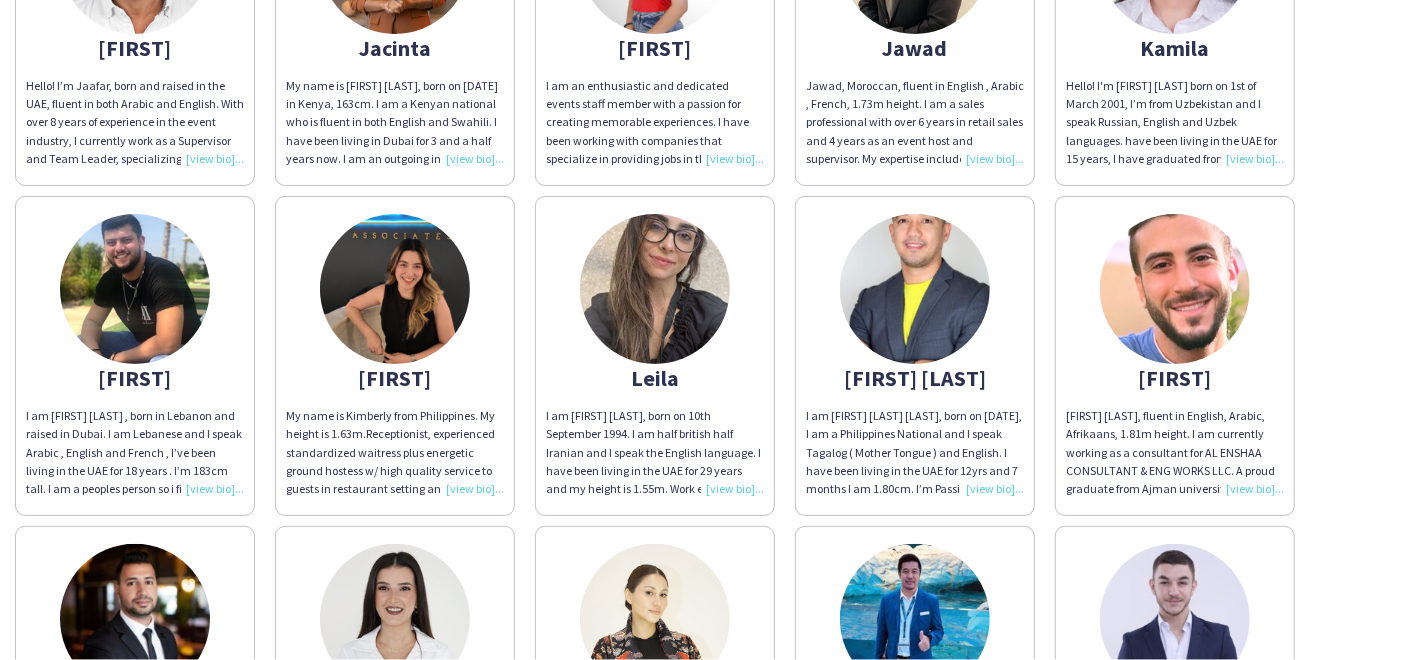 scroll, scrollTop: 1444, scrollLeft: 0, axis: vertical 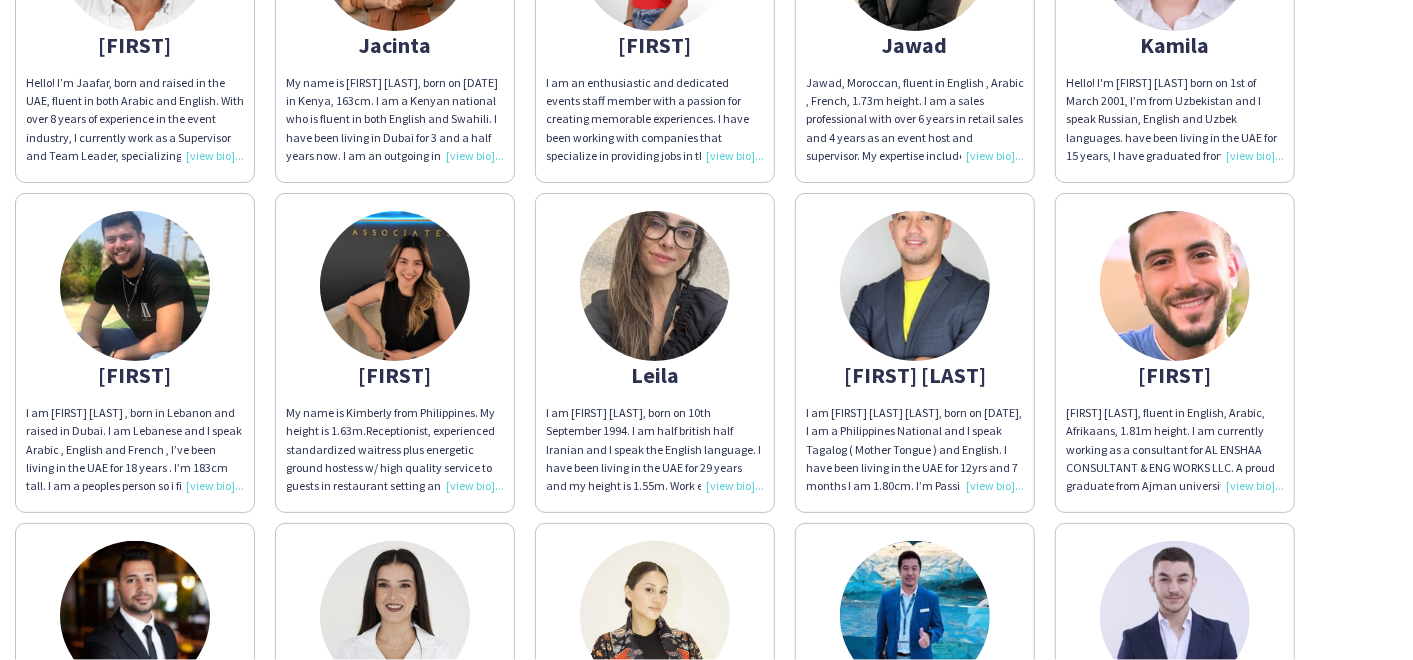 click 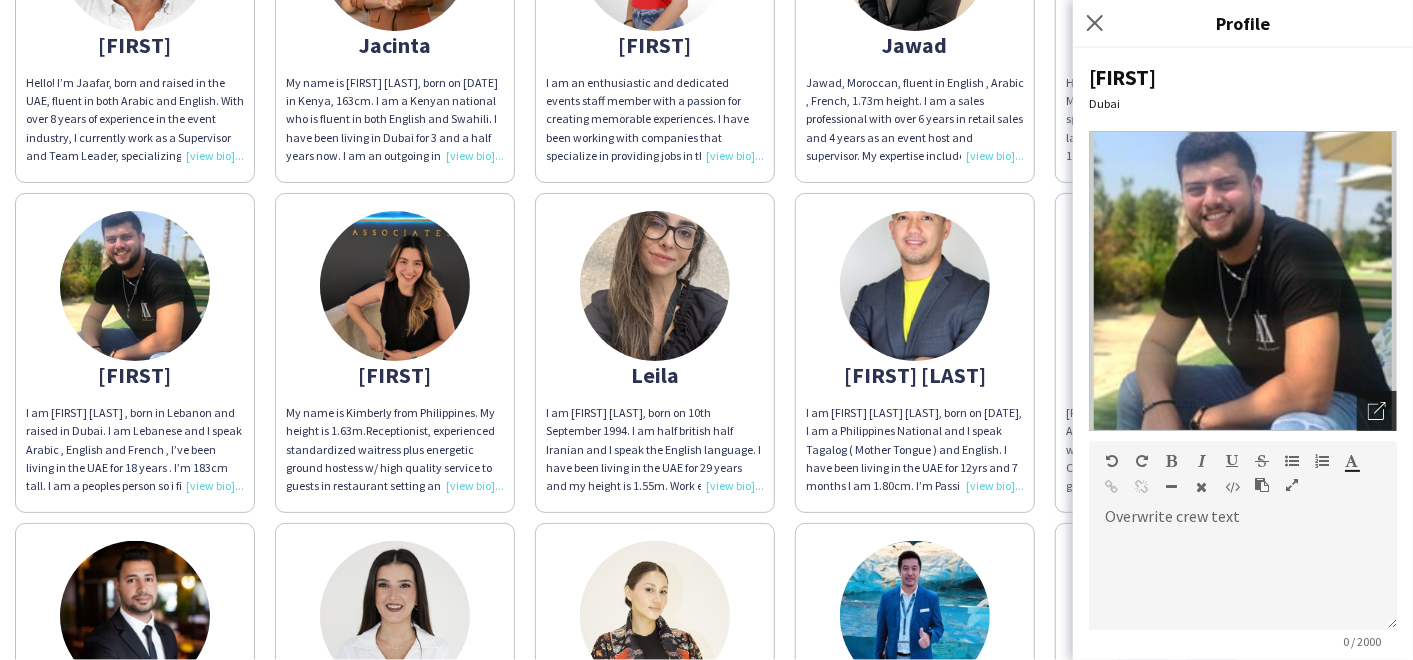 click on "Open photos pop-in" 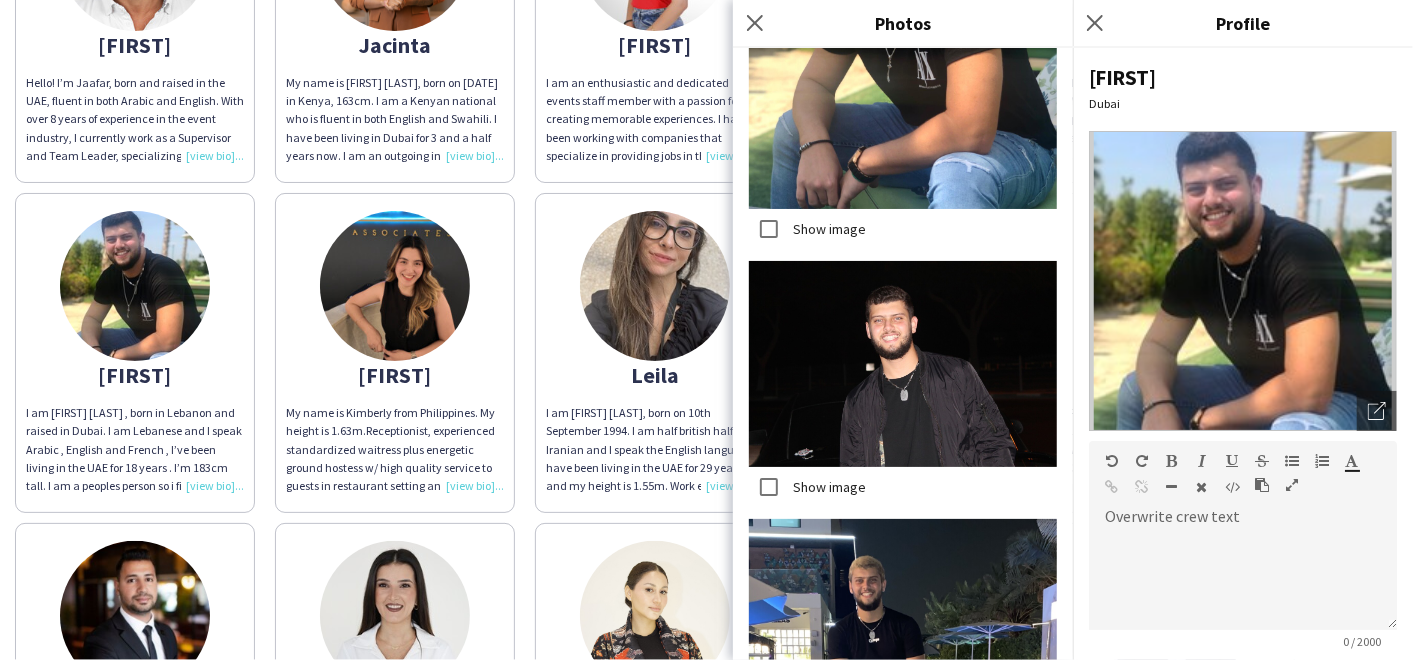 scroll, scrollTop: 1111, scrollLeft: 0, axis: vertical 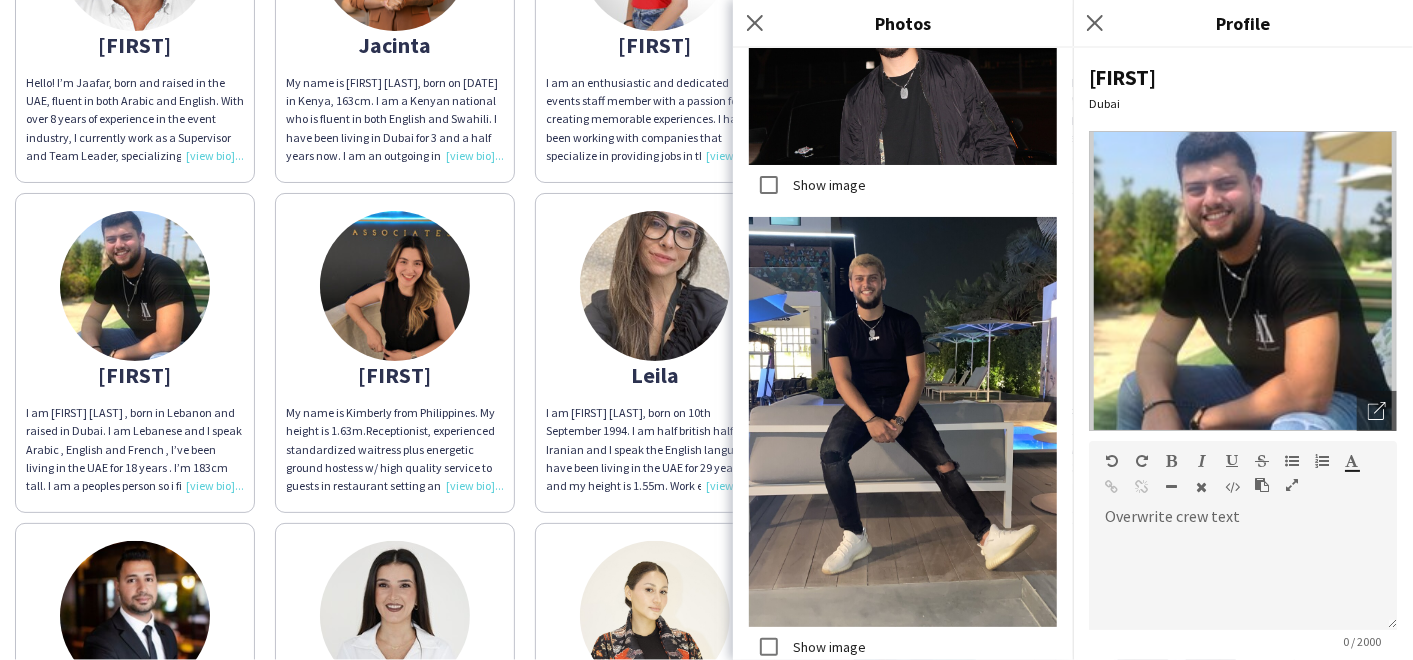 click on "Save" 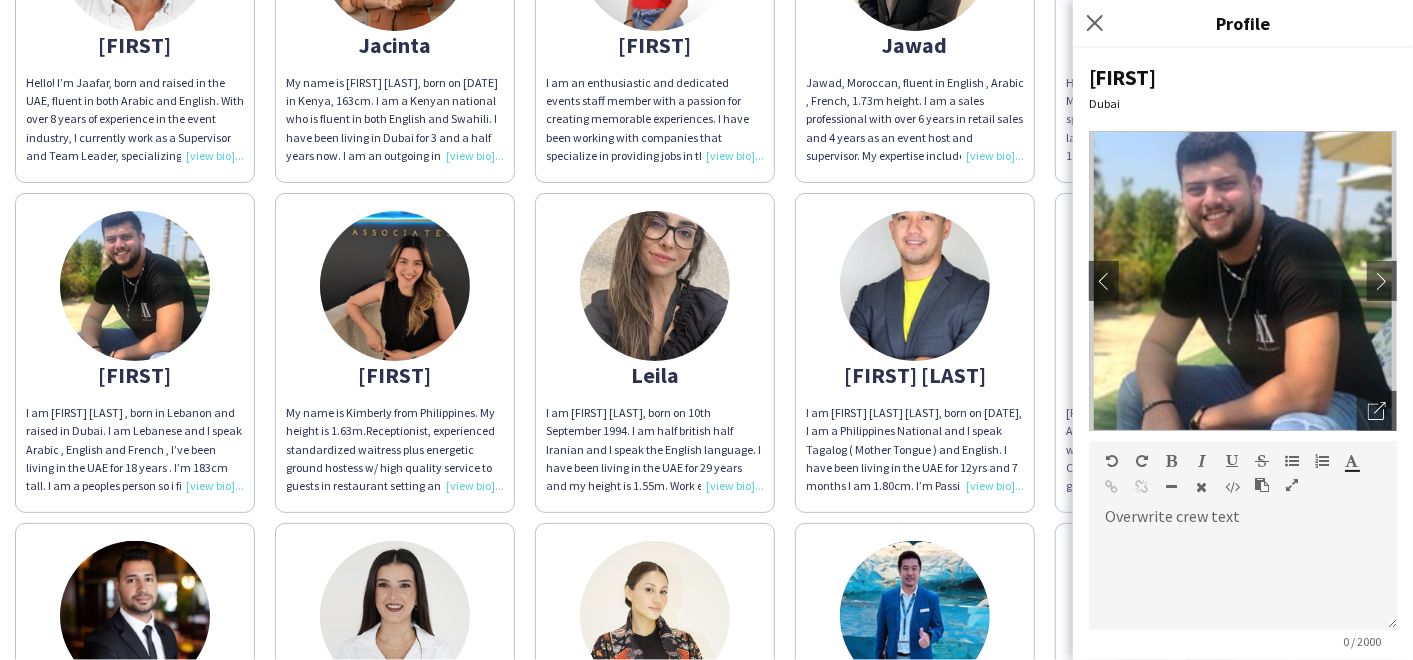 click on "Abdullah
‏Abdullah alshanti a public relation graduate from Ajman University.Born on 5th of March 1997 in UAE and from jordan. I do speak Arabic fluently as it is my mother language beside English too. I have a very wide customer service experience as i worked for many times as companies presenter in e-commerce and bank. Few words can actually describe me as a hardworker , a very productive person who is seeking for a job and welling to hold up a responsibility in any good community.
‏(I am 181m)  Abdulmalik
My name is Abdulmalek S. i, I’m Syrian, fluent in Arabic and English. My height is 1.77m.
I have experience working in event management. I worked as a VIP Guest Manager during GFS 2023 and GFS 2024, and as a Supervisor in the Audio System room at Sharjah Book Fairs 2024. These roles helped me develop skills like teamwork, organization, and problem-solving. I’m also studying Computer Engineering at Ajman University and looking forward to growing my career in the events field.  Ali
I Dress size" 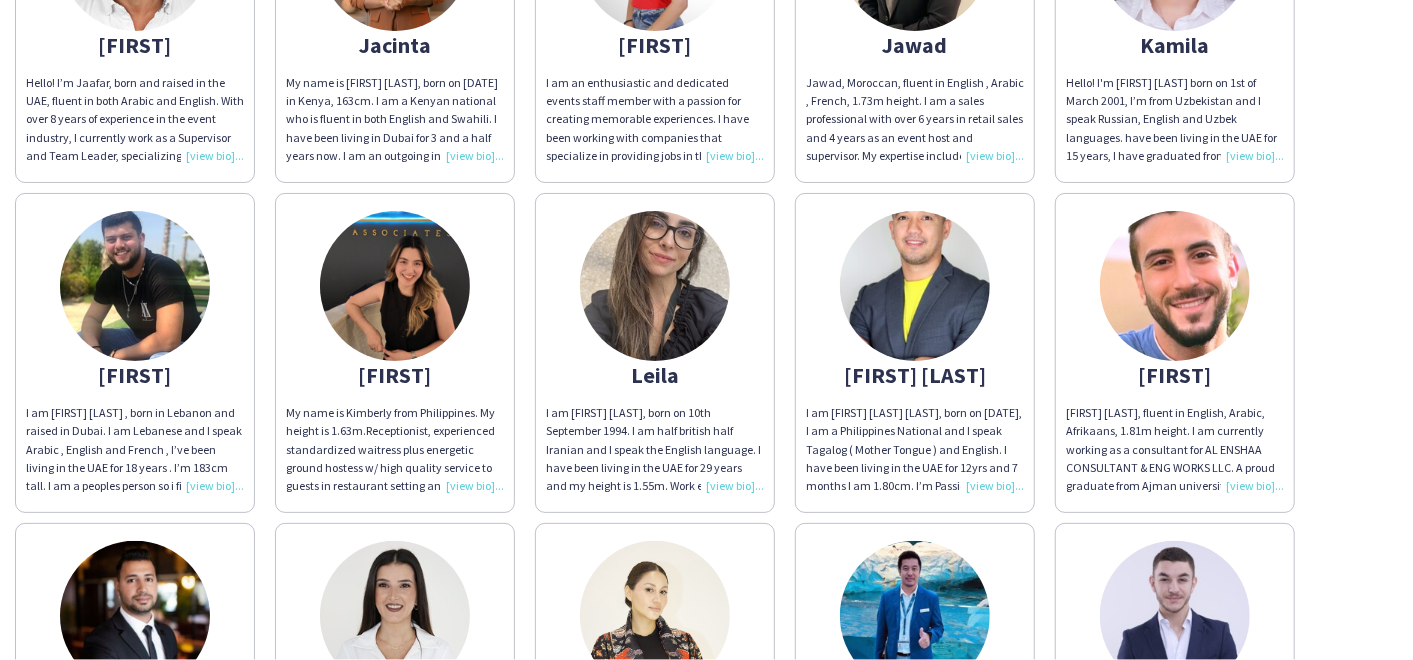 click 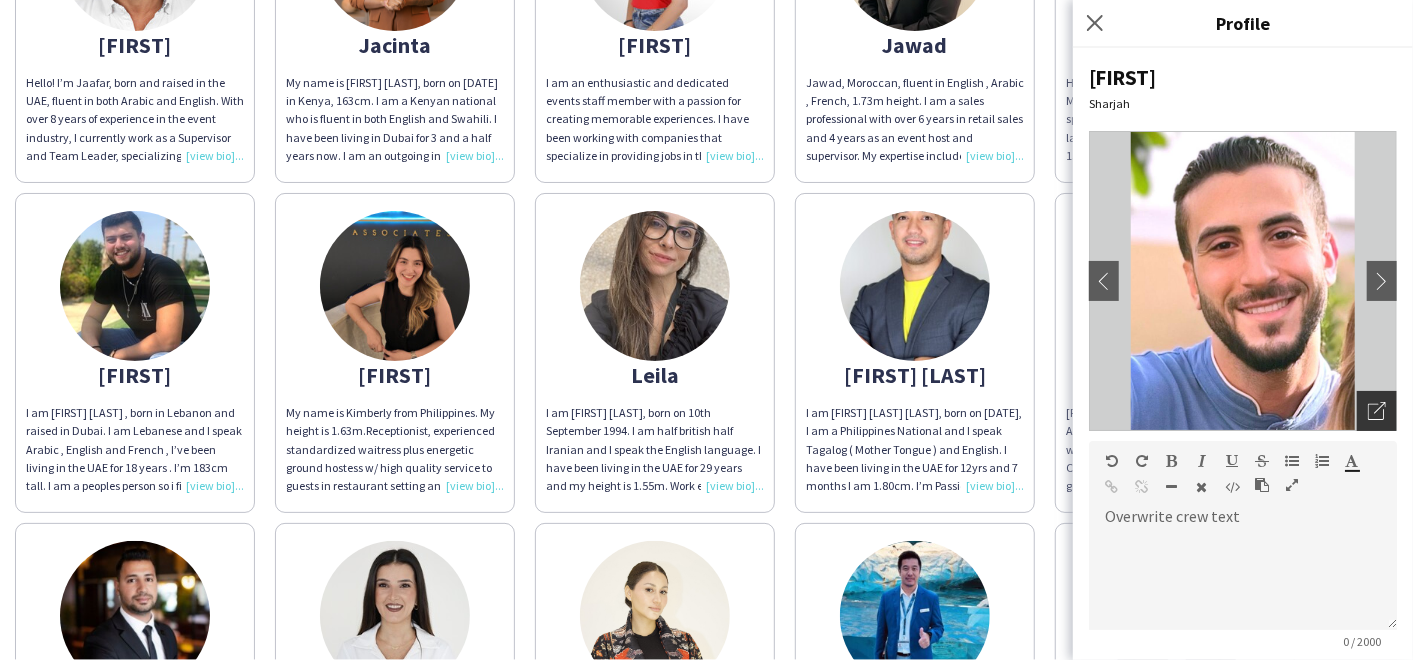 click on "Open photos pop-in" 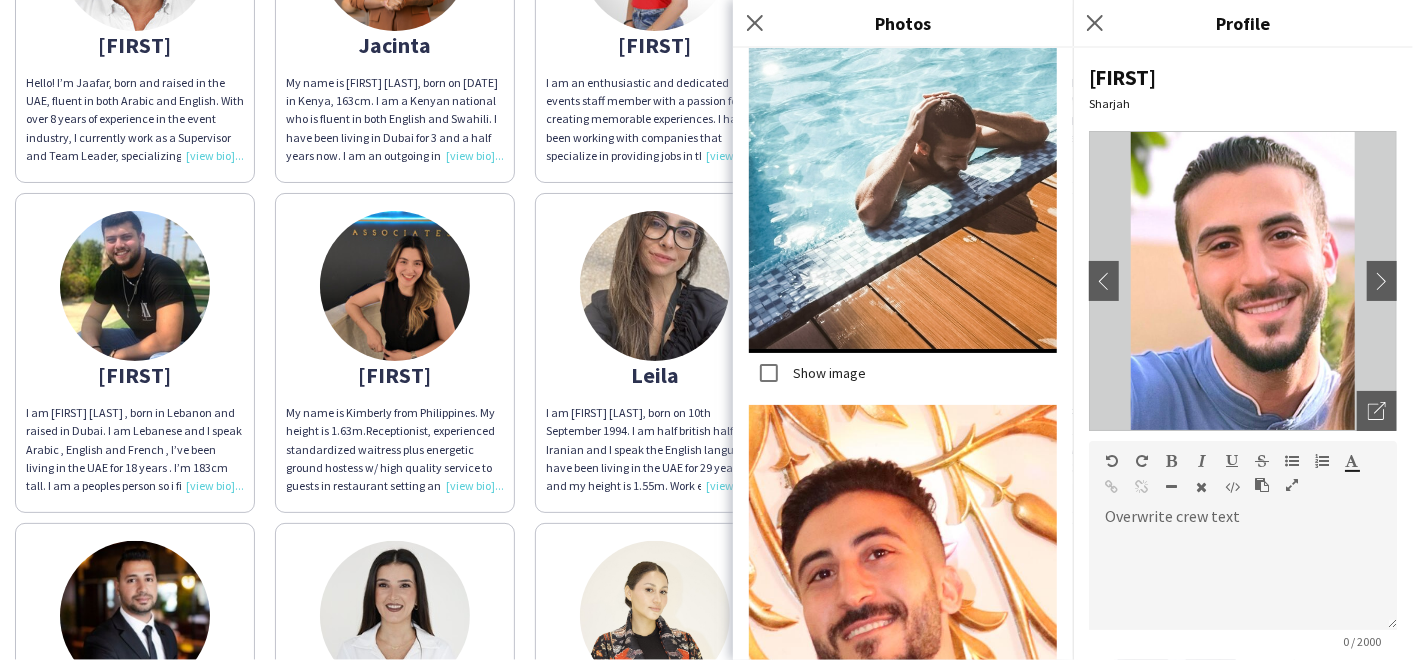 scroll, scrollTop: 4444, scrollLeft: 0, axis: vertical 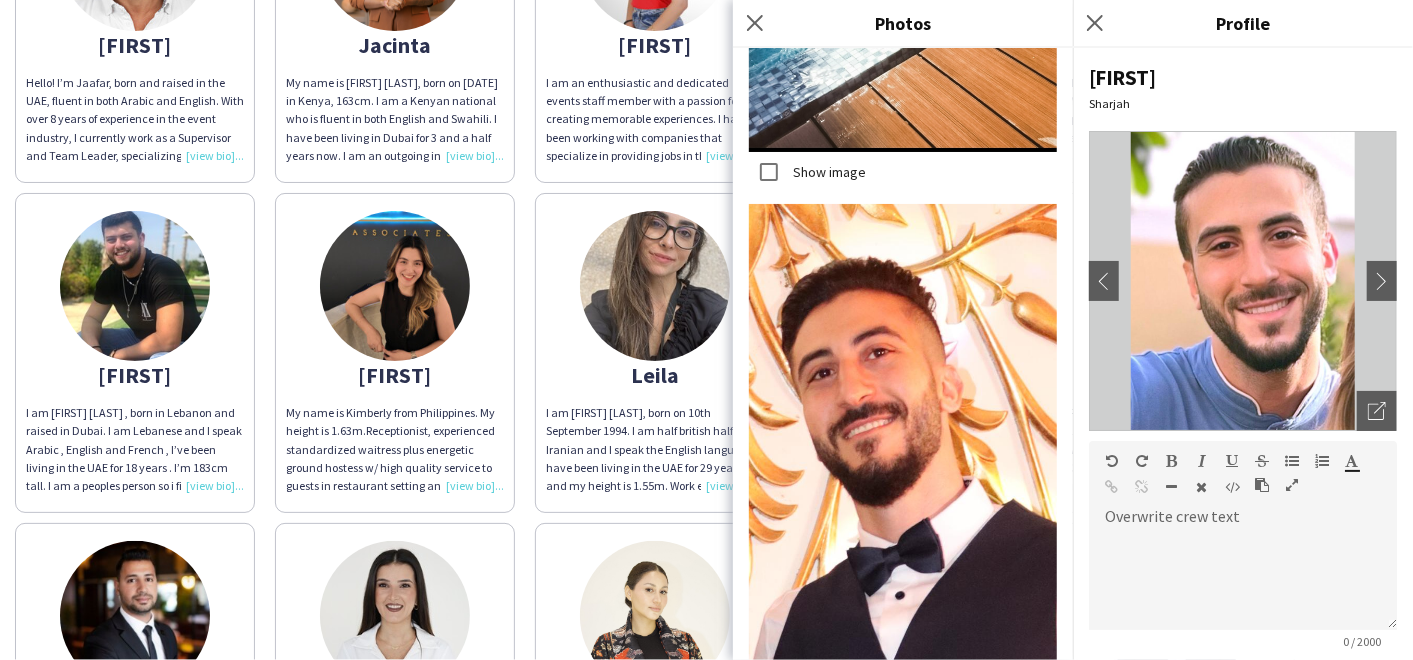 click on "Nagham
I'm Nagham, born on May 10, 1996, from Lebanon. I hold a bachelor's degree in Hospitality and Tourism Management. Currently, I'm a Dubai-based event freelancer, and I've had the privilege of working as a VIP Guest Relations professional for the FIFA World Cup in Qatar. With 5 years of diverse experience in the hospitality industry." 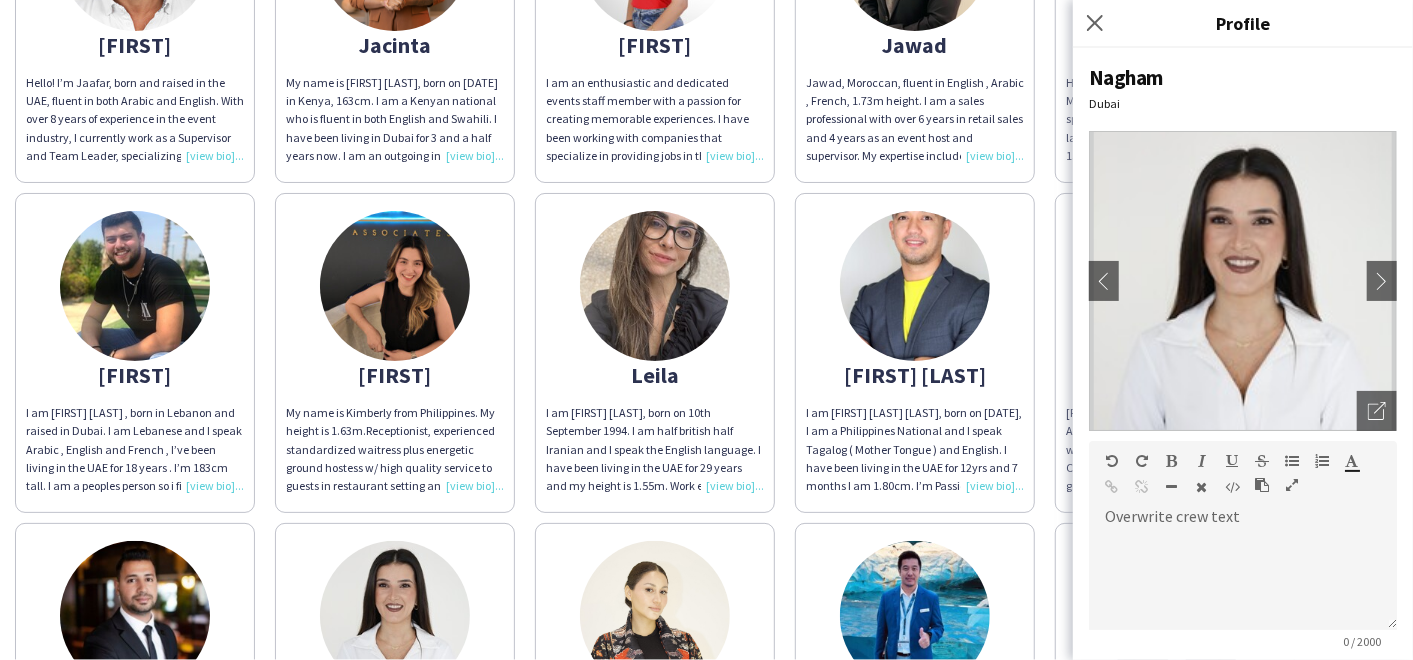 scroll, scrollTop: 1888, scrollLeft: 0, axis: vertical 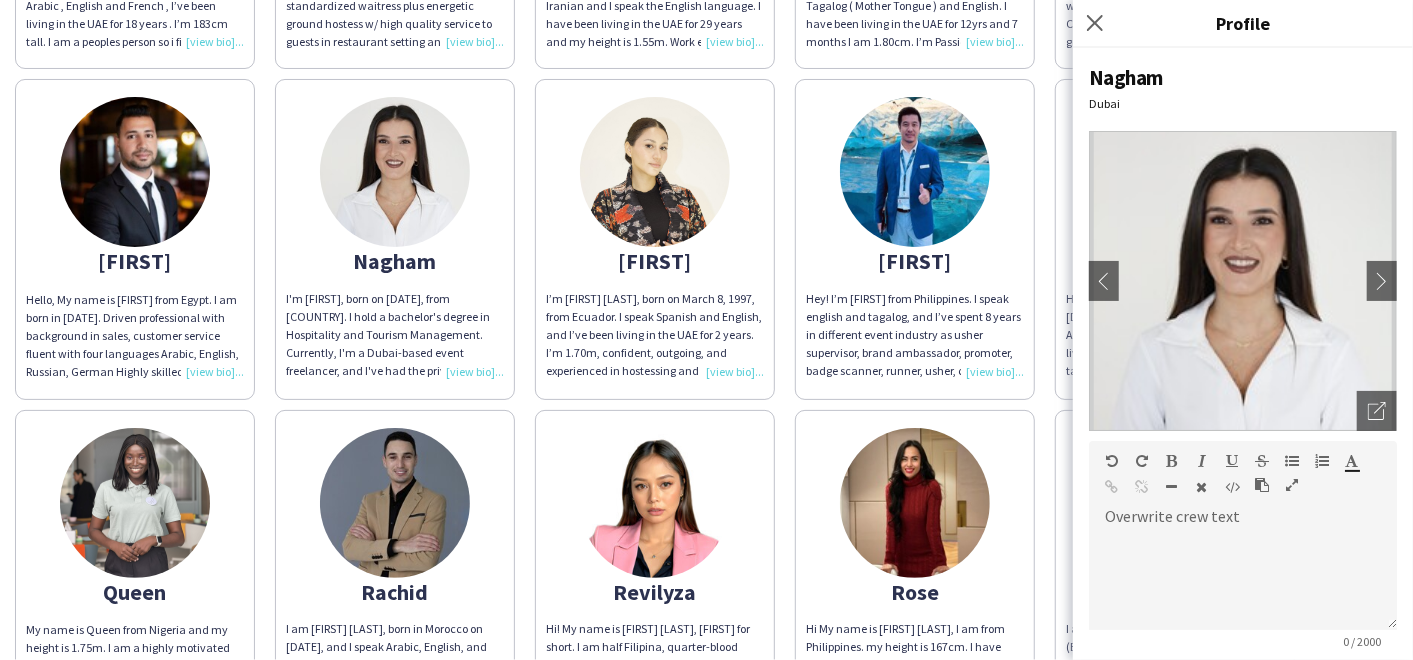 click on "Abdullah
‏Abdullah alshanti a public relation graduate from Ajman University.Born on 5th of March 1997 in UAE and from jordan. I do speak Arabic fluently as it is my mother language beside English too. I have a very wide customer service experience as i worked for many times as companies presenter in e-commerce and bank. Few words can actually describe me as a hardworker , a very productive person who is seeking for a job and welling to hold up a responsibility in any good community.
‏(I am 181m)  Abdulmalik
My name is Abdulmalek S. i, I’m Syrian, fluent in Arabic and English. My height is 1.77m.
I have experience working in event management. I worked as a VIP Guest Manager during GFS 2023 and GFS 2024, and as a Supervisor in the Audio System room at Sharjah Book Fairs 2024. These roles helped me develop skills like teamwork, organization, and problem-solving. I’m also studying Computer Engineering at Ajman University and looking forward to growing my career in the events field.  Ali
I Dress size" 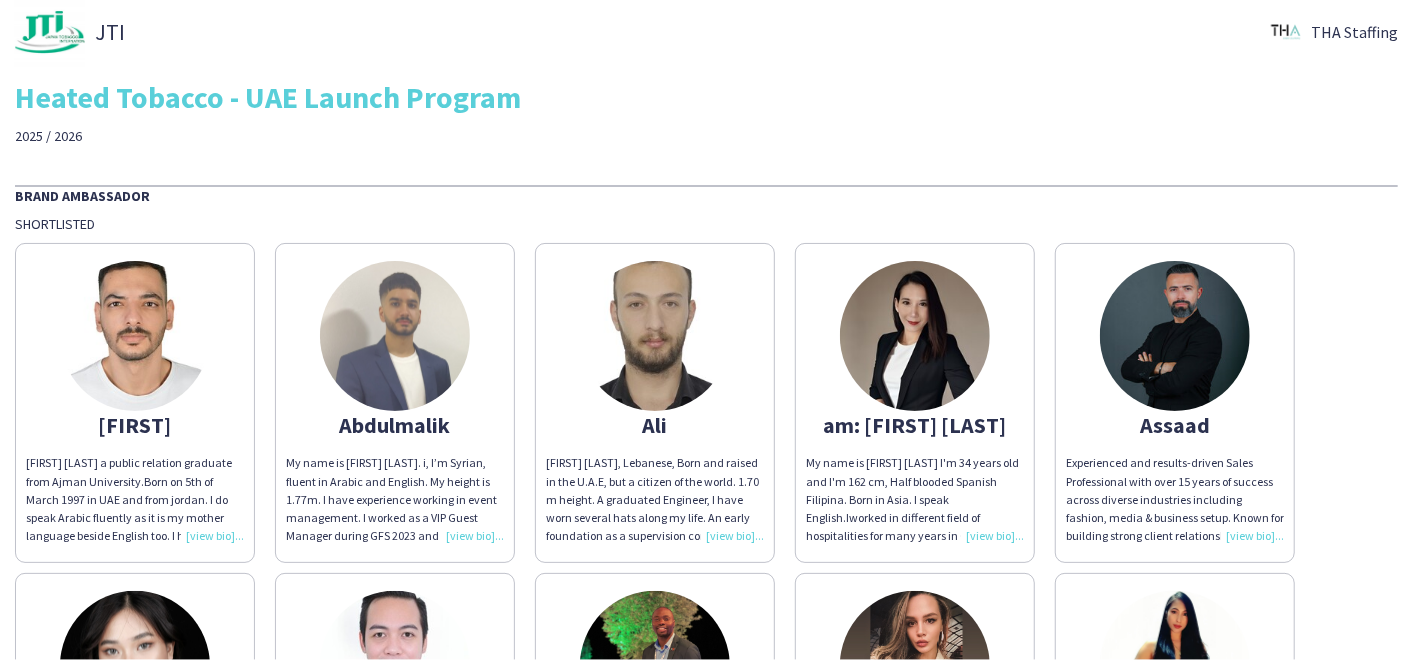 scroll, scrollTop: 0, scrollLeft: 0, axis: both 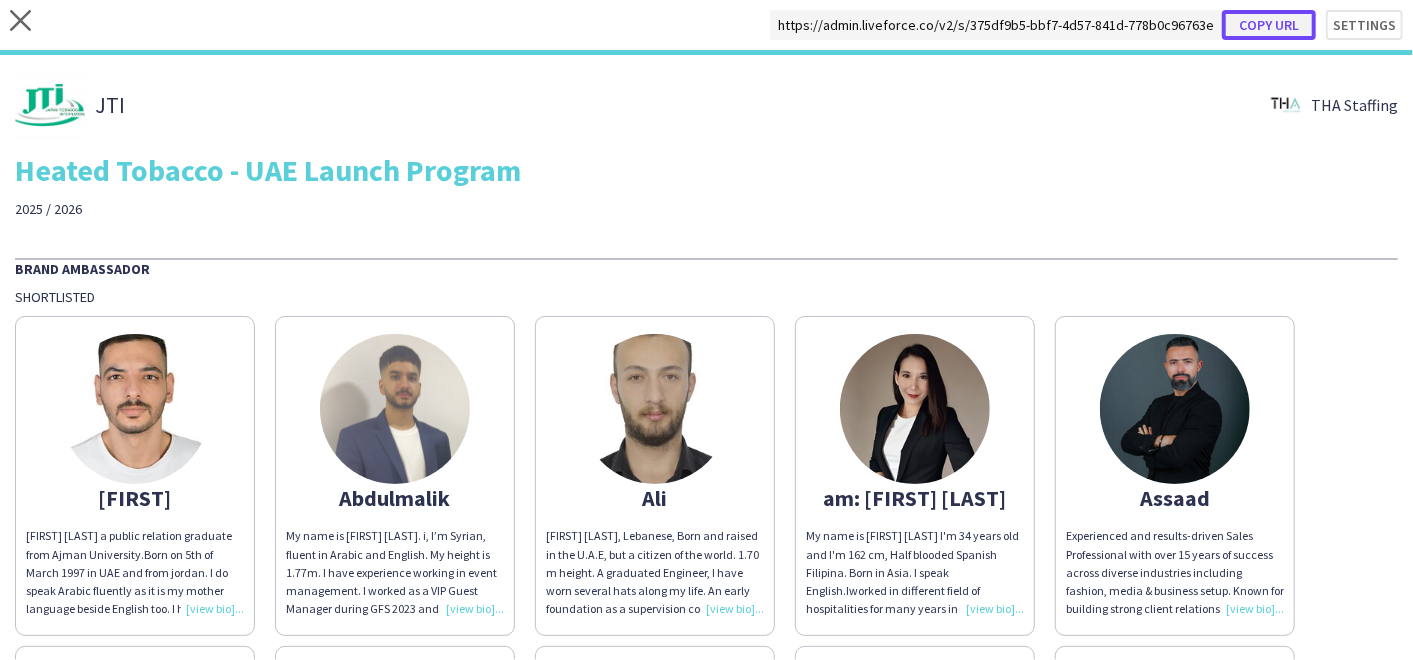 click on "Copy url" 